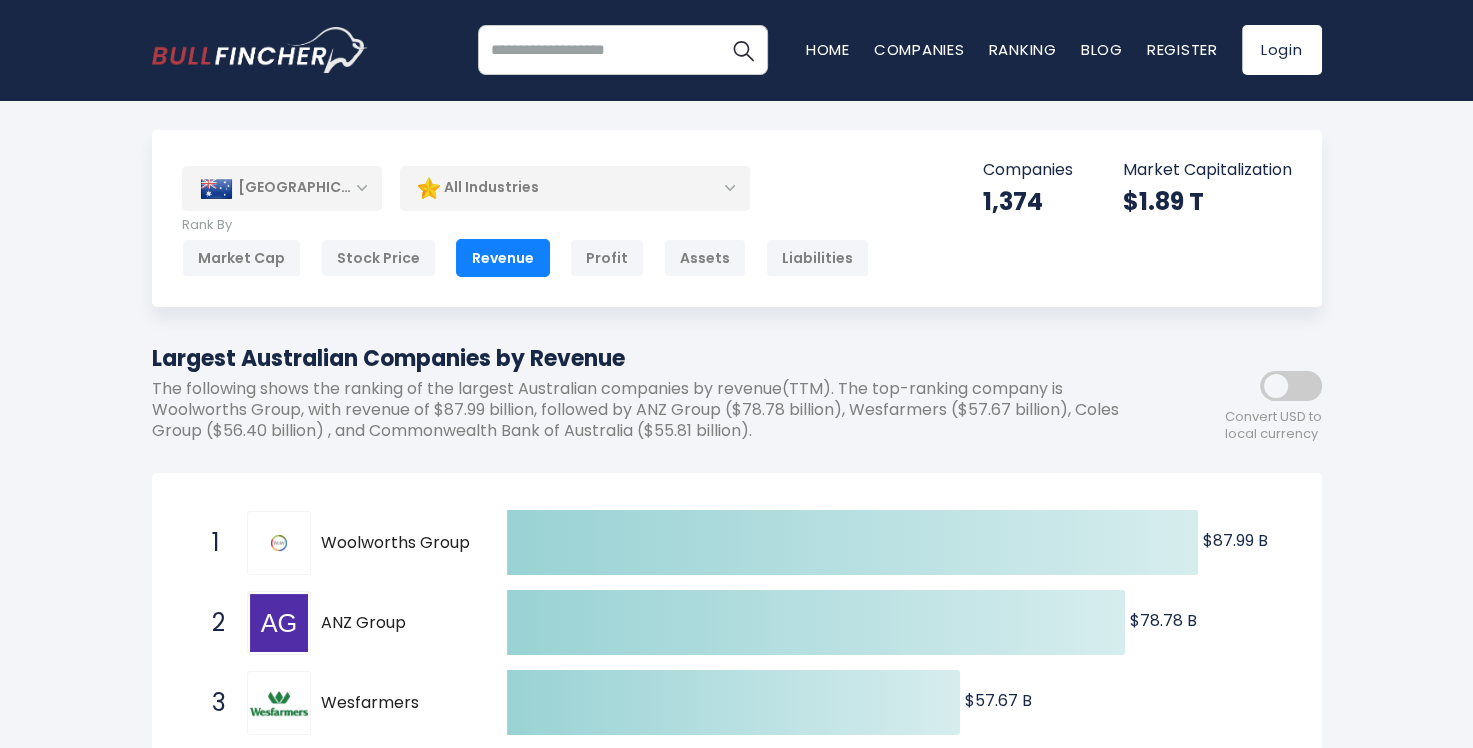 scroll, scrollTop: 300, scrollLeft: 0, axis: vertical 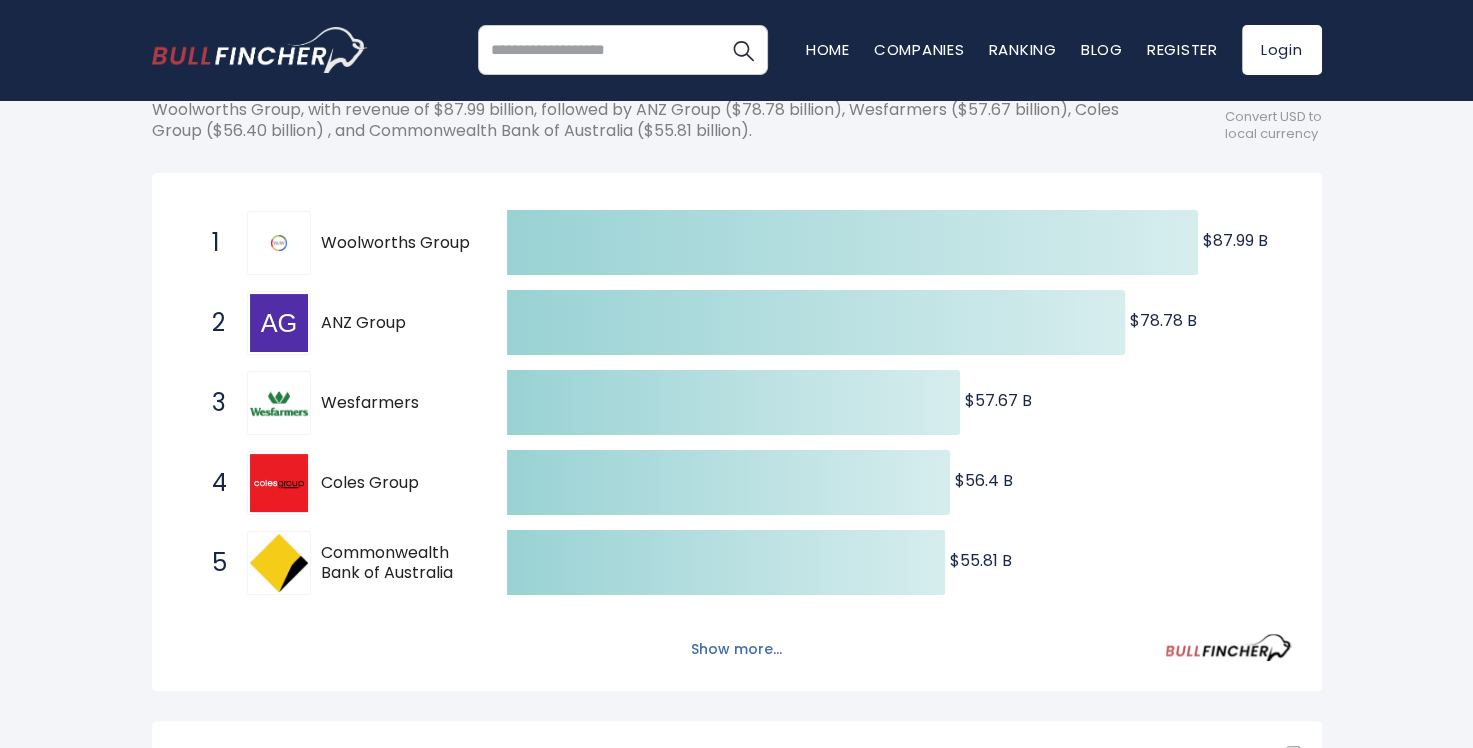 click on "Show more..." at bounding box center (736, 649) 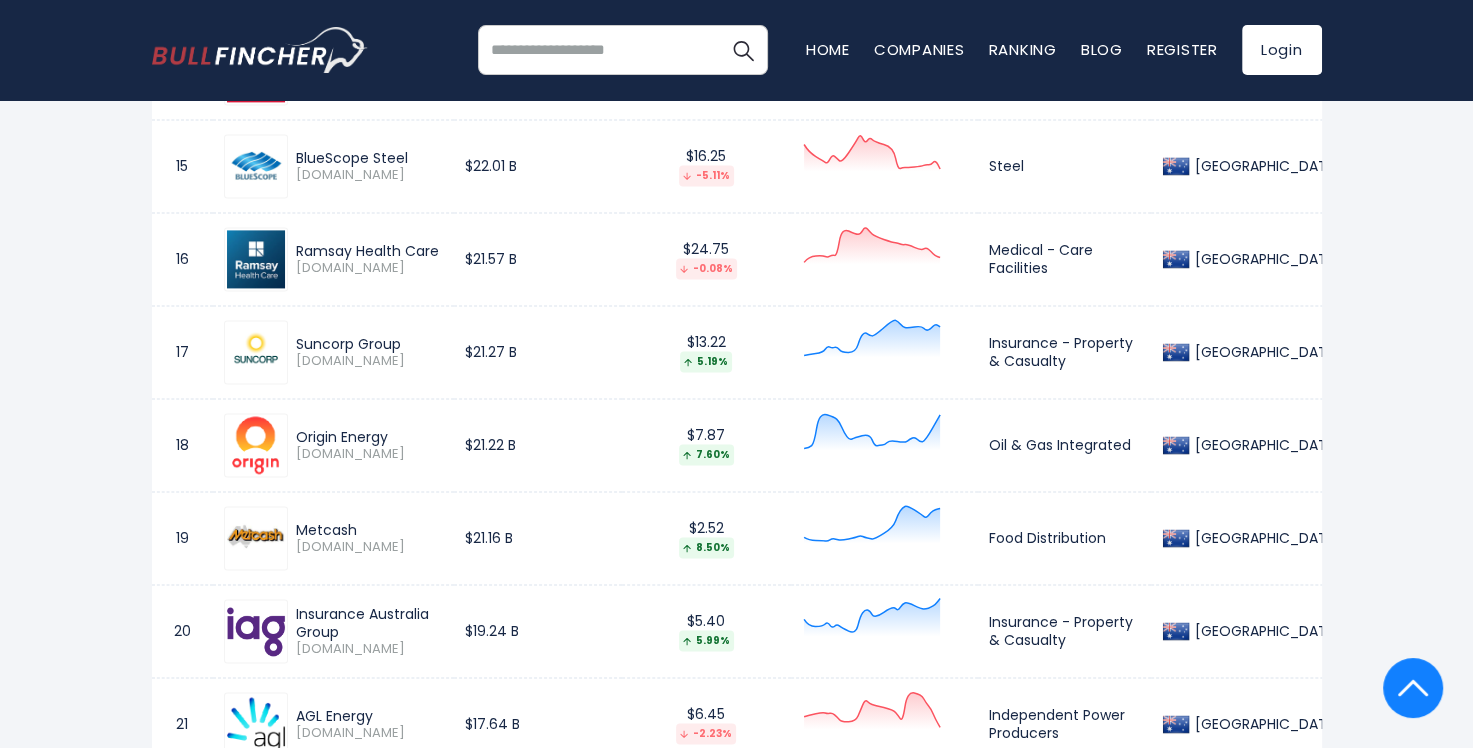 scroll, scrollTop: 2820, scrollLeft: 0, axis: vertical 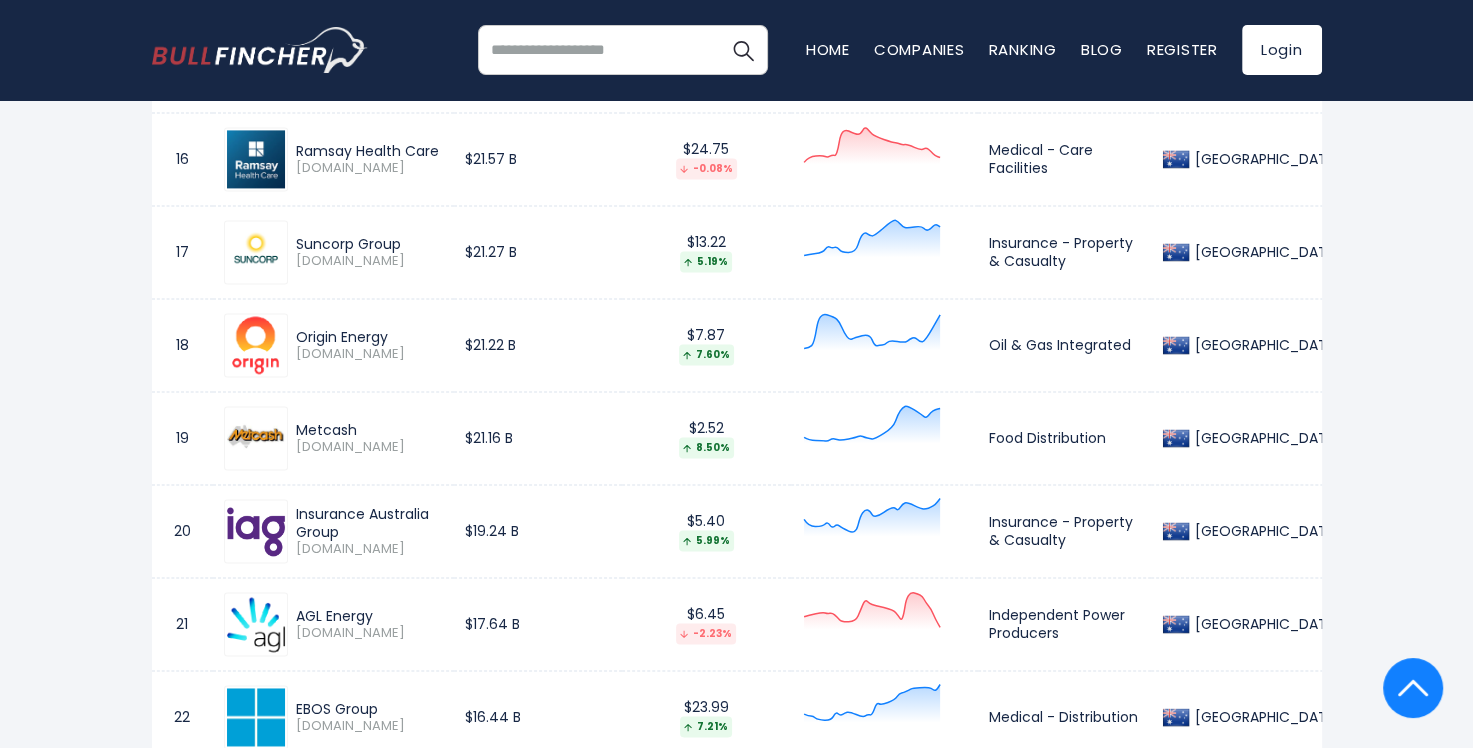drag, startPoint x: 402, startPoint y: 335, endPoint x: 297, endPoint y: 336, distance: 105.00476 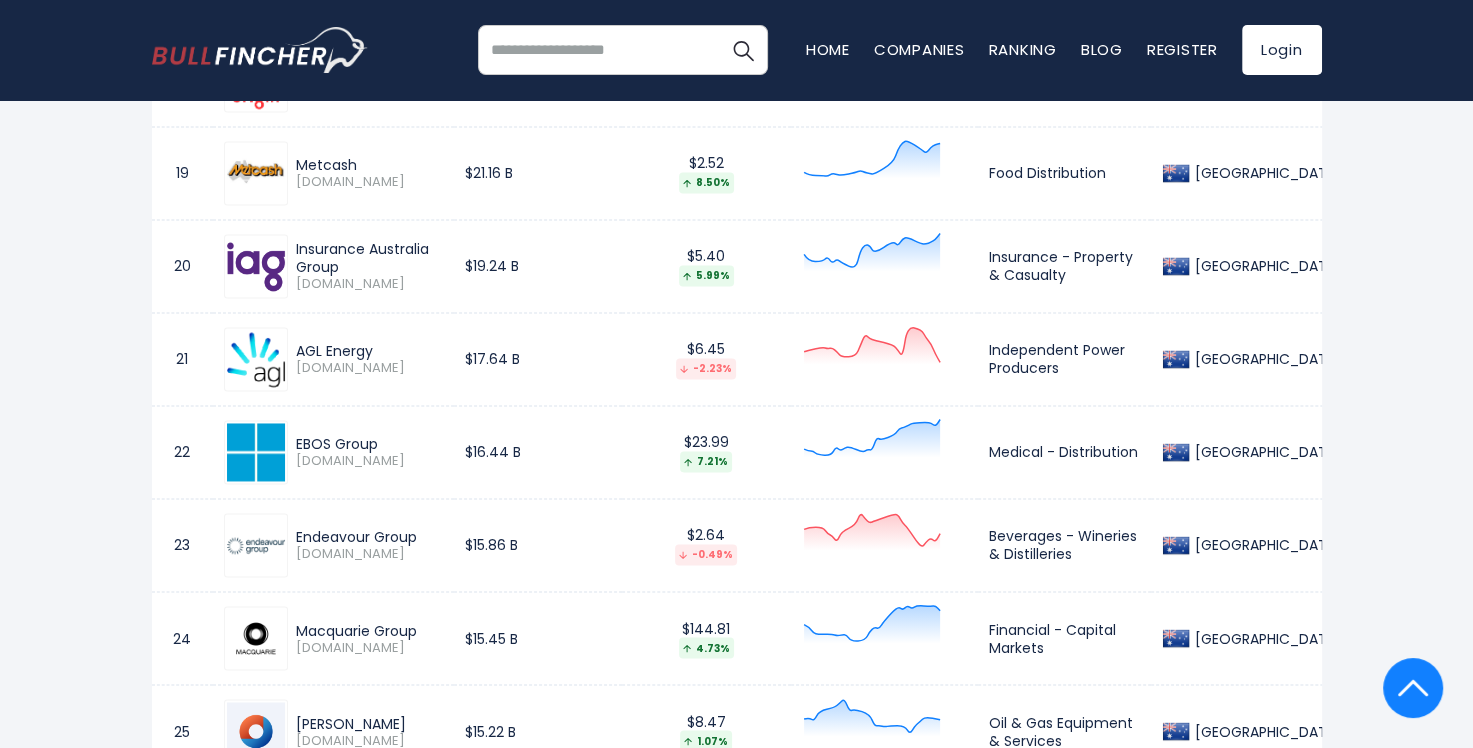 scroll, scrollTop: 3120, scrollLeft: 0, axis: vertical 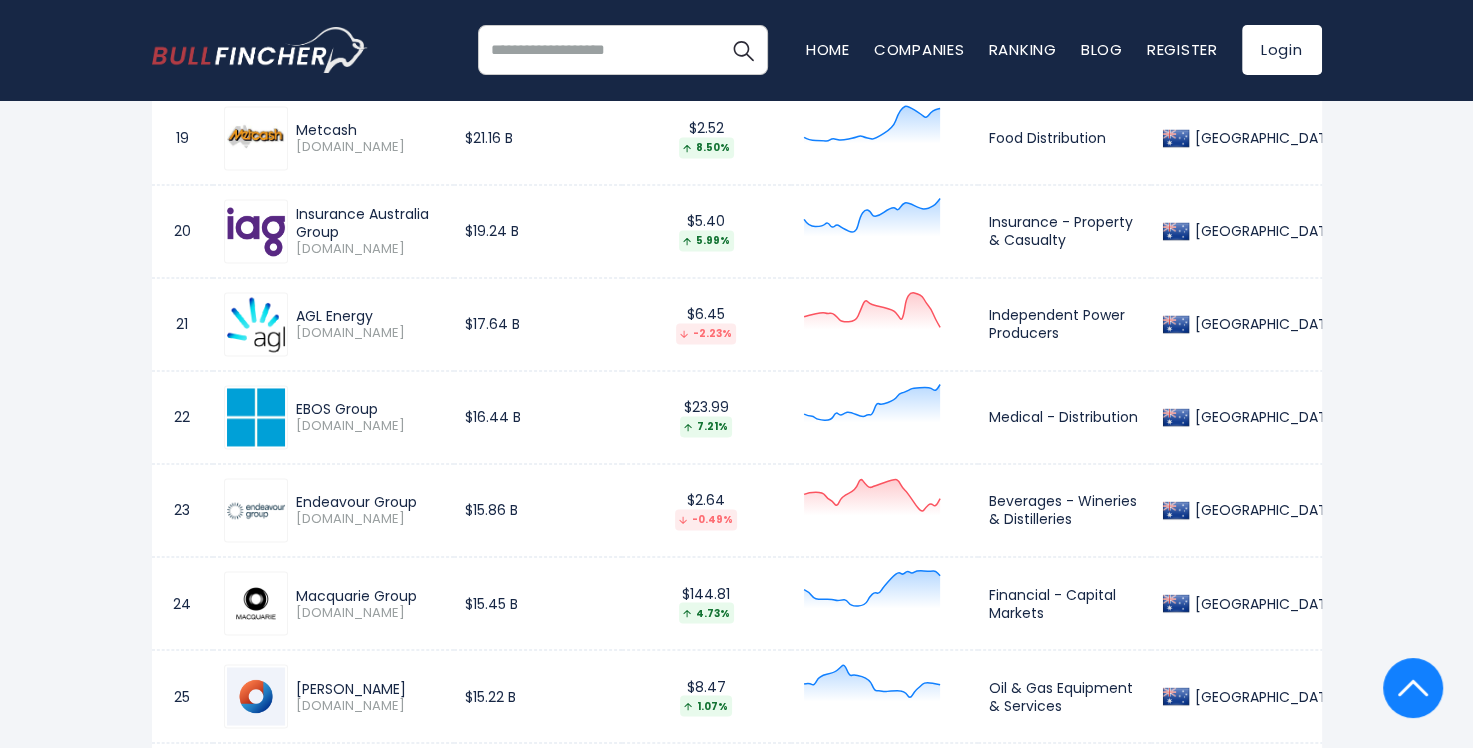 drag, startPoint x: 391, startPoint y: 407, endPoint x: 295, endPoint y: 403, distance: 96.0833 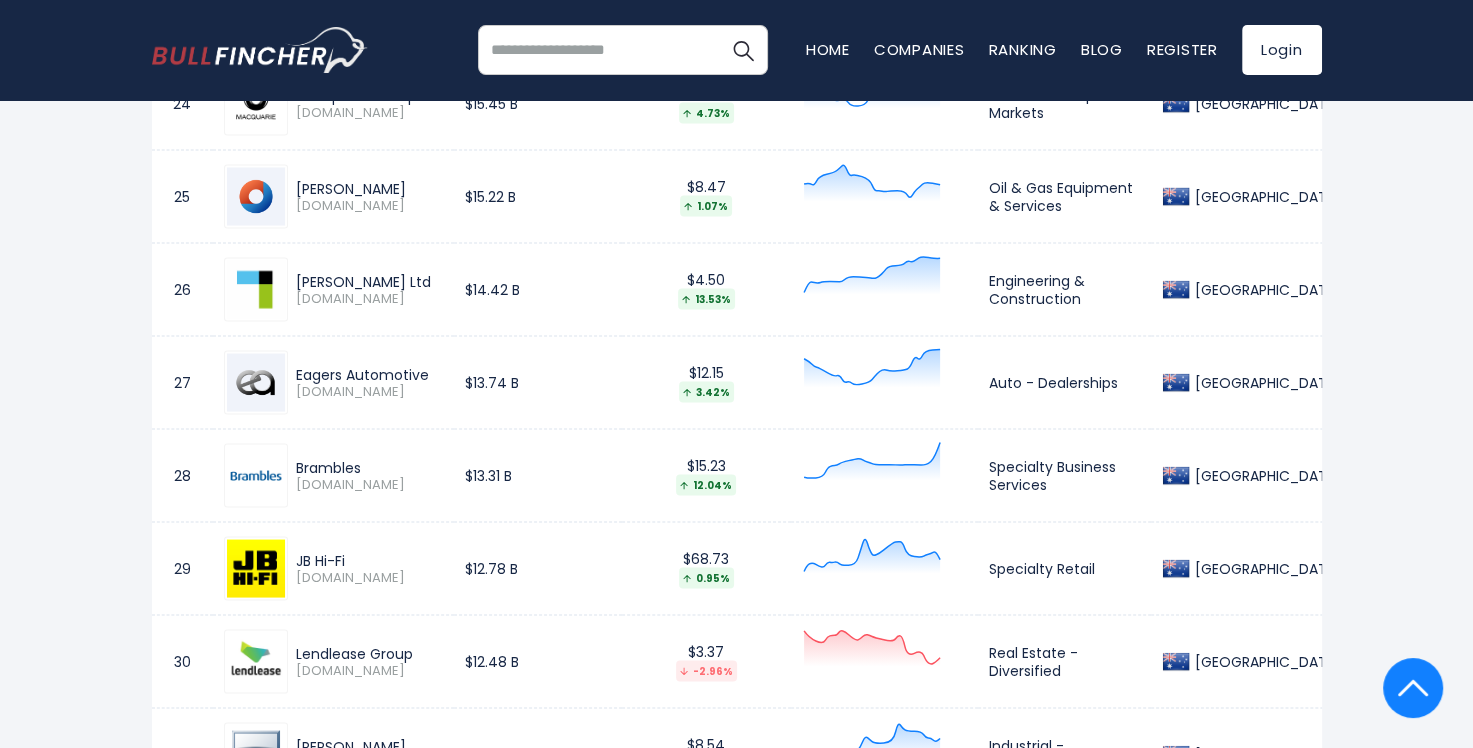 scroll, scrollTop: 3720, scrollLeft: 0, axis: vertical 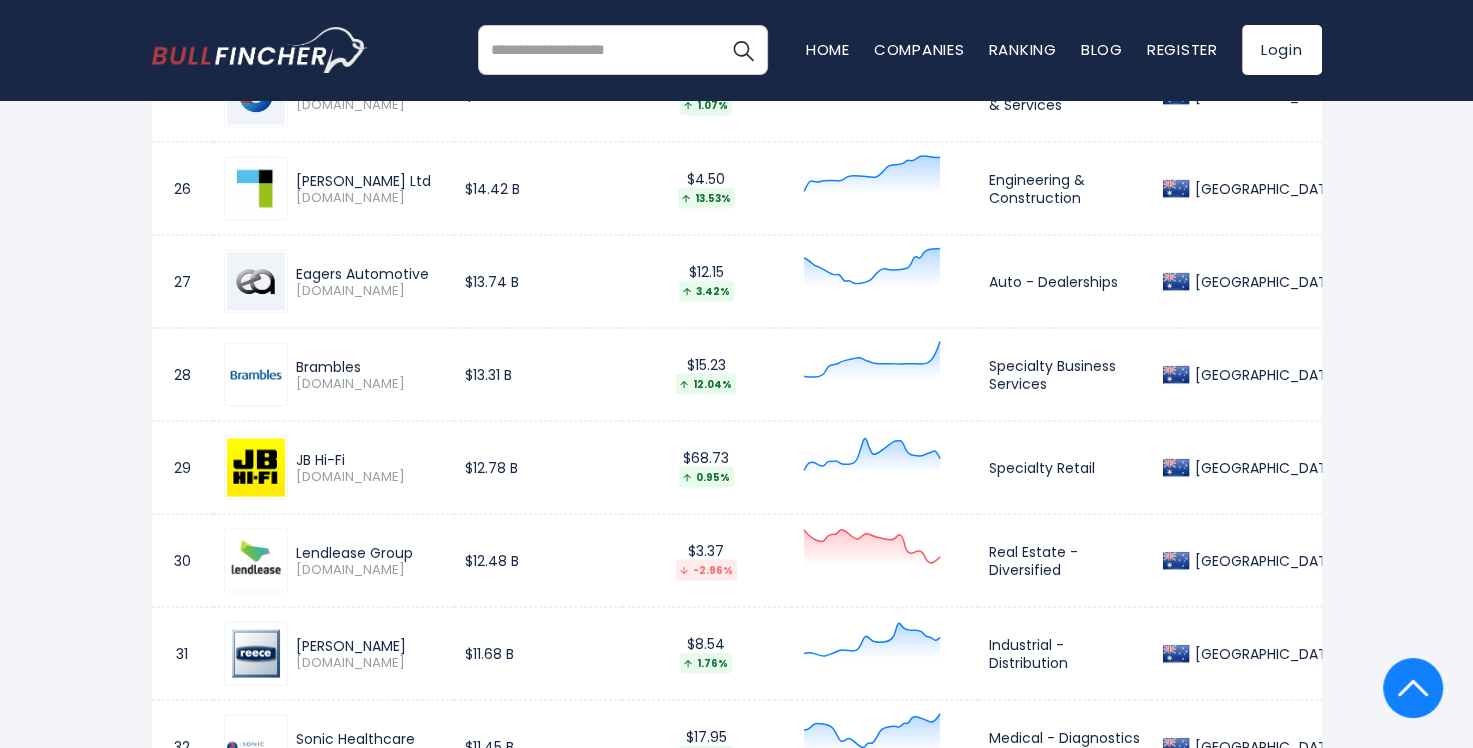 drag, startPoint x: 442, startPoint y: 268, endPoint x: 297, endPoint y: 270, distance: 145.0138 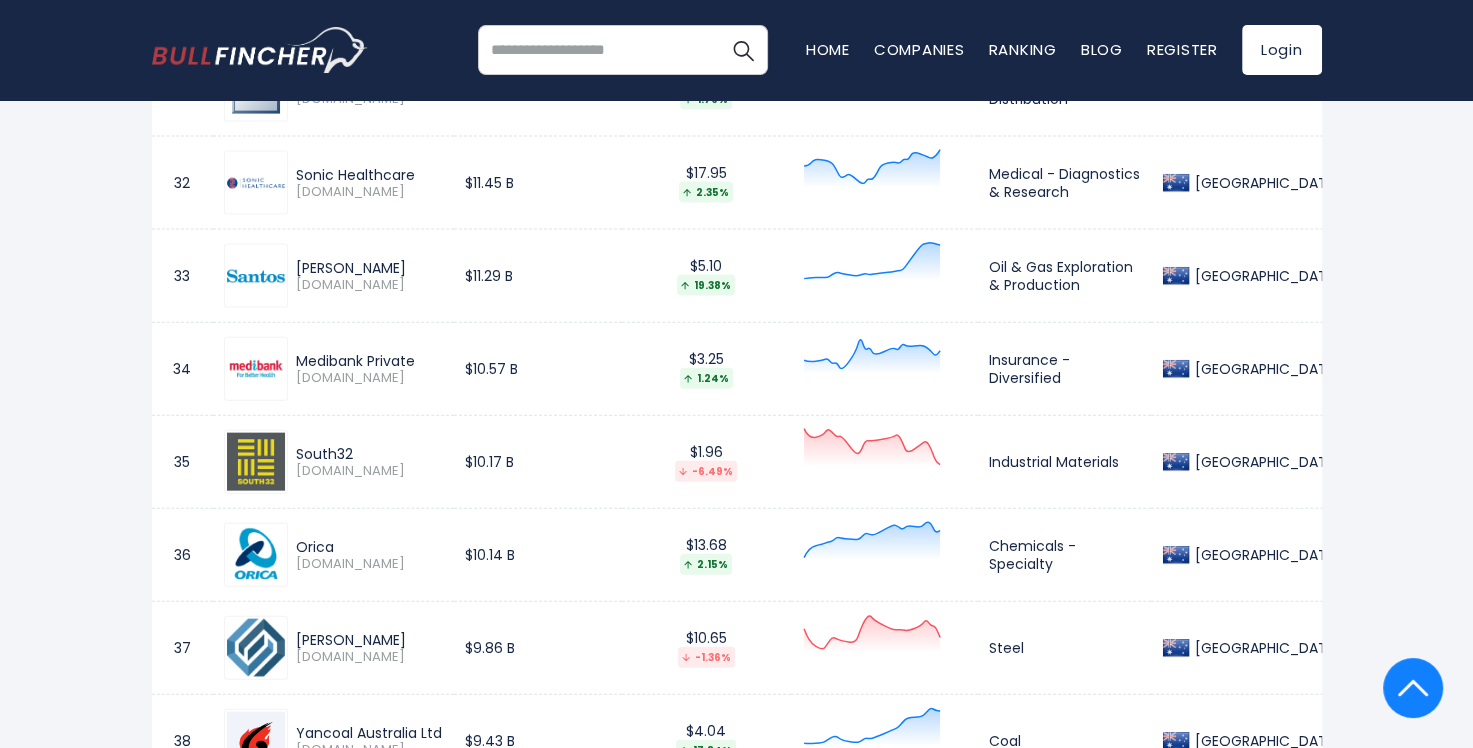 scroll, scrollTop: 4320, scrollLeft: 0, axis: vertical 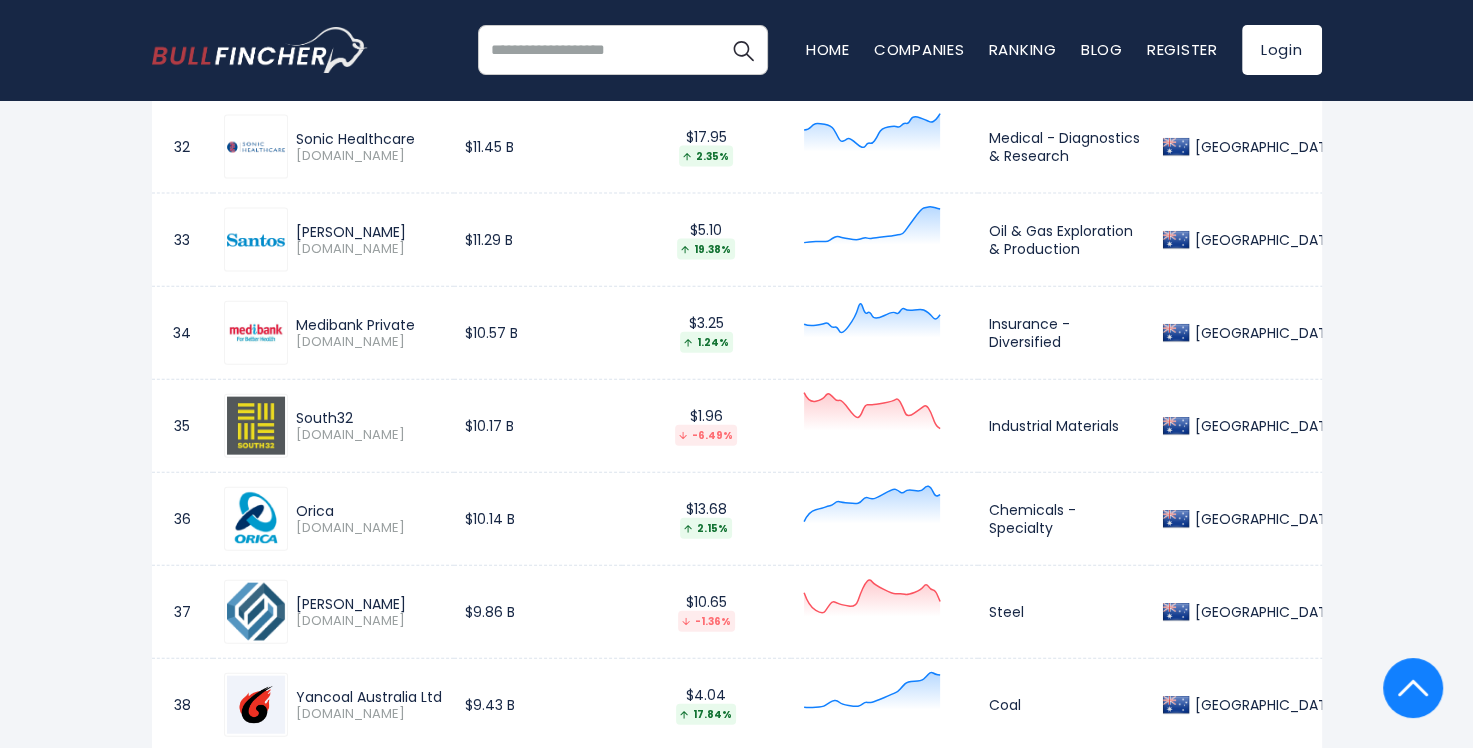 drag, startPoint x: 422, startPoint y: 319, endPoint x: 296, endPoint y: 322, distance: 126.035706 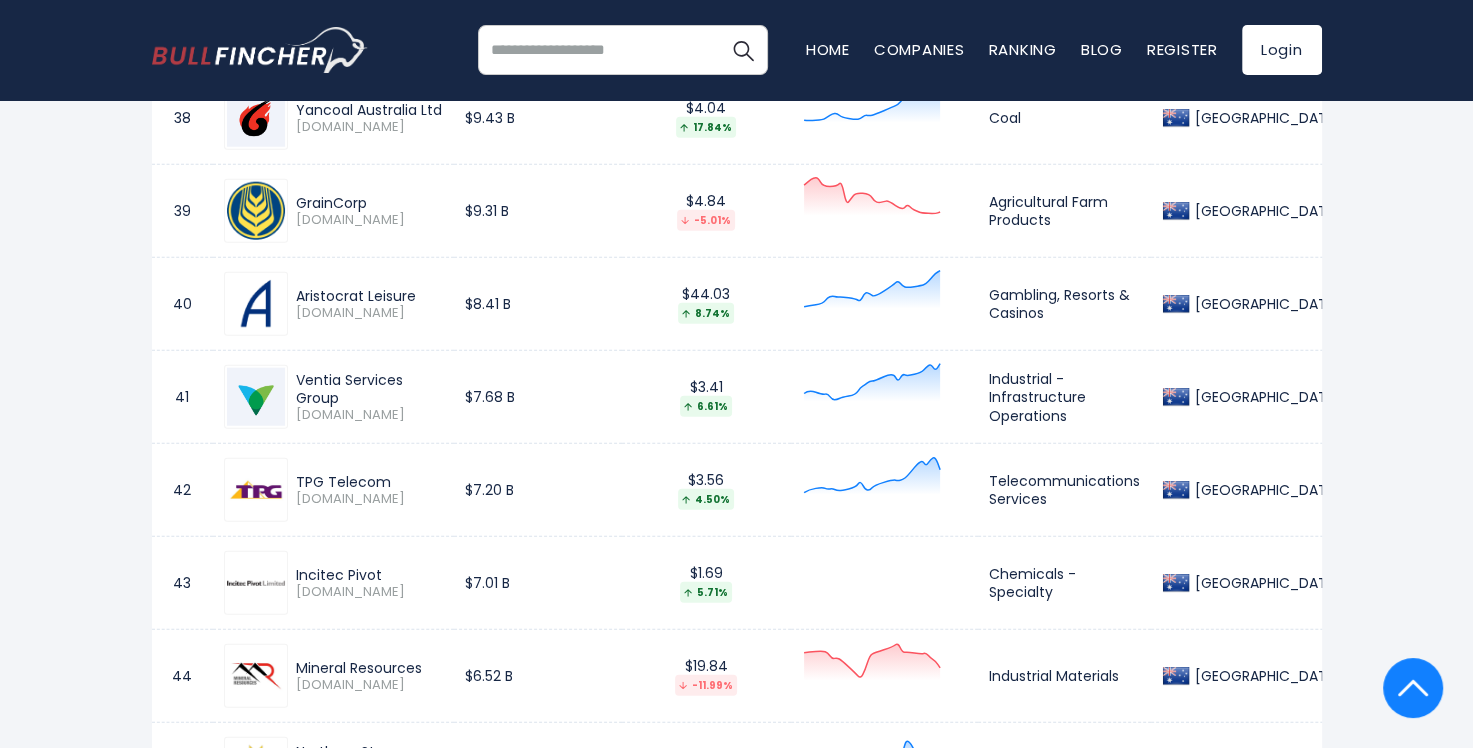 scroll, scrollTop: 4920, scrollLeft: 0, axis: vertical 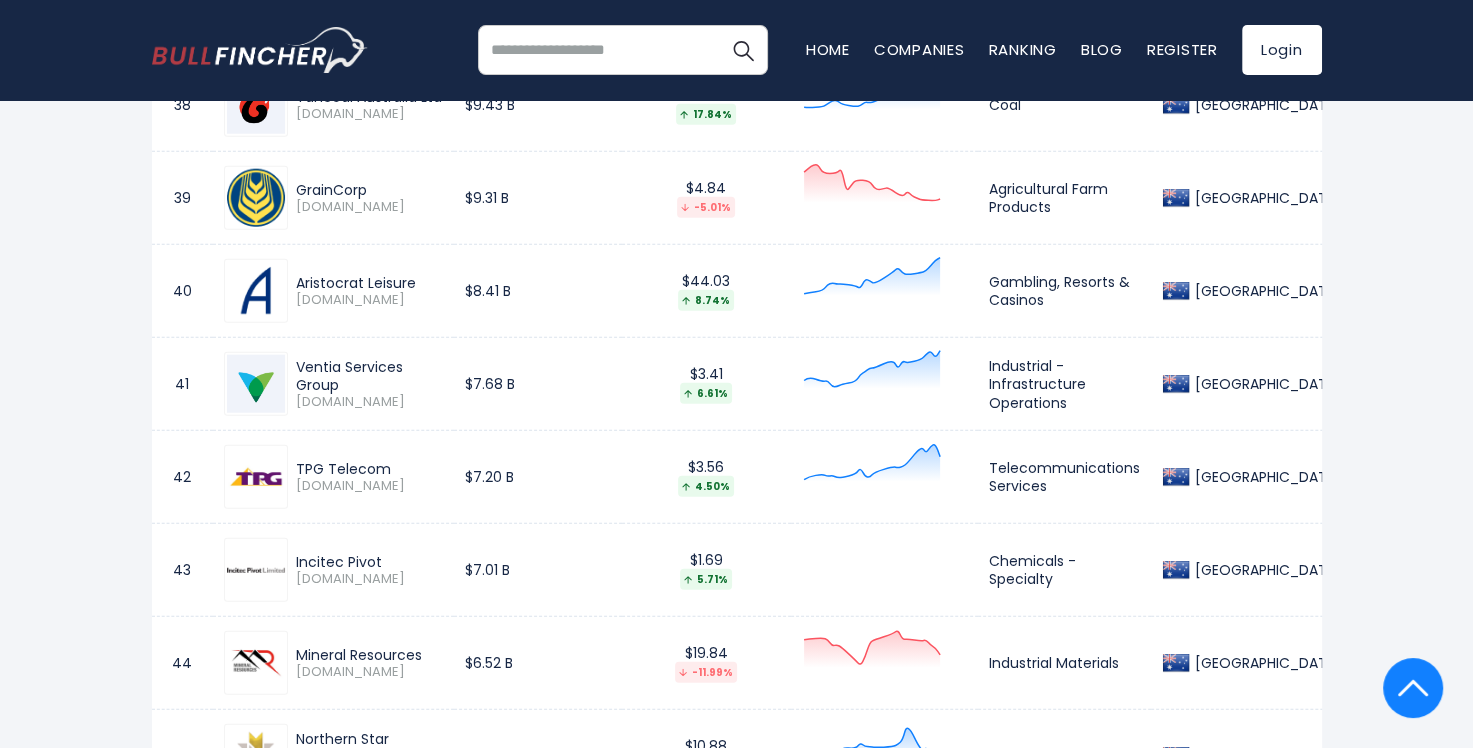 drag, startPoint x: 469, startPoint y: 371, endPoint x: 299, endPoint y: 371, distance: 170 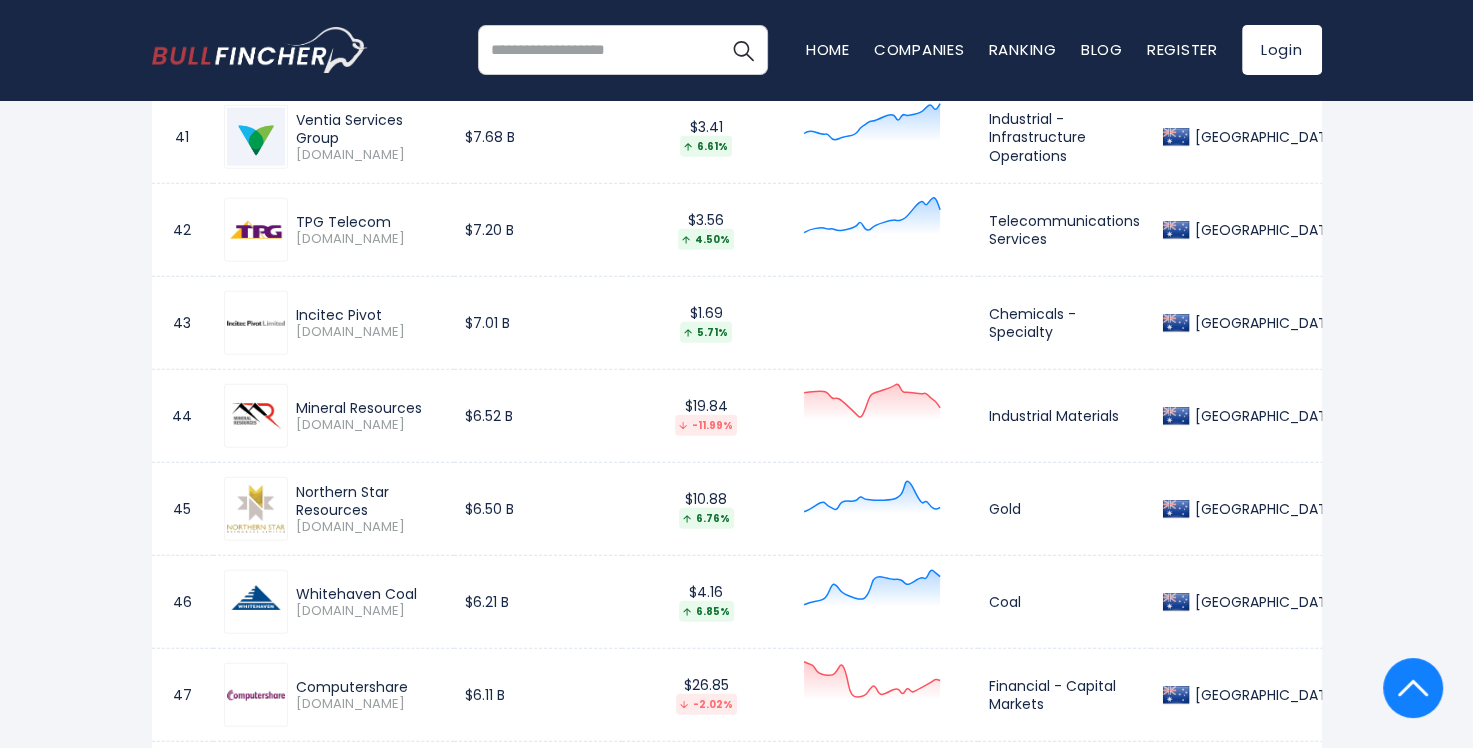 scroll, scrollTop: 5220, scrollLeft: 0, axis: vertical 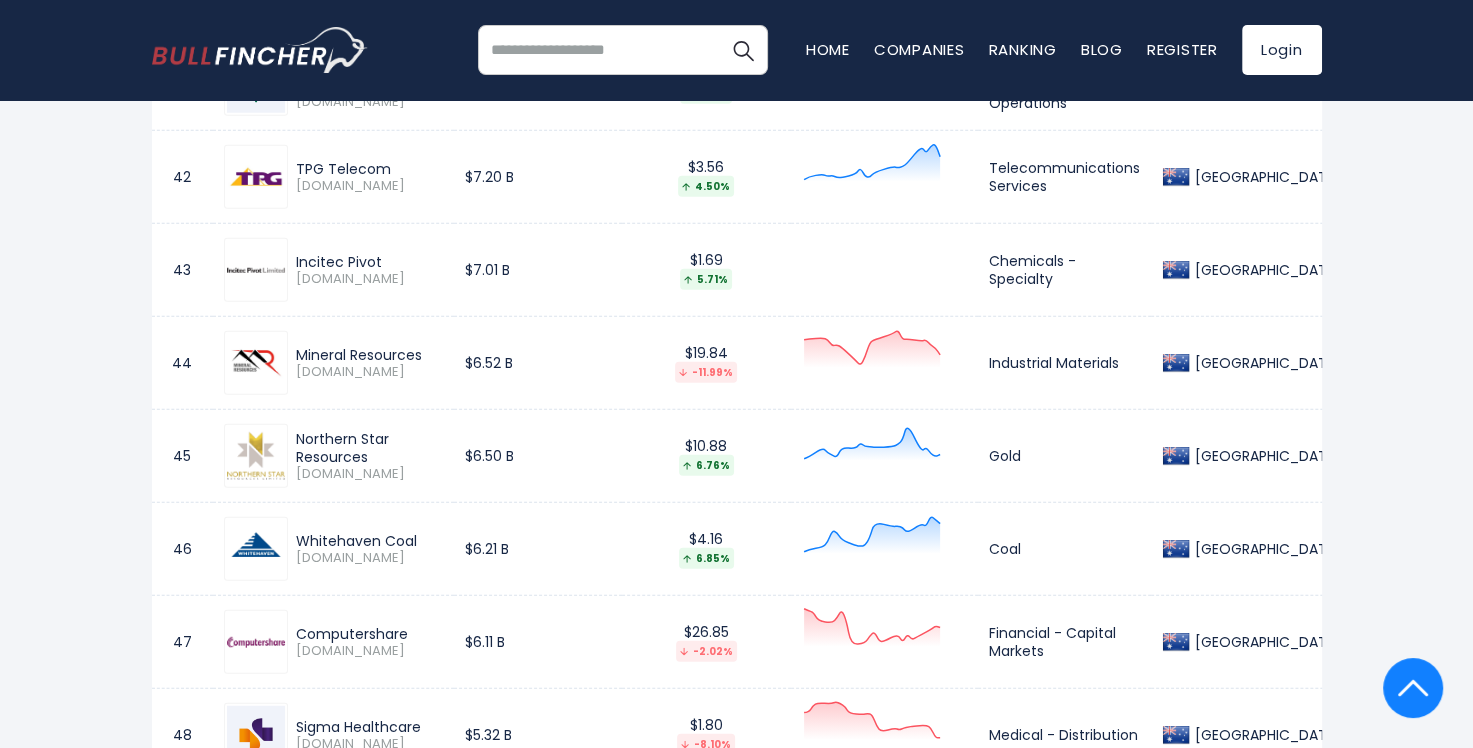 drag, startPoint x: 395, startPoint y: 257, endPoint x: 297, endPoint y: 251, distance: 98.1835 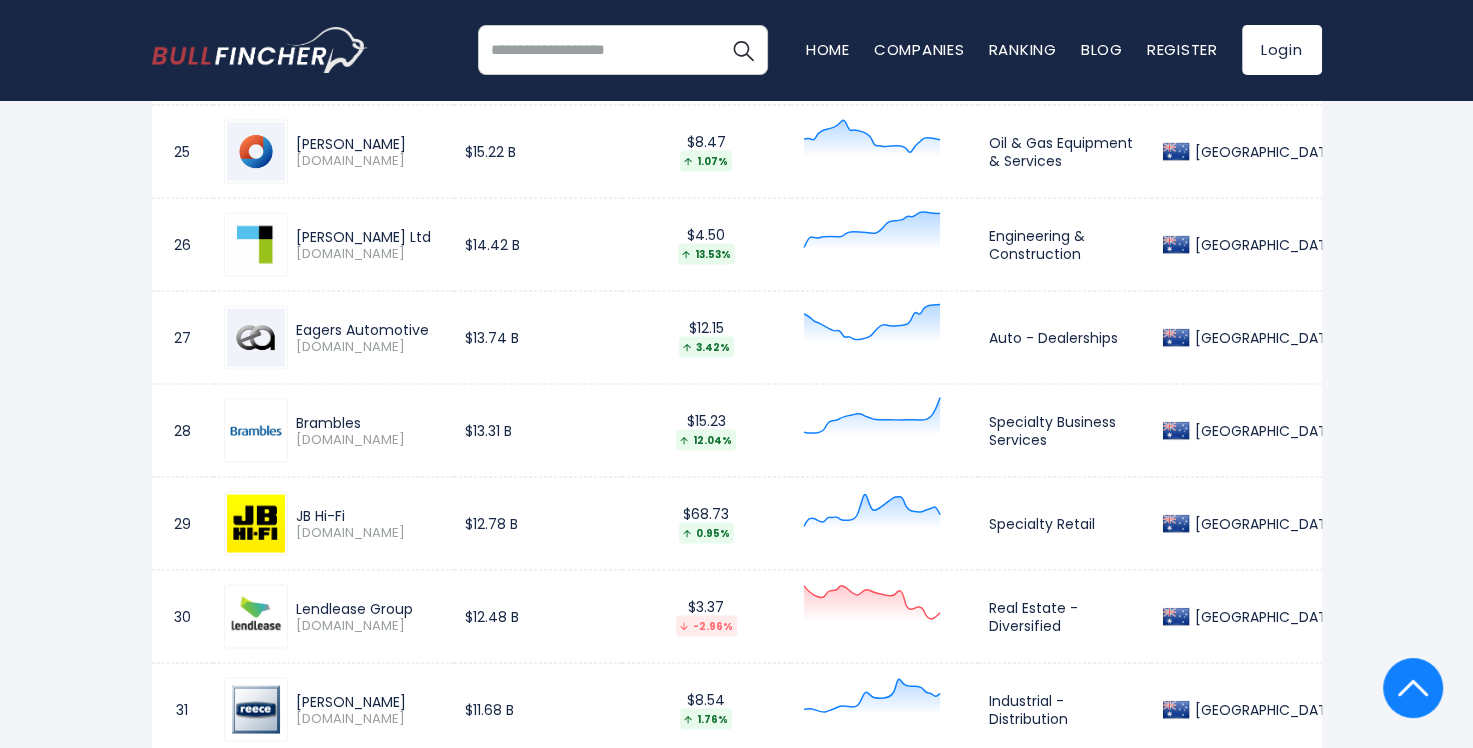 scroll, scrollTop: 0, scrollLeft: 0, axis: both 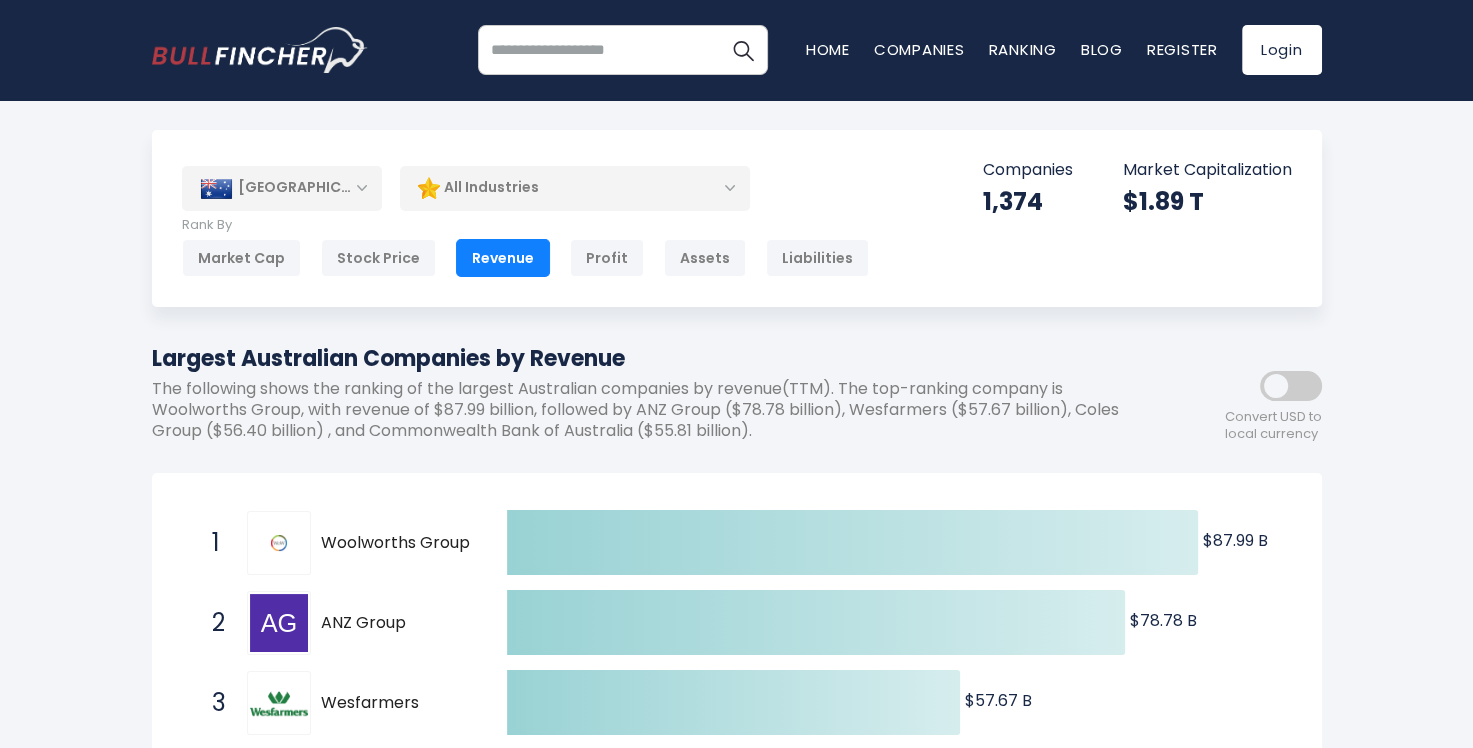 click on "[GEOGRAPHIC_DATA]" at bounding box center [282, 188] 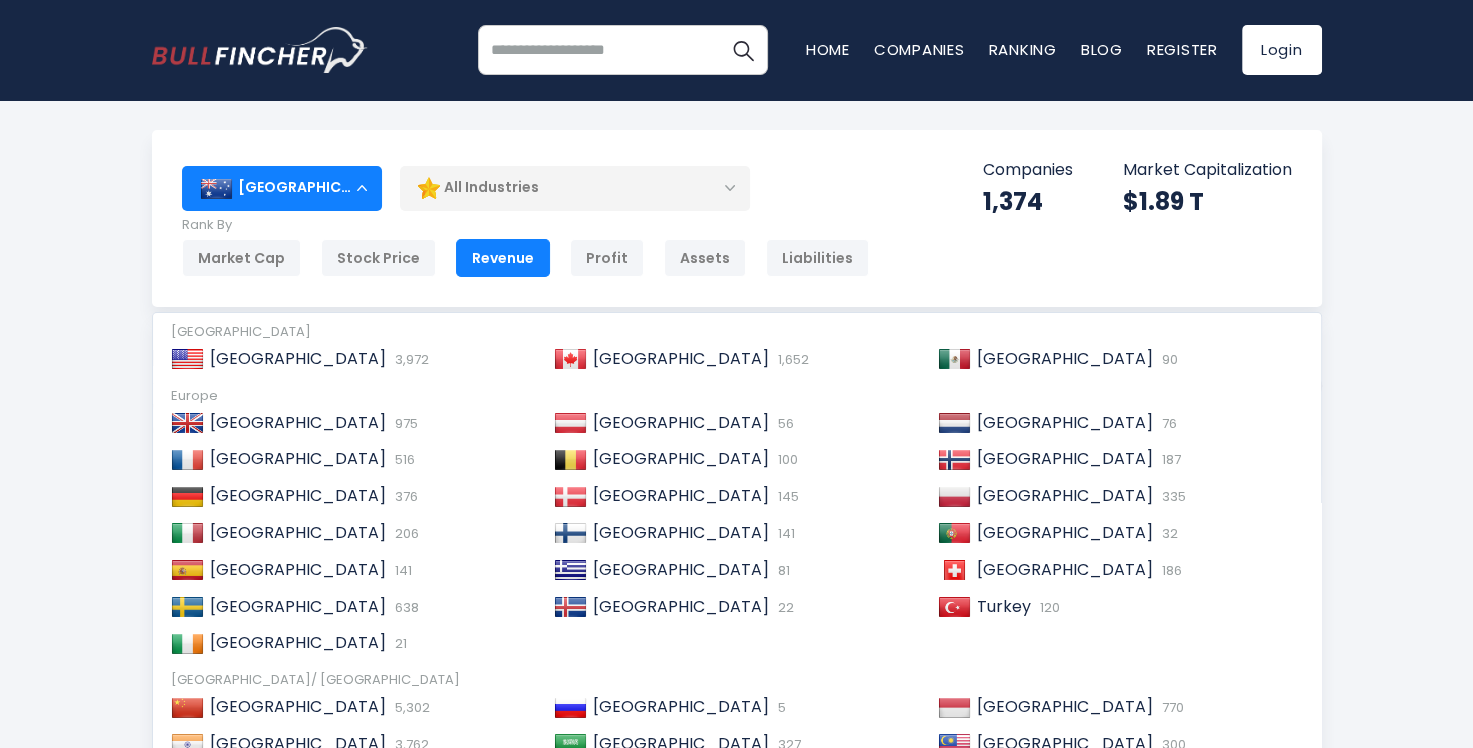 scroll, scrollTop: 100, scrollLeft: 0, axis: vertical 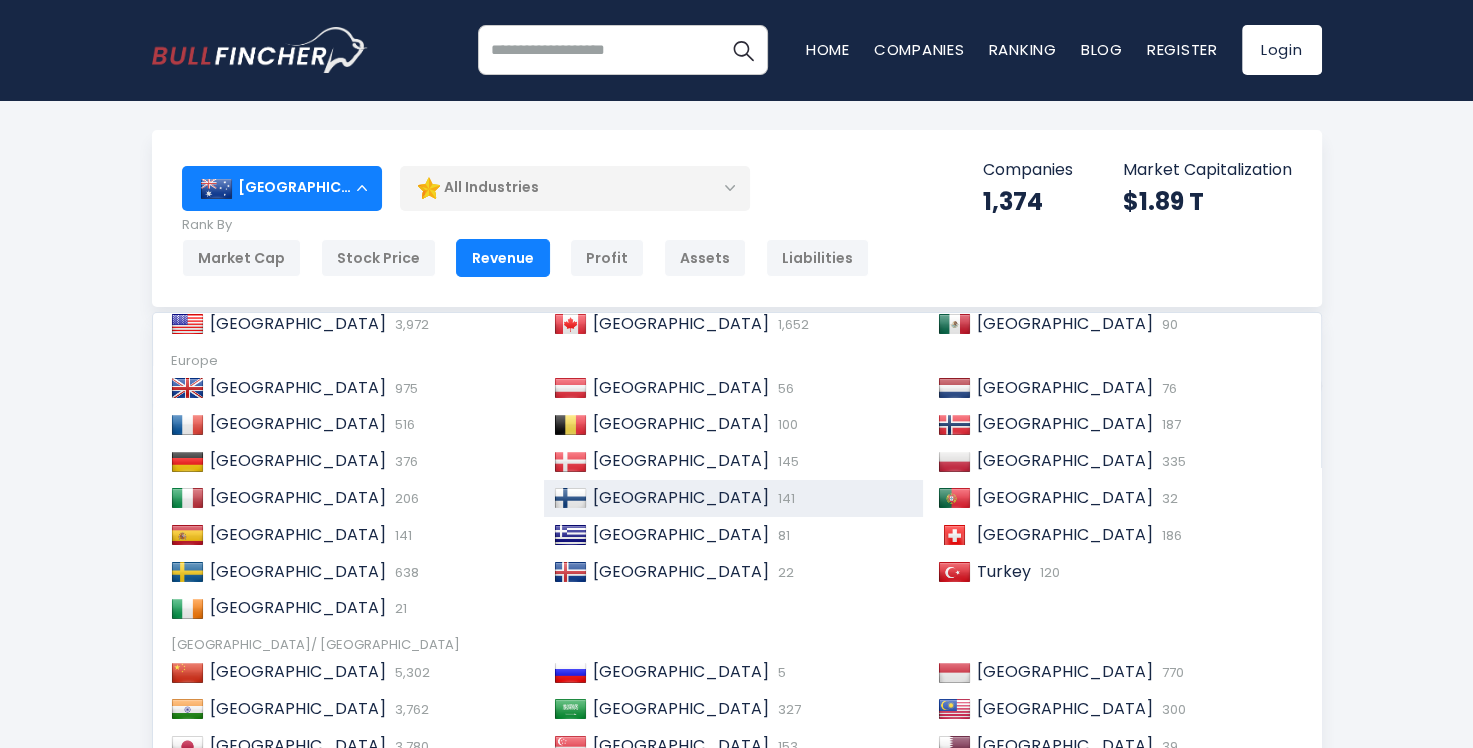 click on "[GEOGRAPHIC_DATA]" at bounding box center (681, 497) 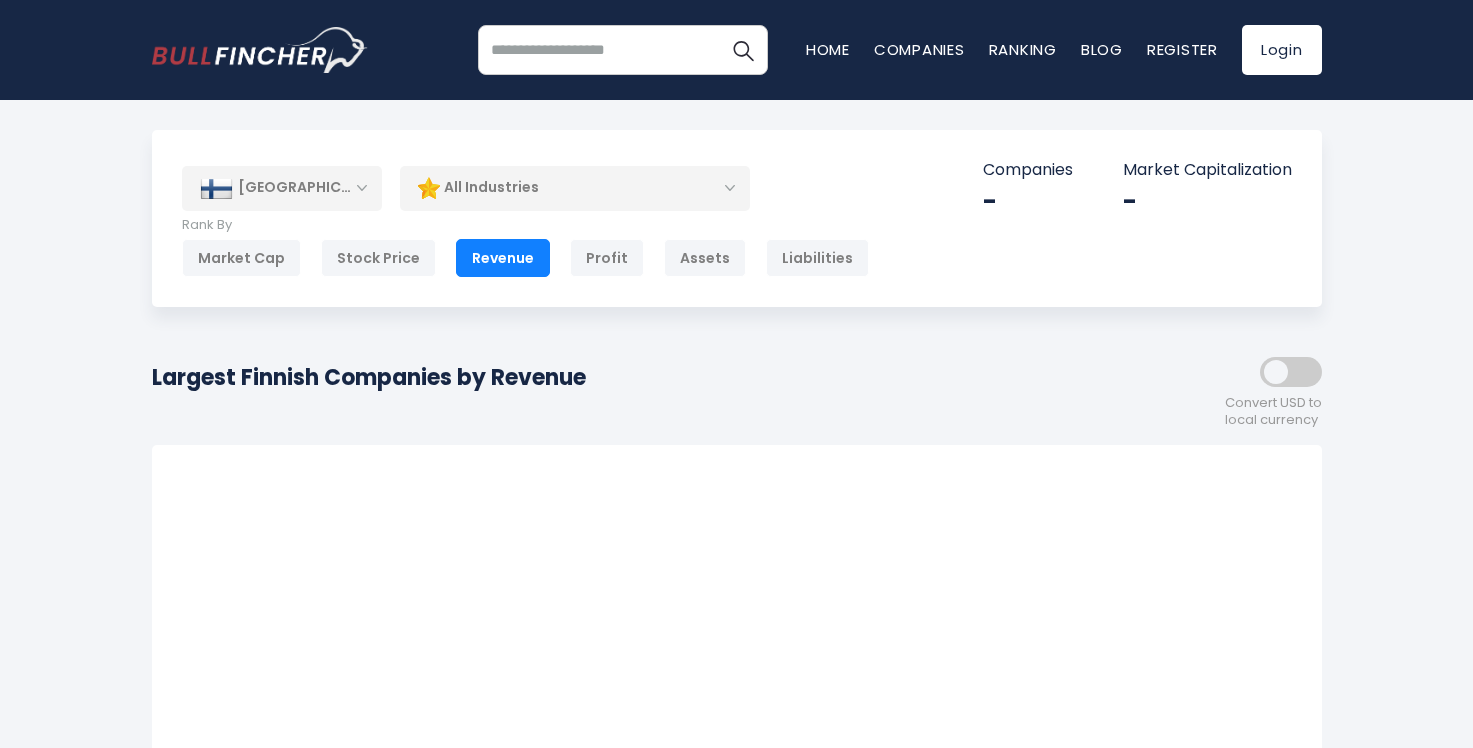 scroll, scrollTop: 0, scrollLeft: 0, axis: both 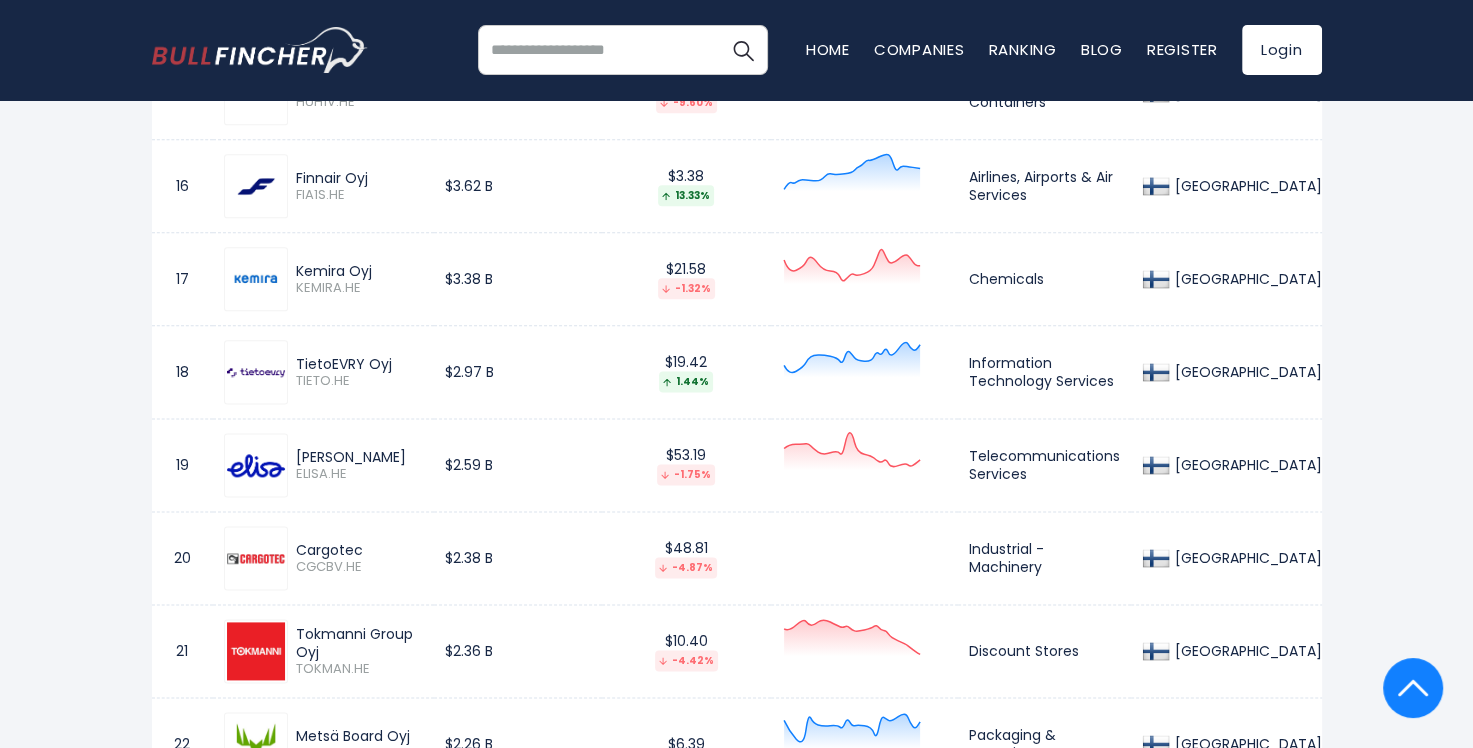drag, startPoint x: 402, startPoint y: 361, endPoint x: 293, endPoint y: 356, distance: 109.11462 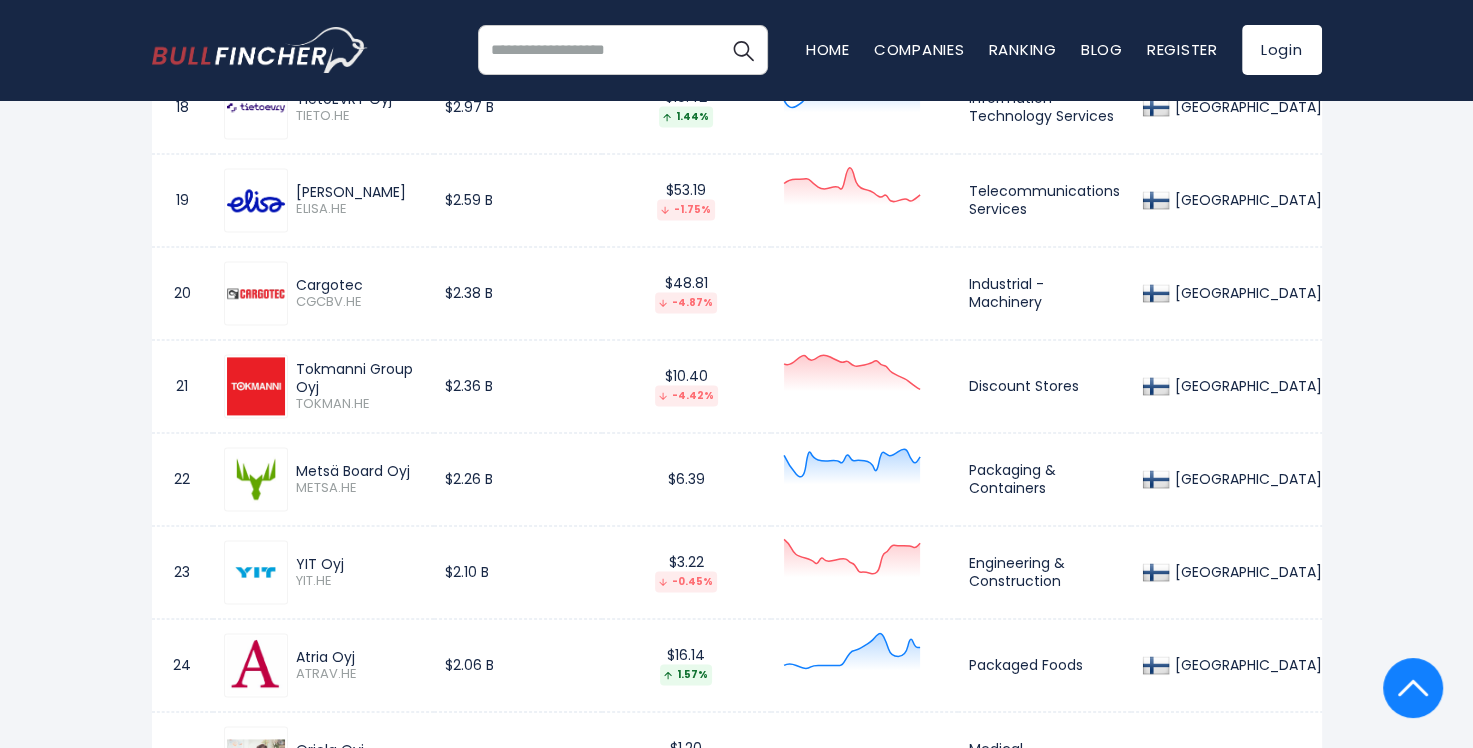 scroll, scrollTop: 2800, scrollLeft: 0, axis: vertical 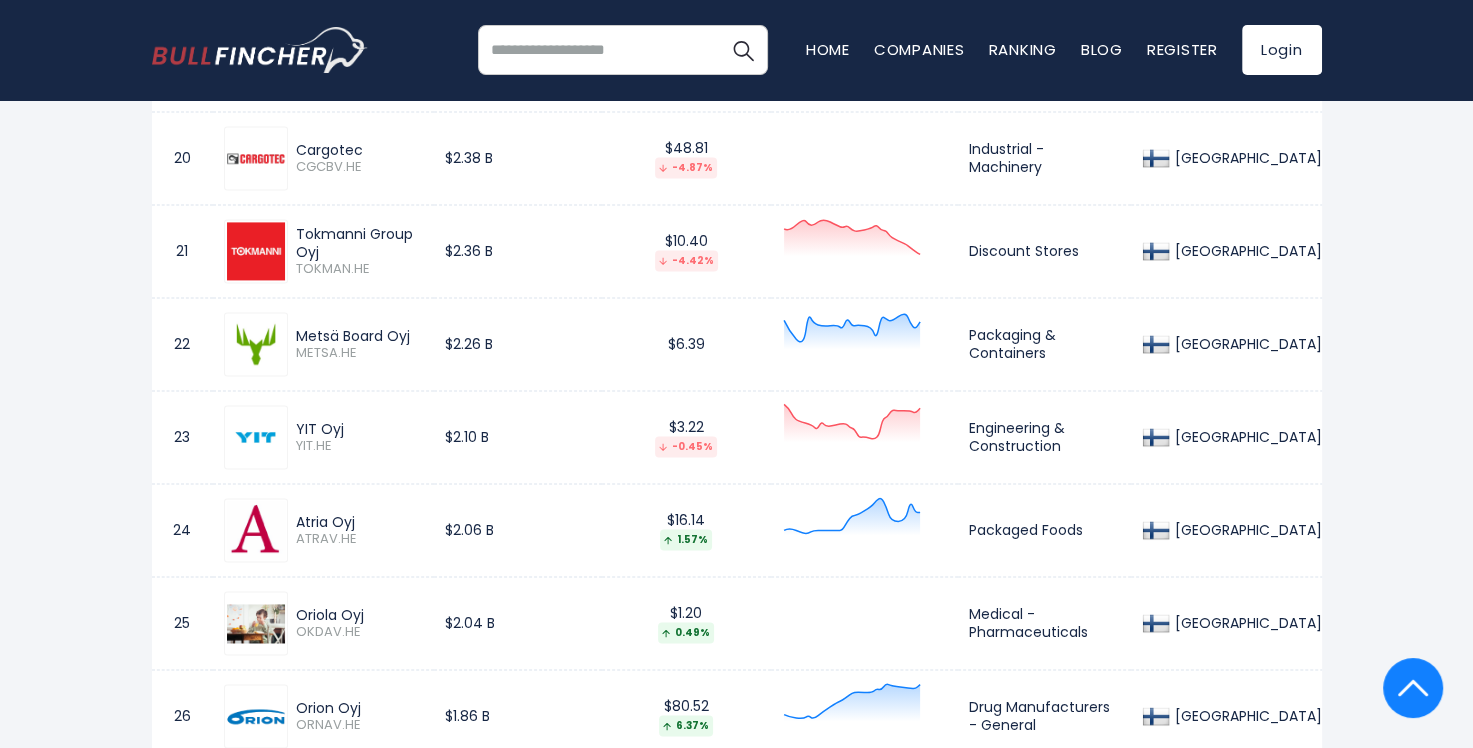 drag, startPoint x: 405, startPoint y: 241, endPoint x: 295, endPoint y: 239, distance: 110.01818 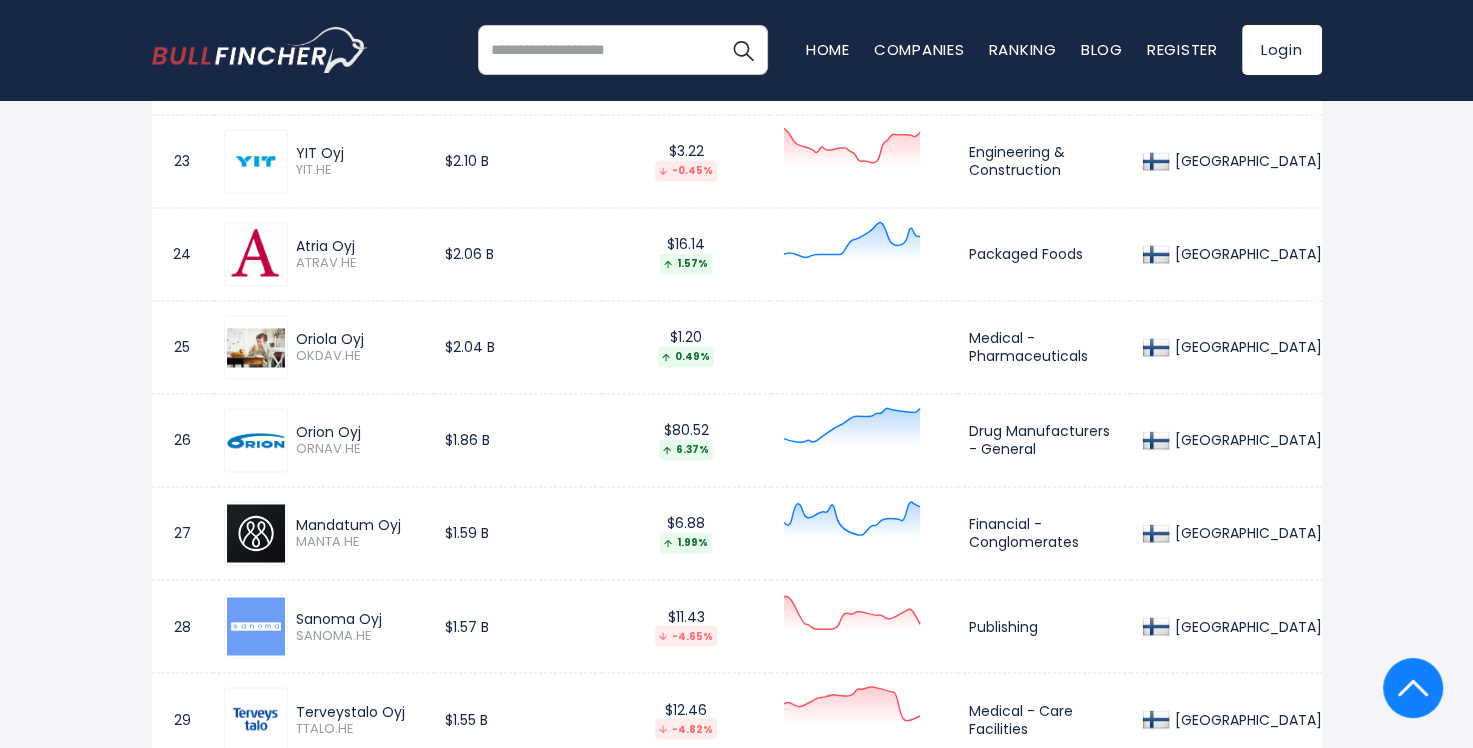 scroll, scrollTop: 3100, scrollLeft: 0, axis: vertical 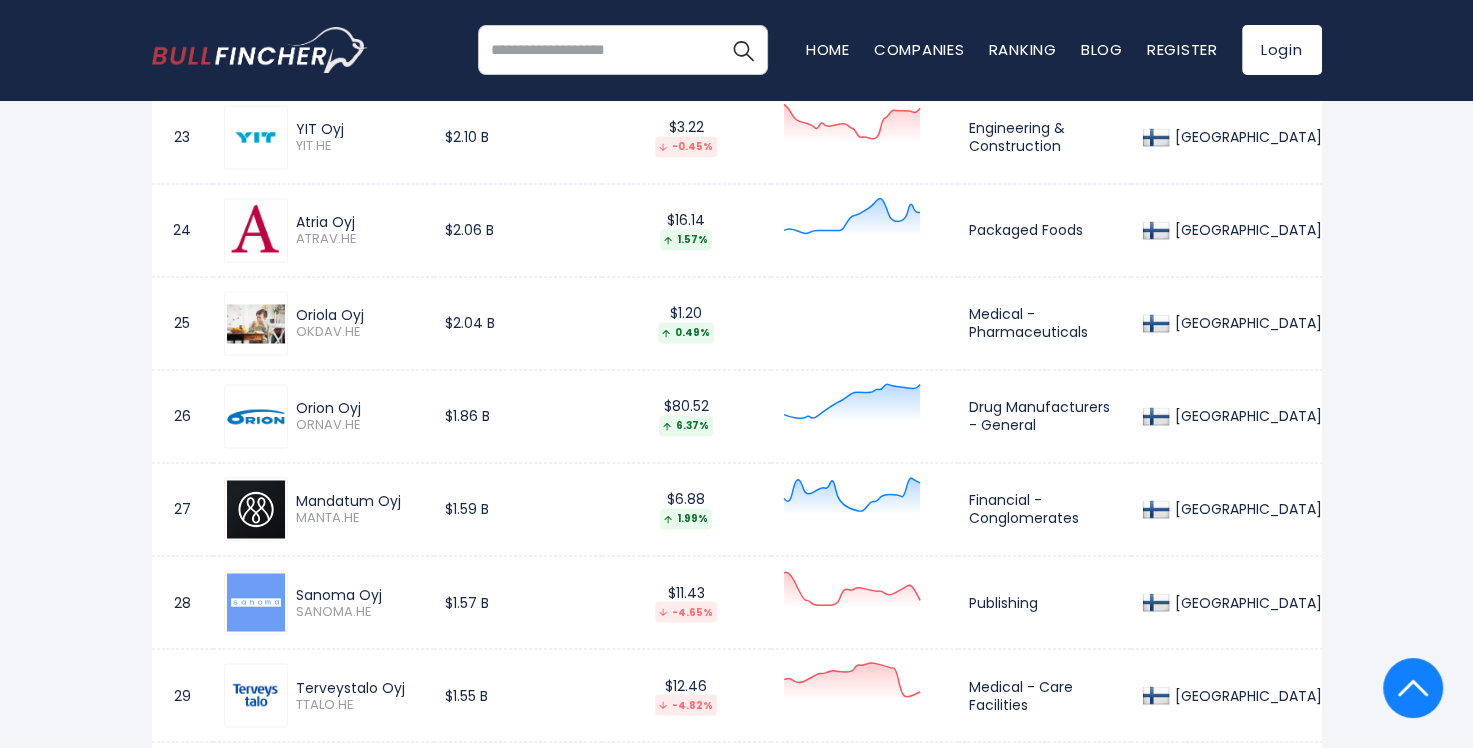 drag, startPoint x: 371, startPoint y: 309, endPoint x: 297, endPoint y: 300, distance: 74.54529 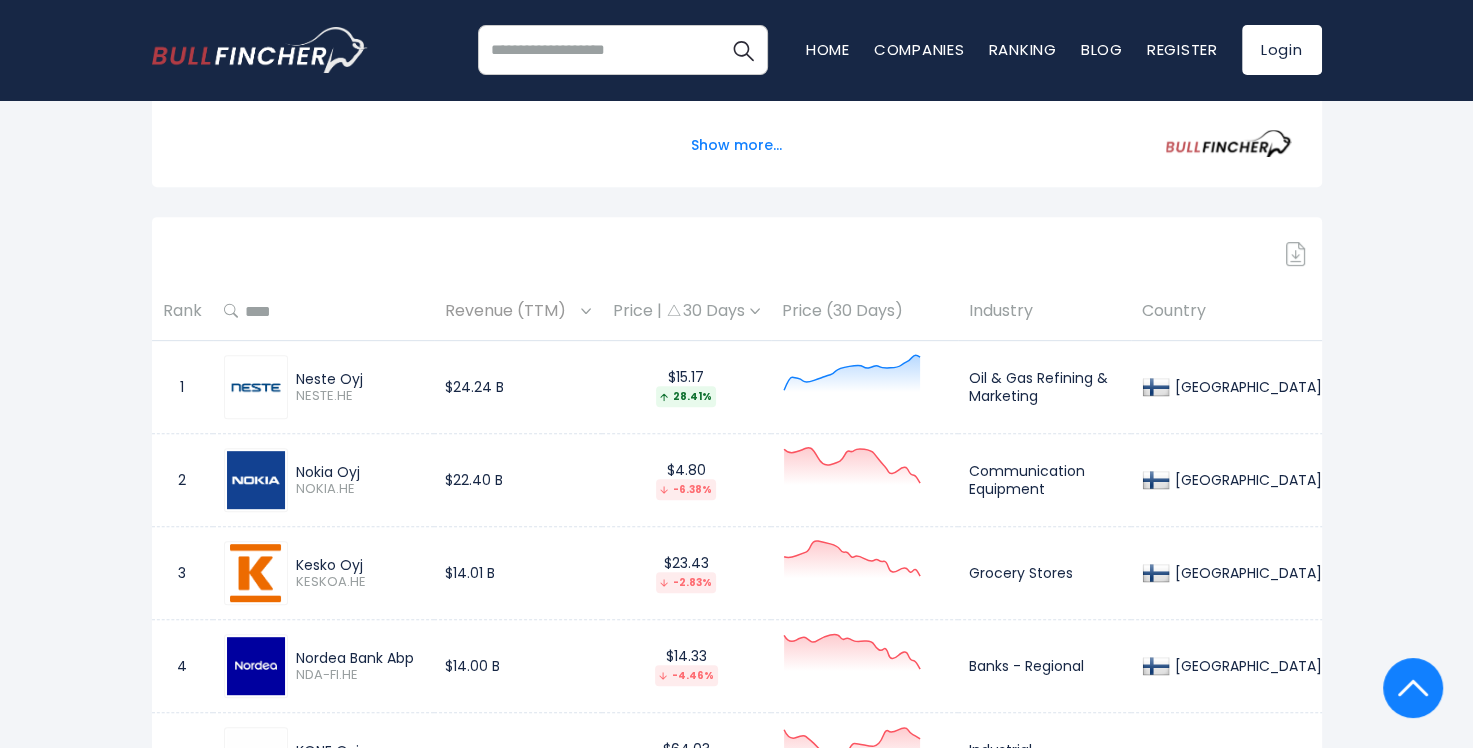 scroll, scrollTop: 800, scrollLeft: 0, axis: vertical 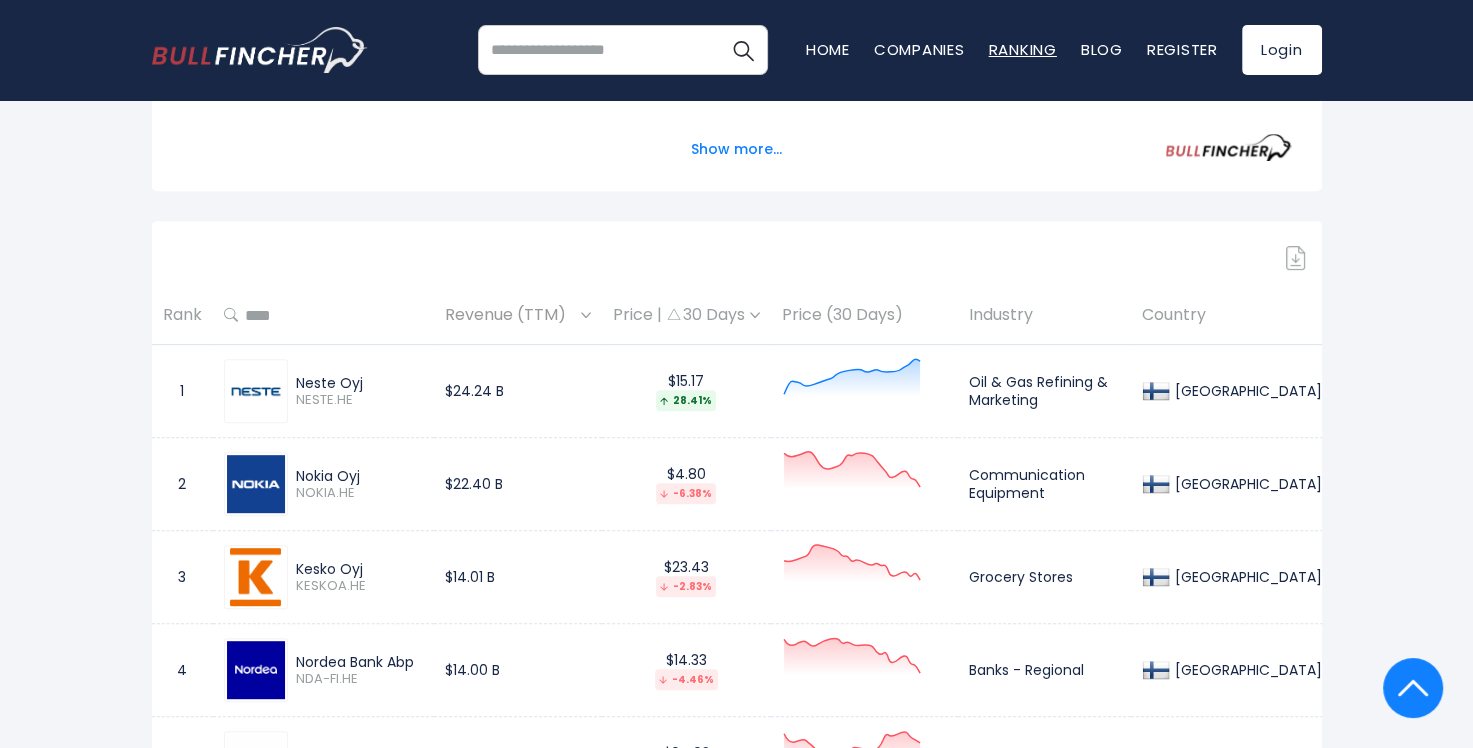 click on "Ranking" at bounding box center [1023, 49] 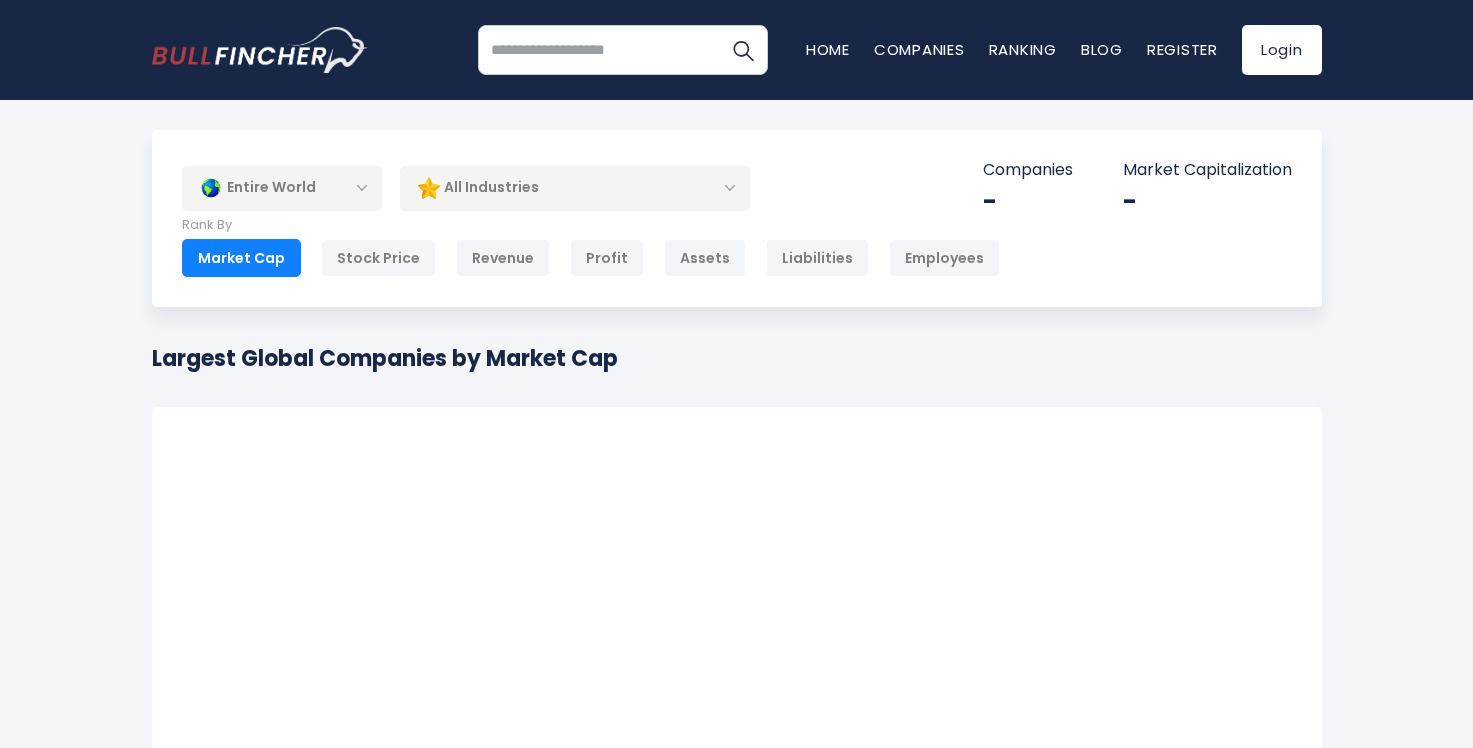 scroll, scrollTop: 0, scrollLeft: 0, axis: both 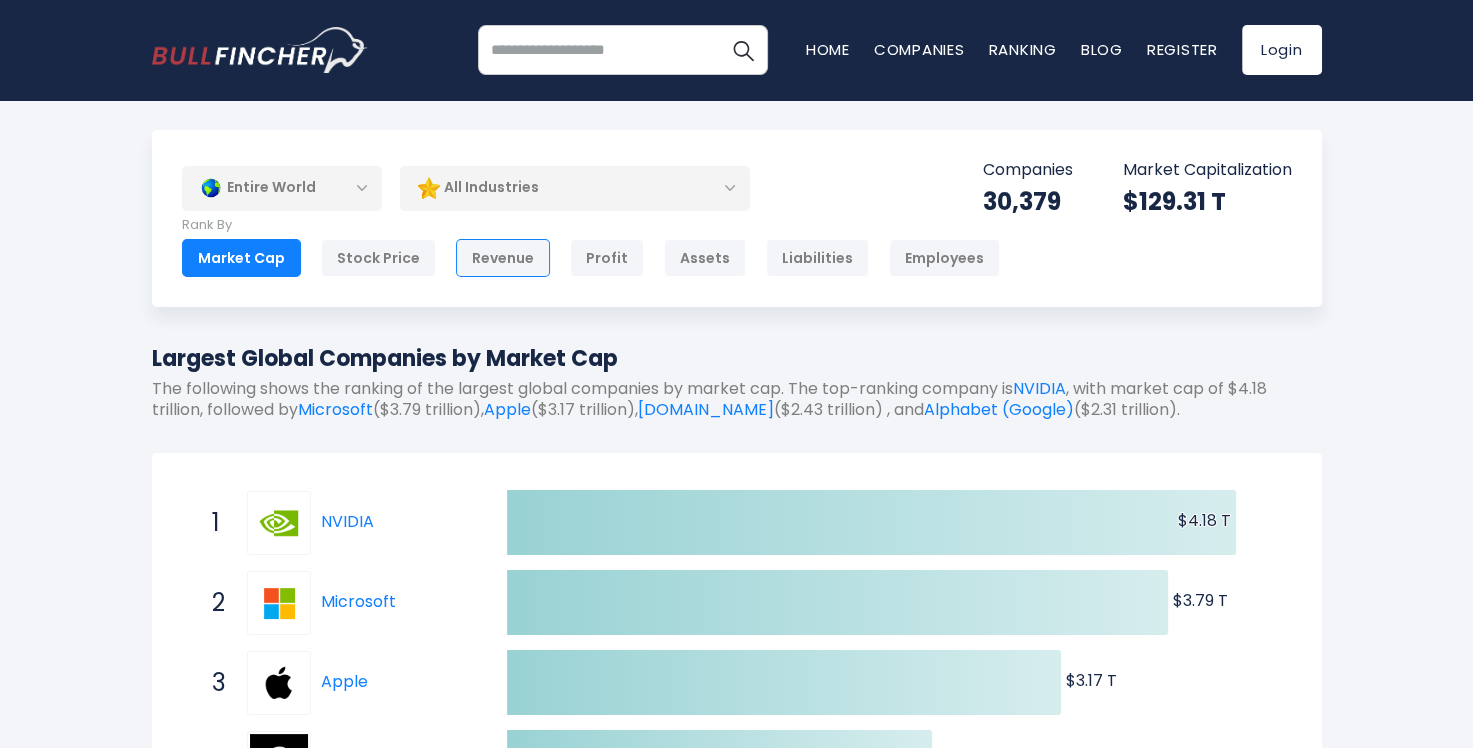 click on "Revenue" at bounding box center (503, 258) 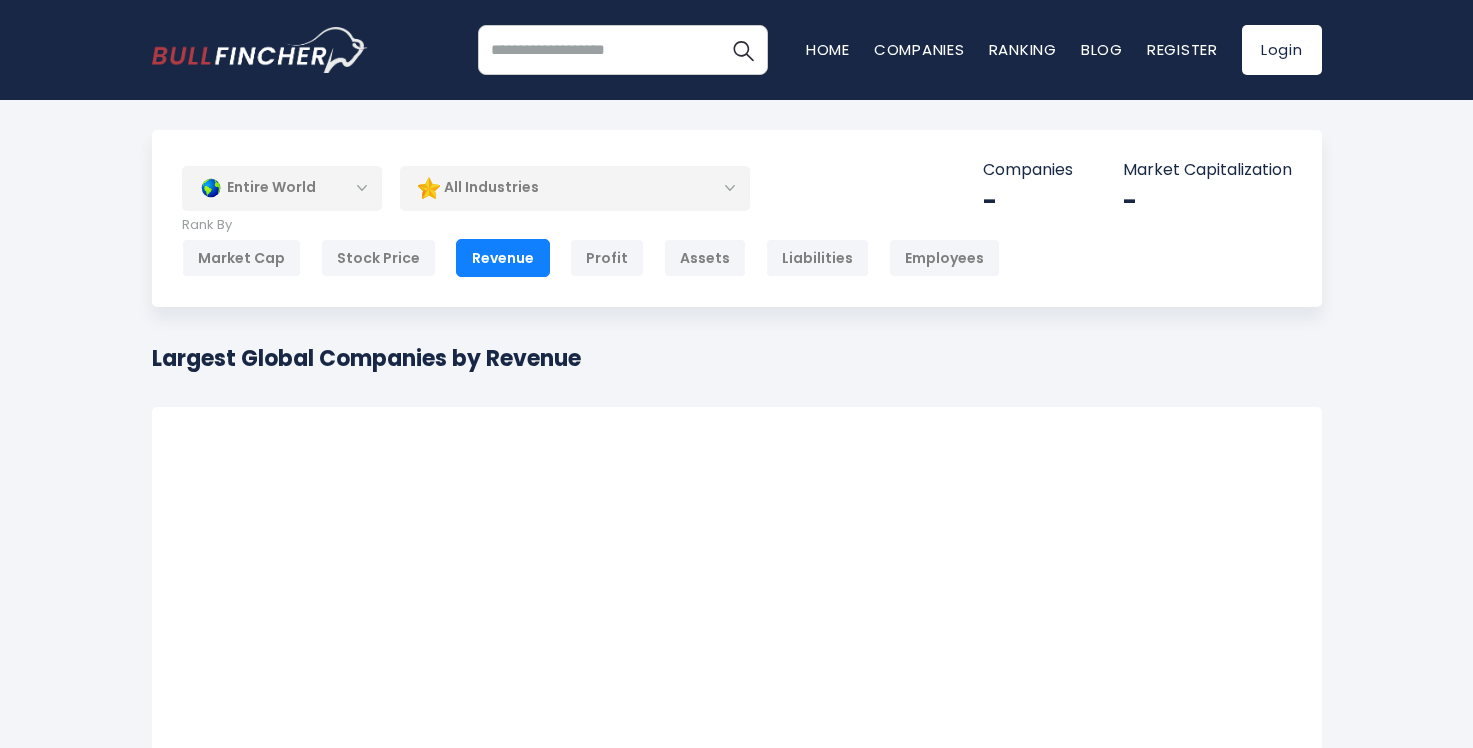 scroll, scrollTop: 0, scrollLeft: 0, axis: both 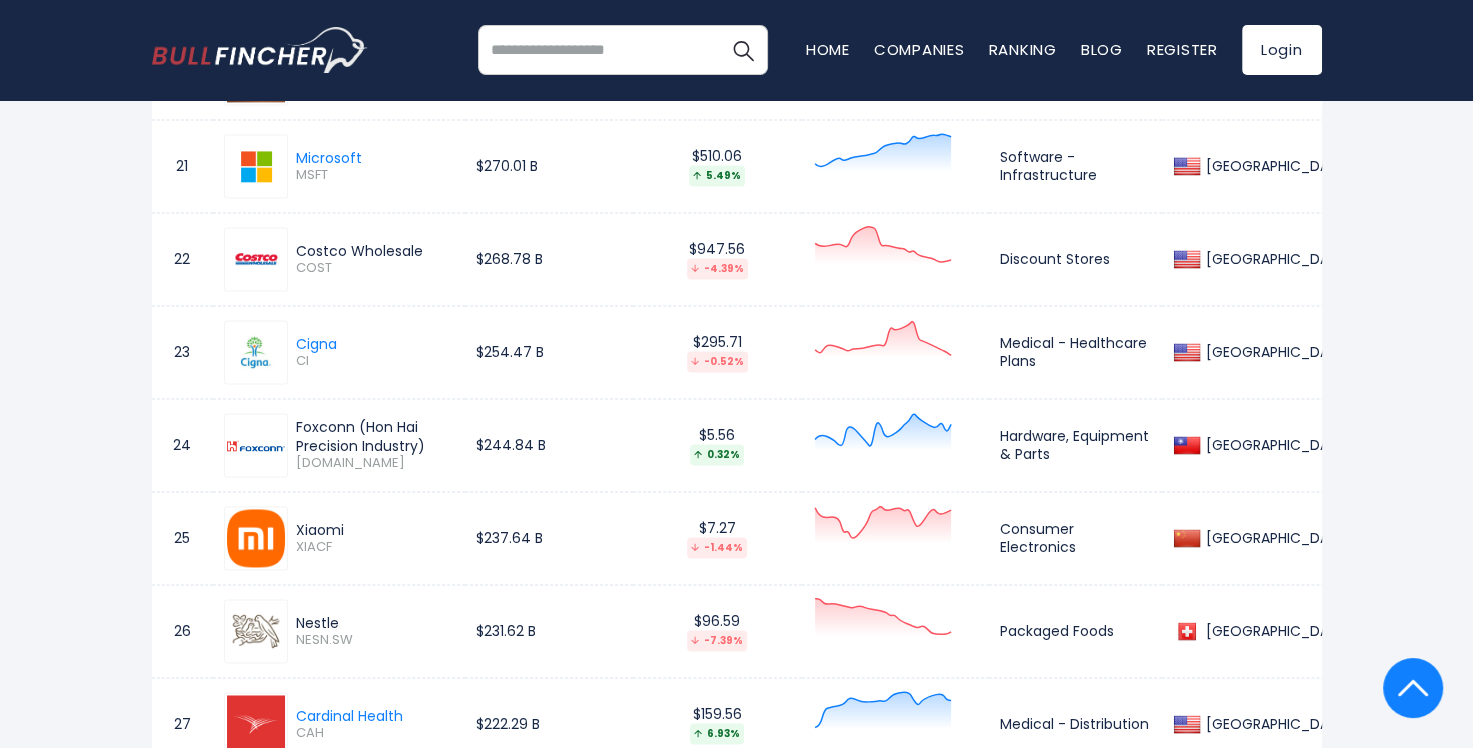 drag, startPoint x: 436, startPoint y: 259, endPoint x: 297, endPoint y: 259, distance: 139 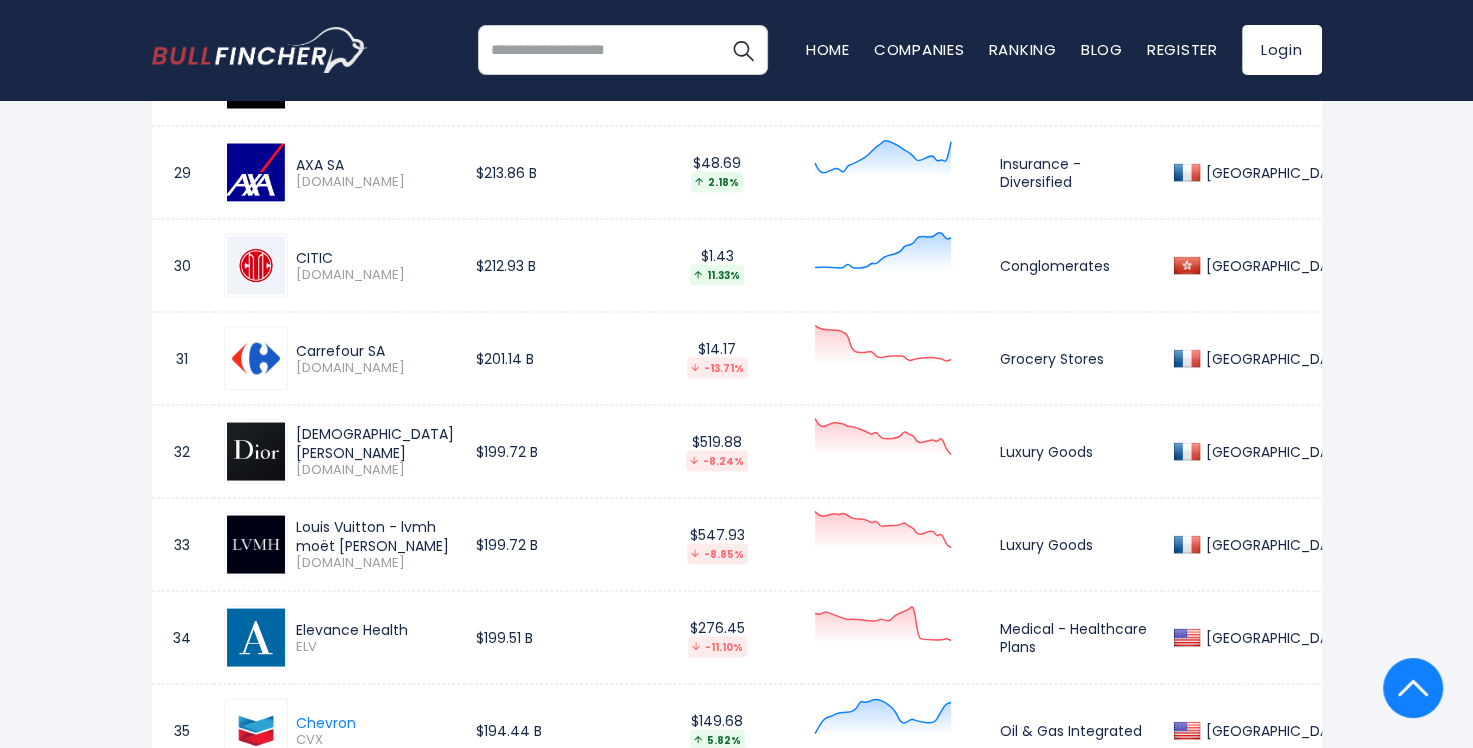 scroll, scrollTop: 3866, scrollLeft: 0, axis: vertical 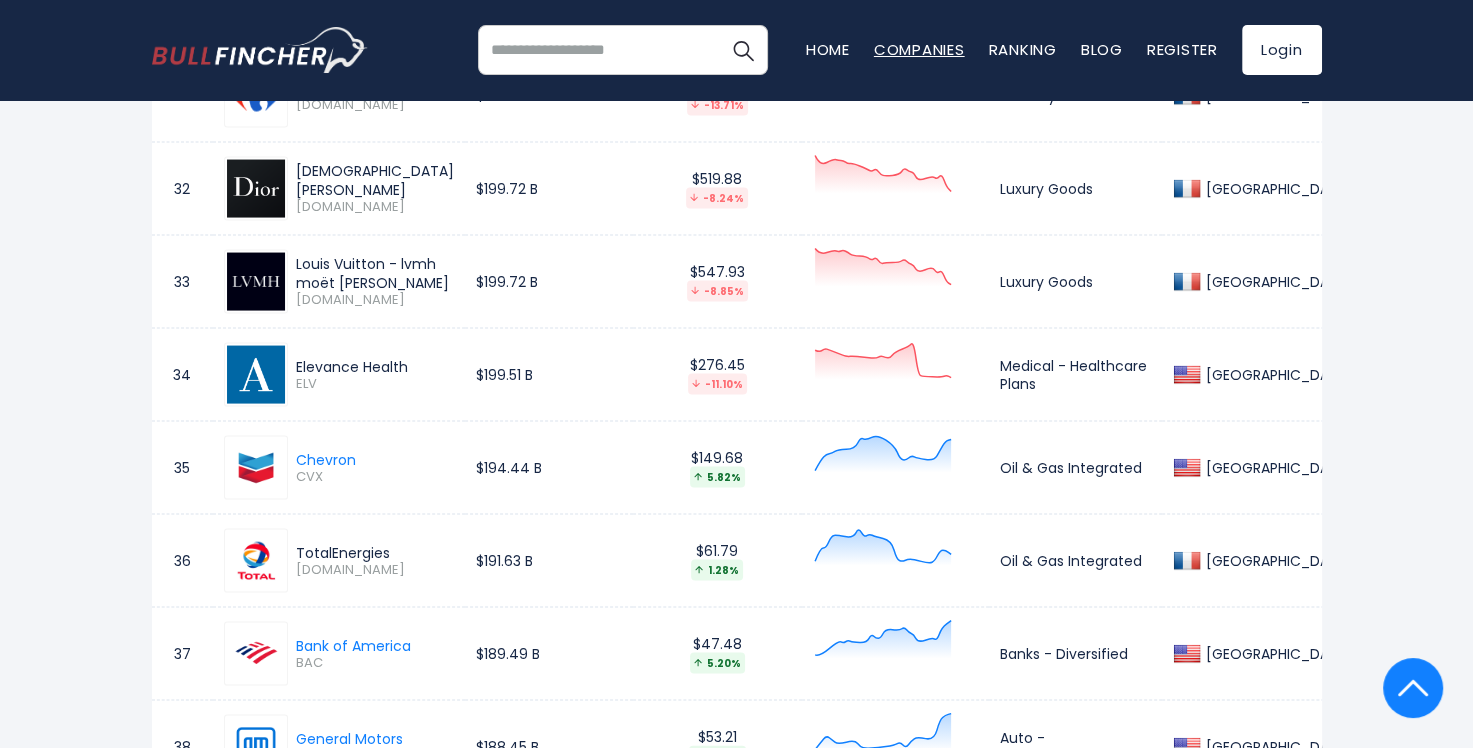 click on "Companies" at bounding box center (919, 49) 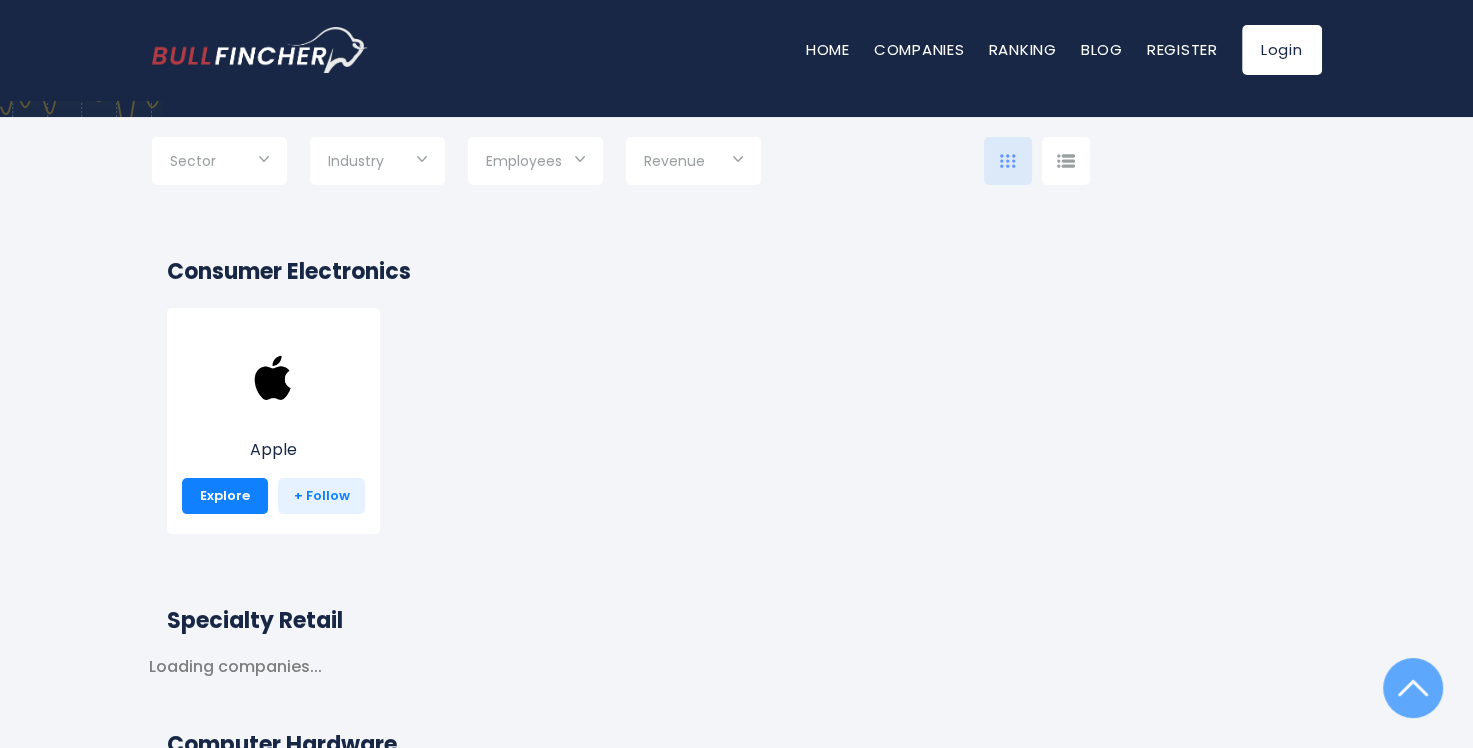 scroll, scrollTop: 400, scrollLeft: 0, axis: vertical 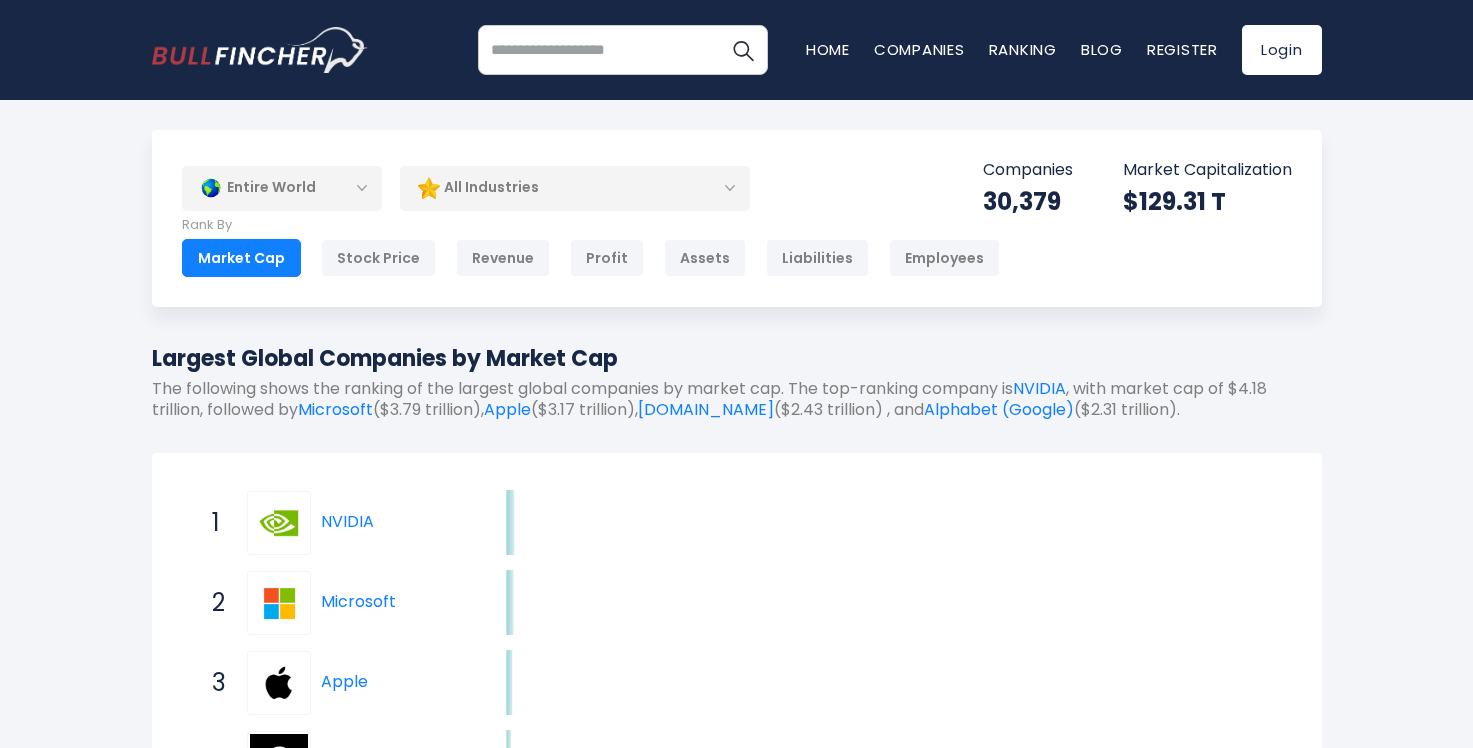 click on "Entire World" at bounding box center [282, 188] 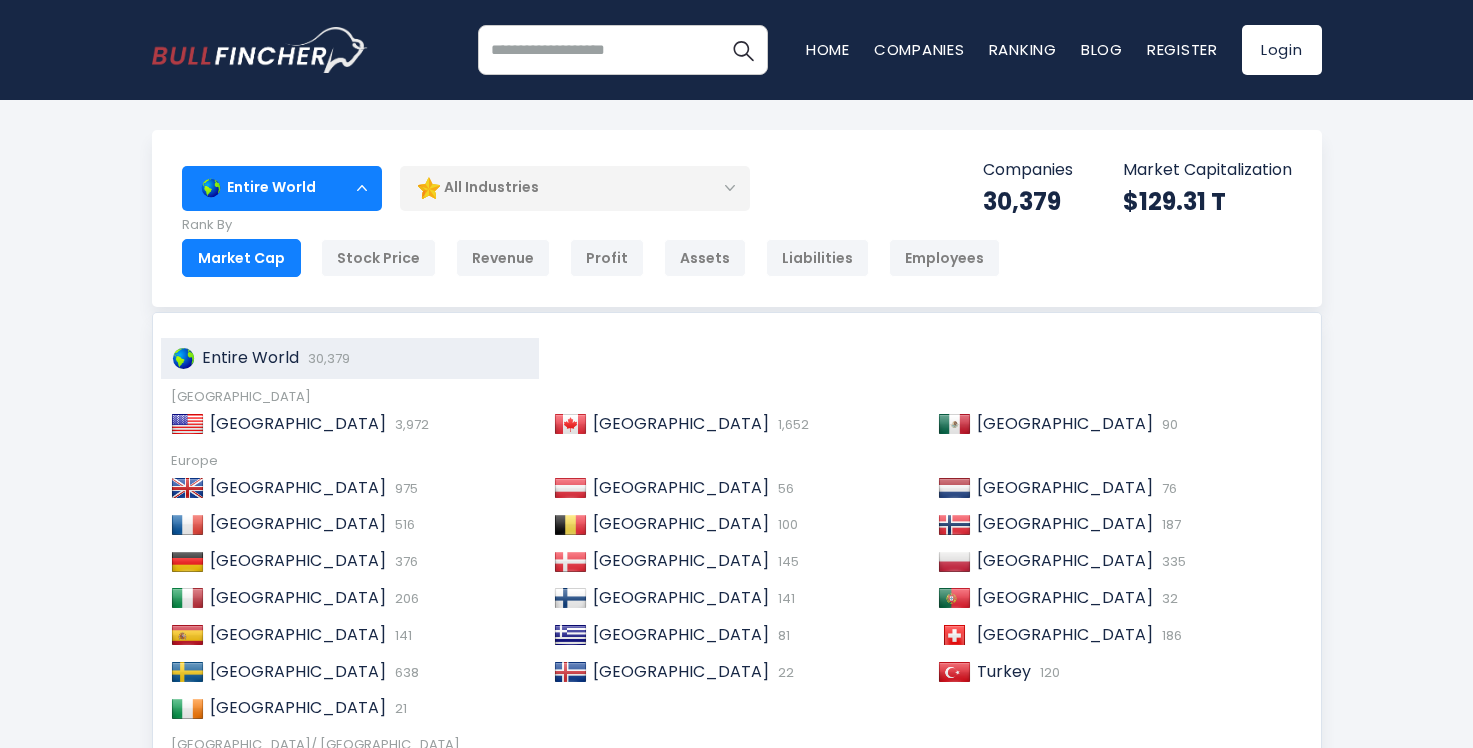 scroll, scrollTop: 0, scrollLeft: 0, axis: both 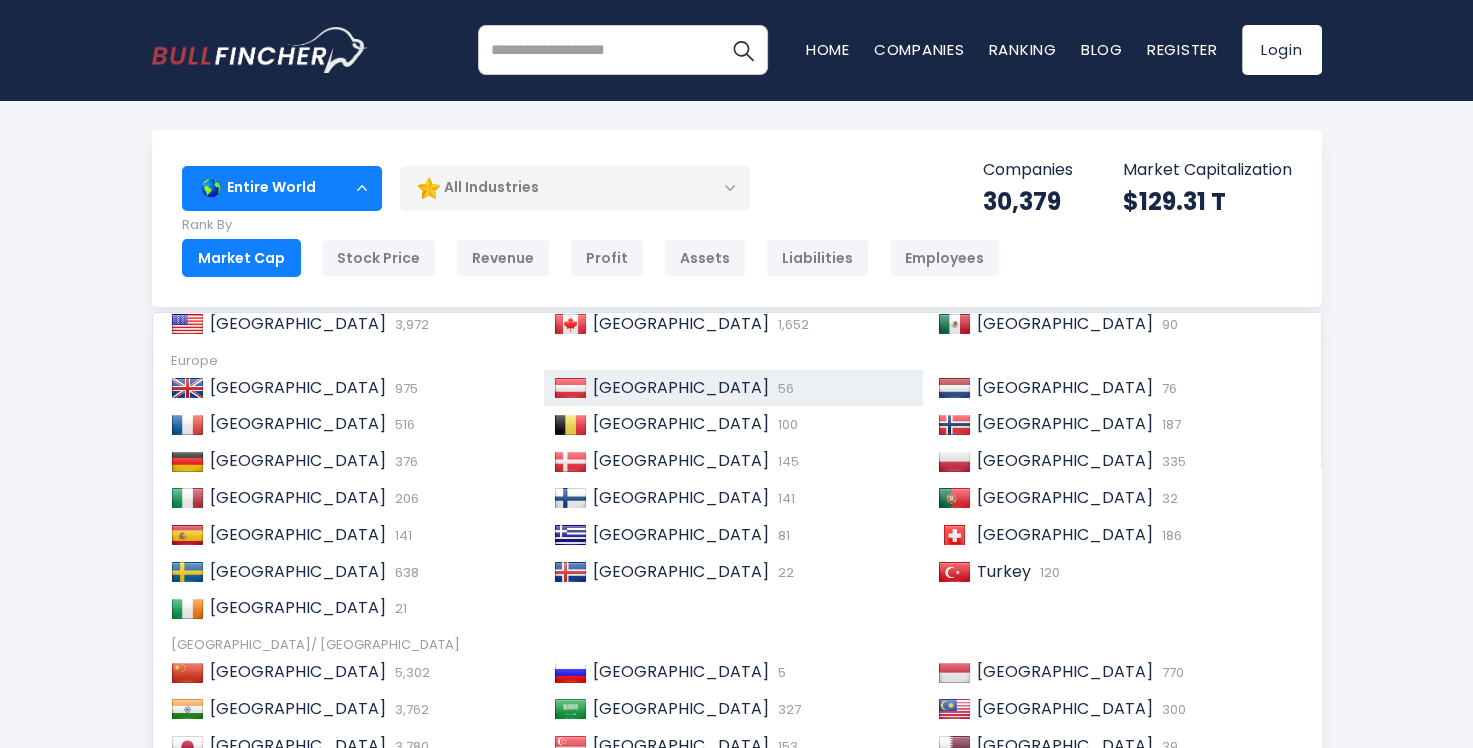 click on "[GEOGRAPHIC_DATA]" at bounding box center [681, 387] 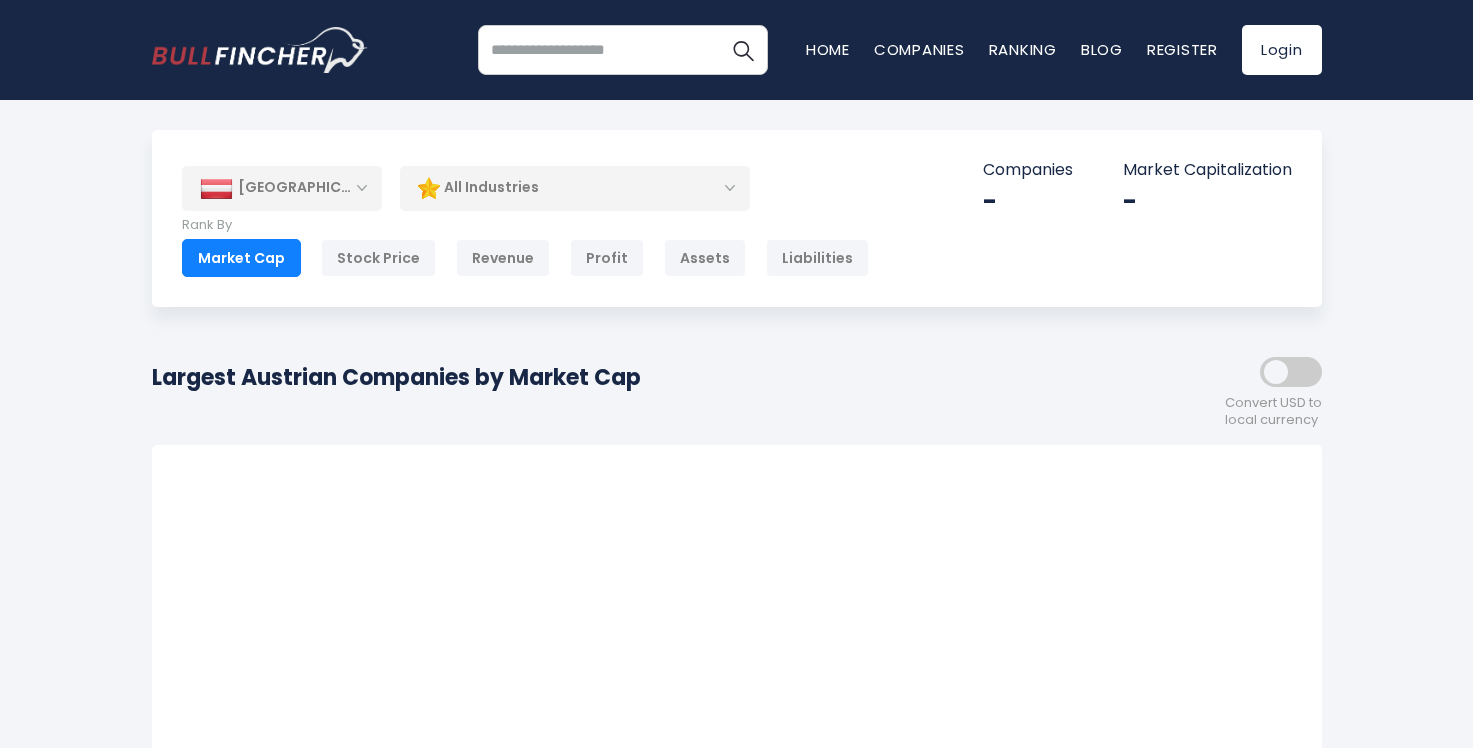 scroll, scrollTop: 0, scrollLeft: 0, axis: both 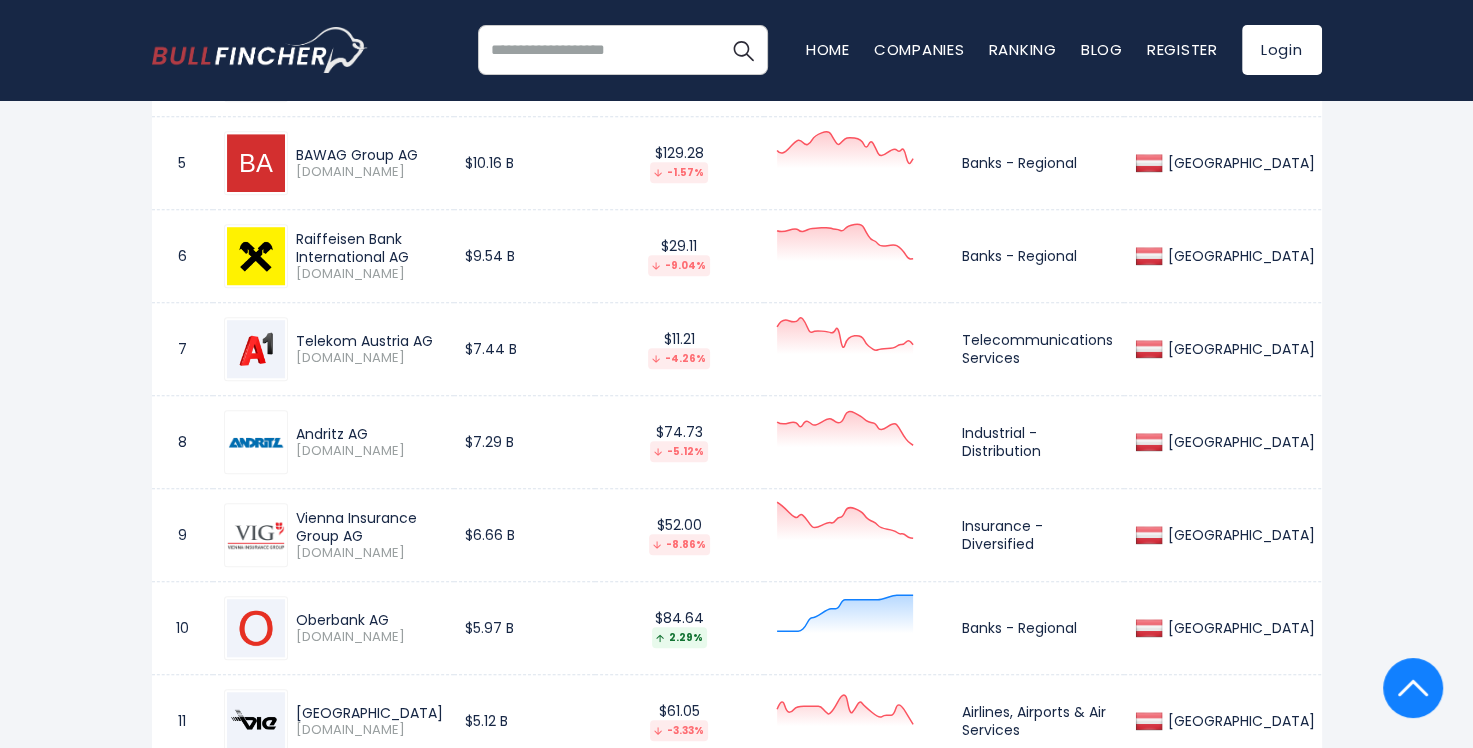 drag, startPoint x: 371, startPoint y: 431, endPoint x: 297, endPoint y: 431, distance: 74 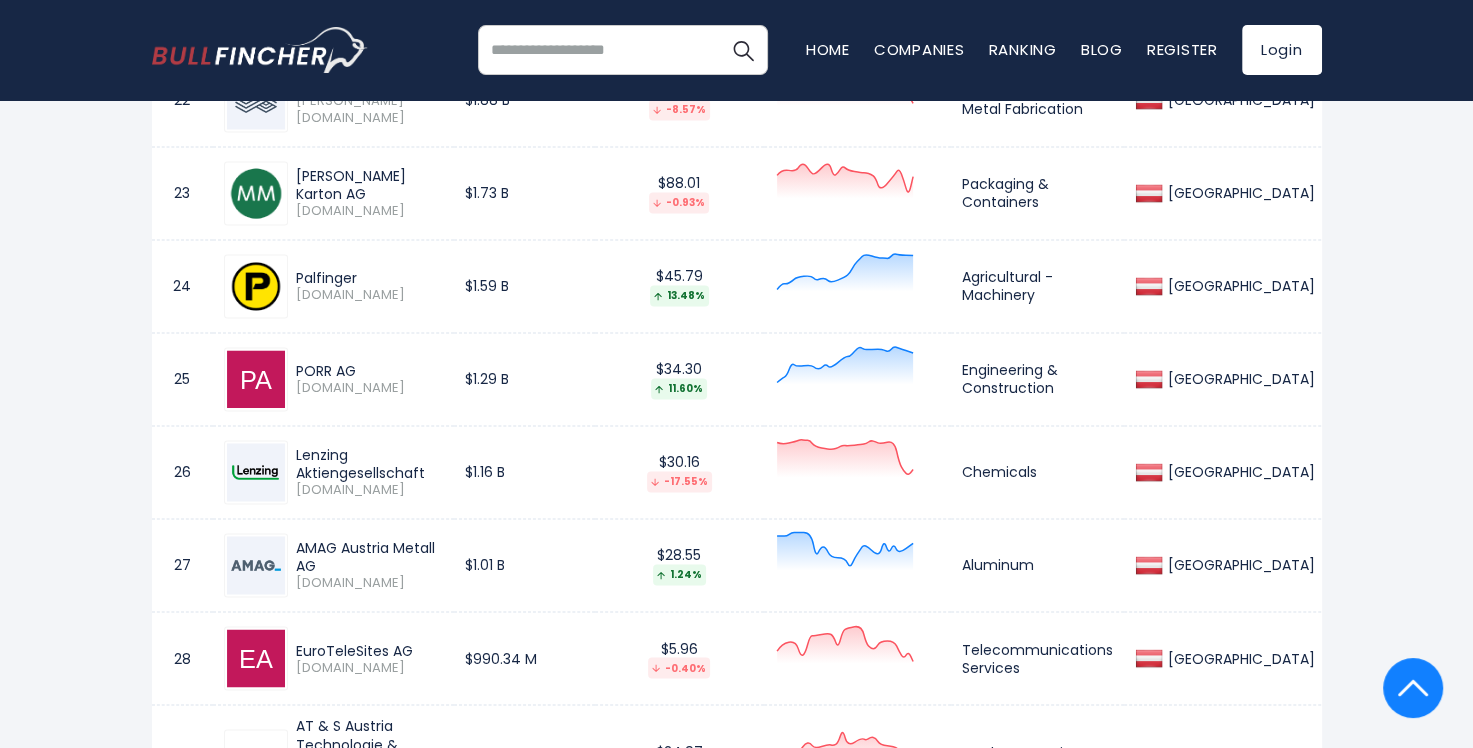 scroll, scrollTop: 3100, scrollLeft: 0, axis: vertical 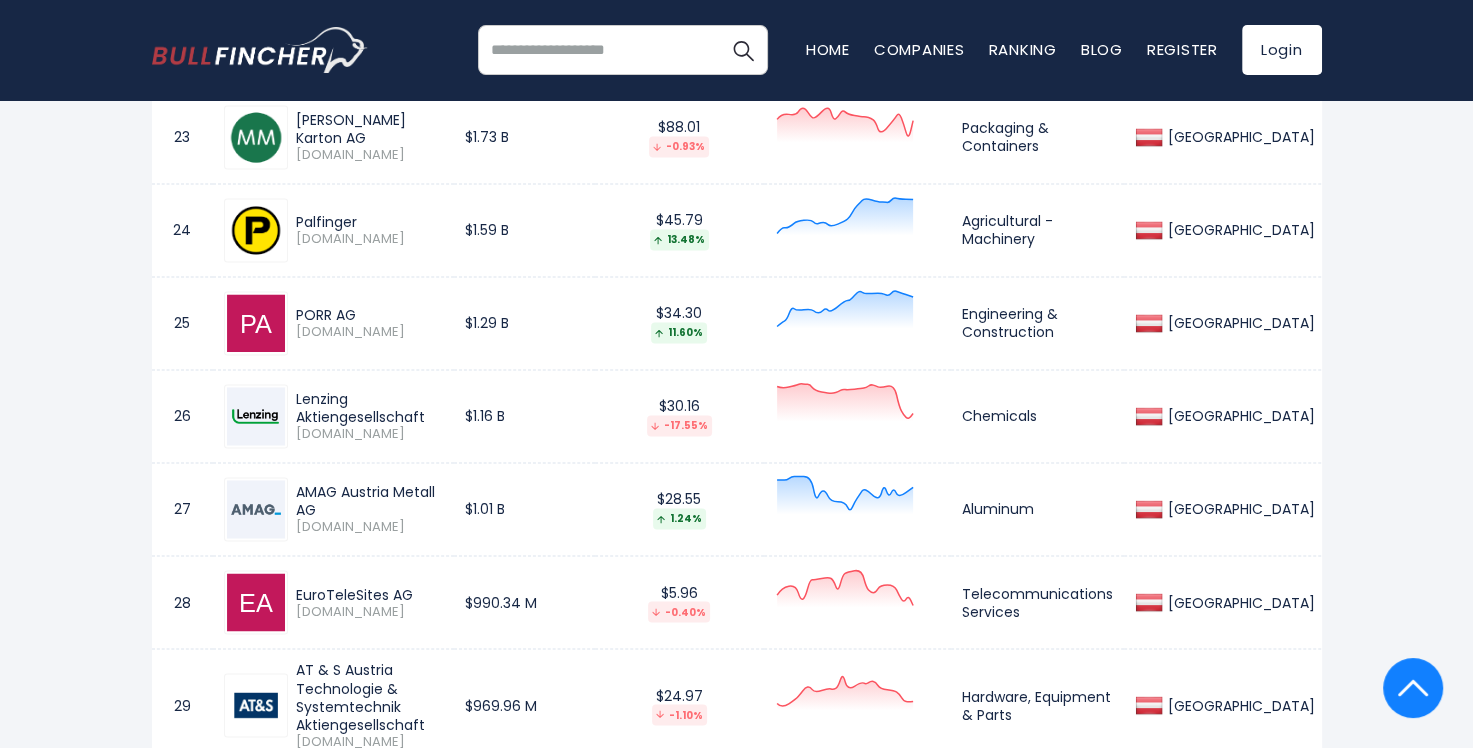 drag, startPoint x: 387, startPoint y: 221, endPoint x: 296, endPoint y: 219, distance: 91.02197 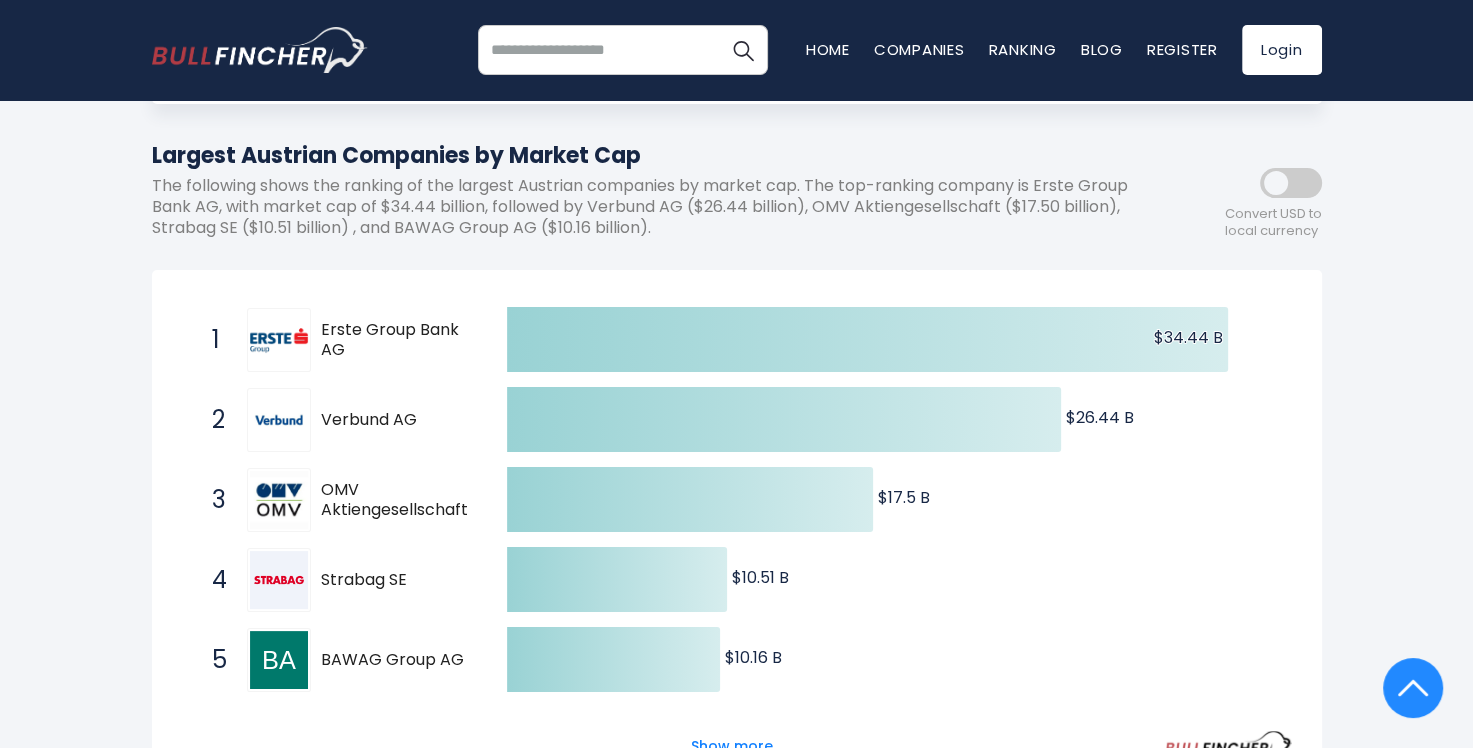 scroll, scrollTop: 0, scrollLeft: 0, axis: both 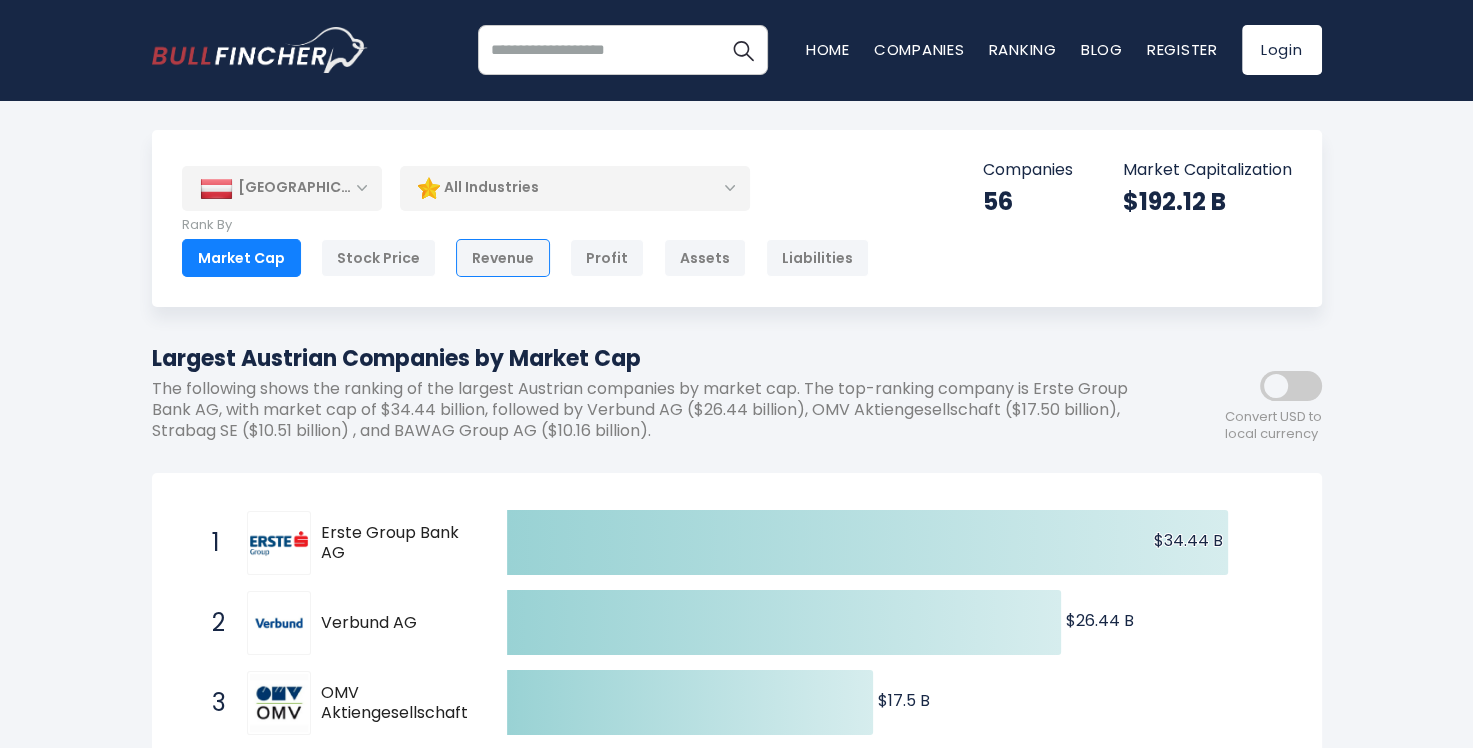 click on "Revenue" at bounding box center (503, 258) 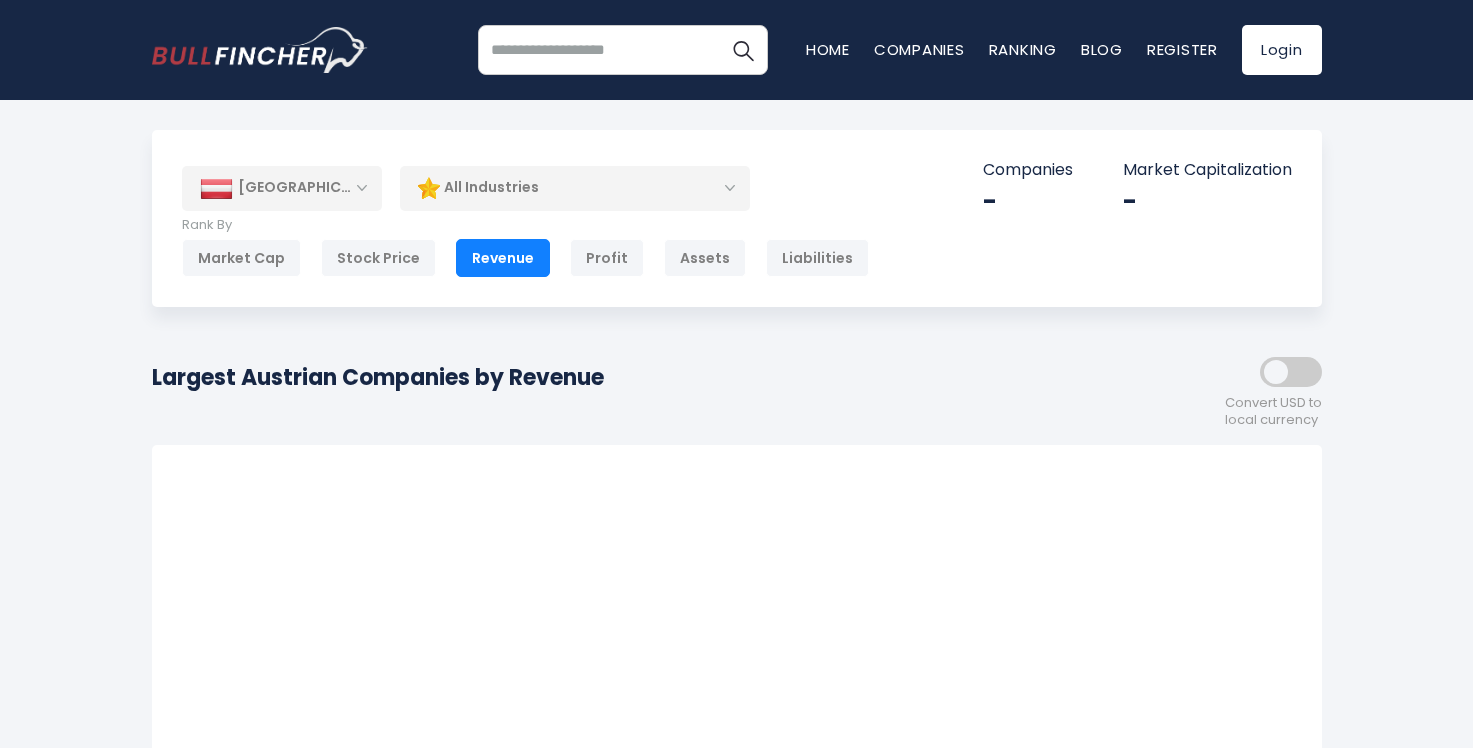 scroll, scrollTop: 0, scrollLeft: 0, axis: both 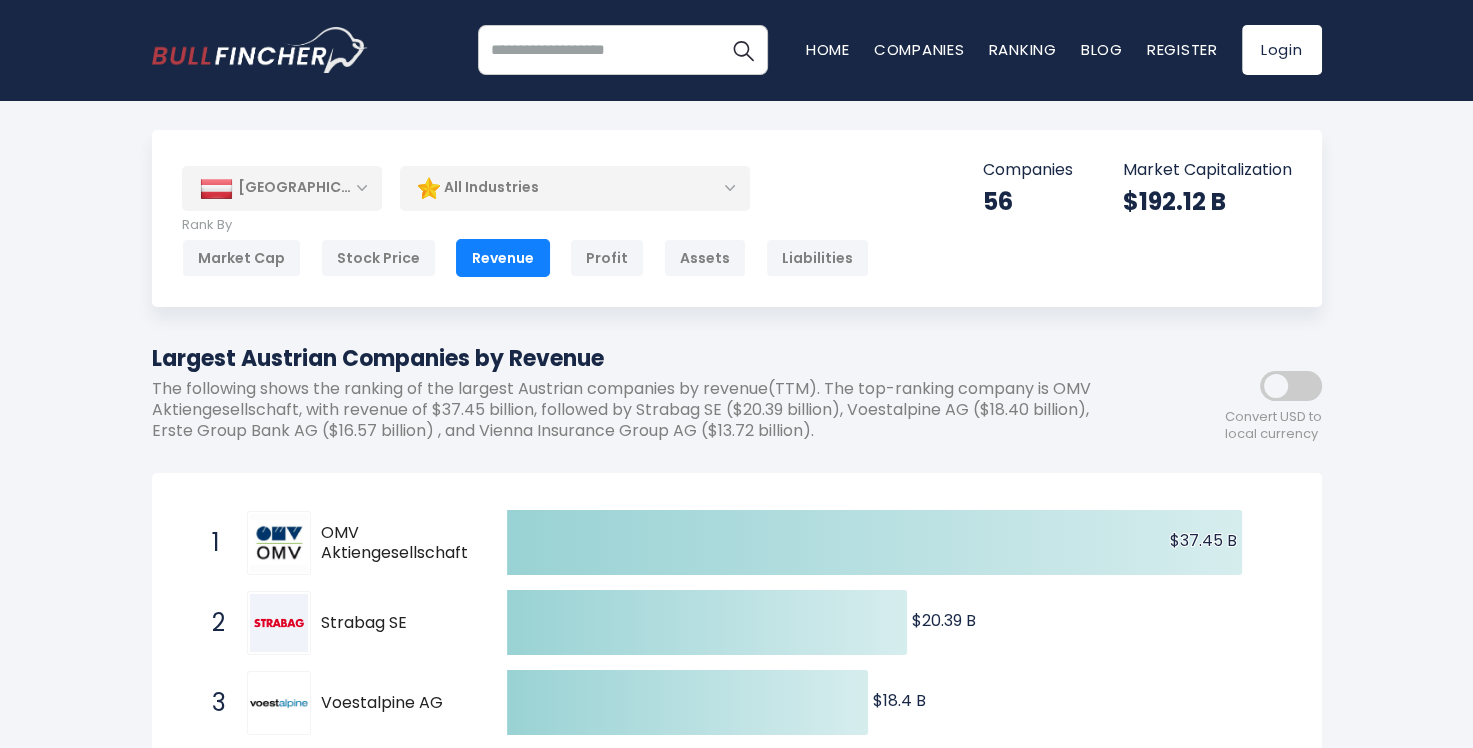 click on "[GEOGRAPHIC_DATA]" at bounding box center [282, 188] 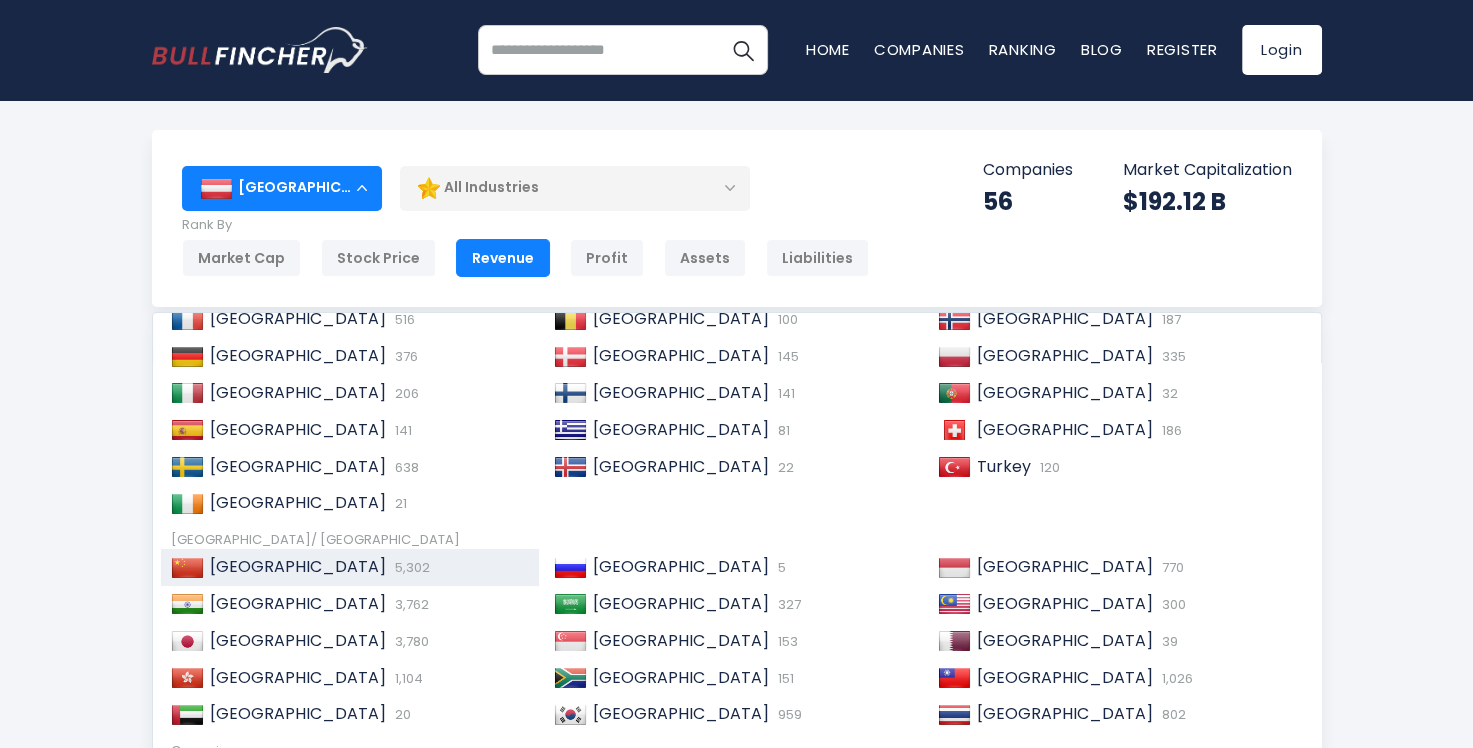 scroll, scrollTop: 105, scrollLeft: 0, axis: vertical 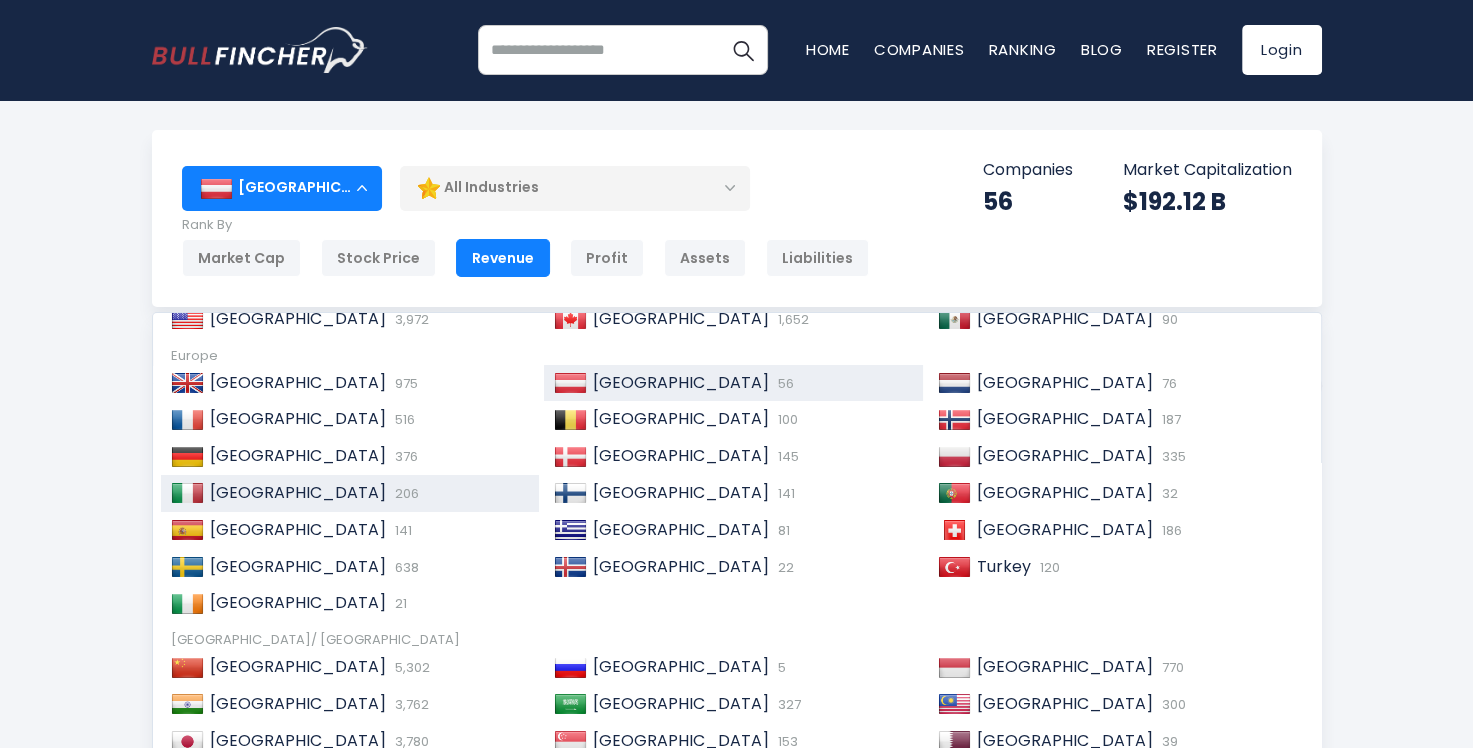 click on "[GEOGRAPHIC_DATA]" at bounding box center (298, 492) 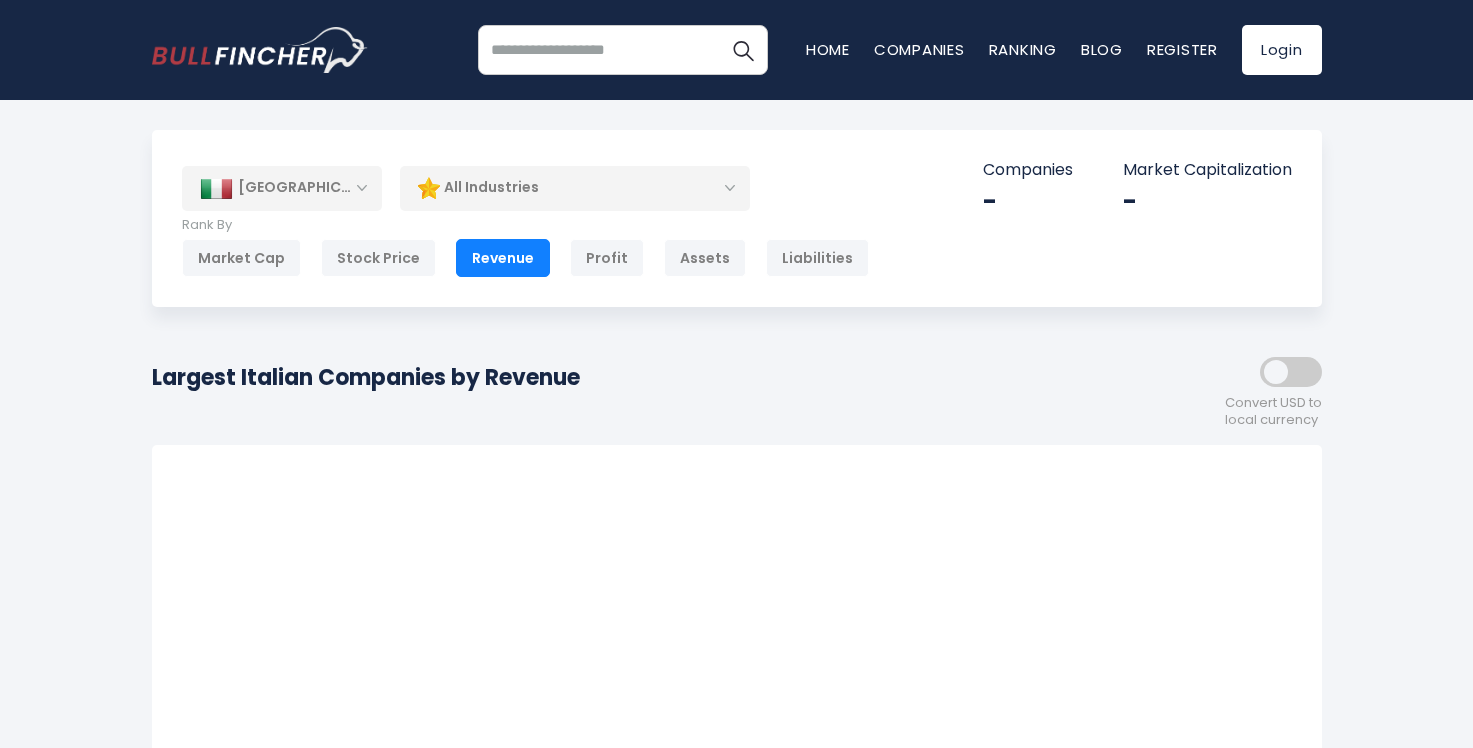 scroll, scrollTop: 0, scrollLeft: 0, axis: both 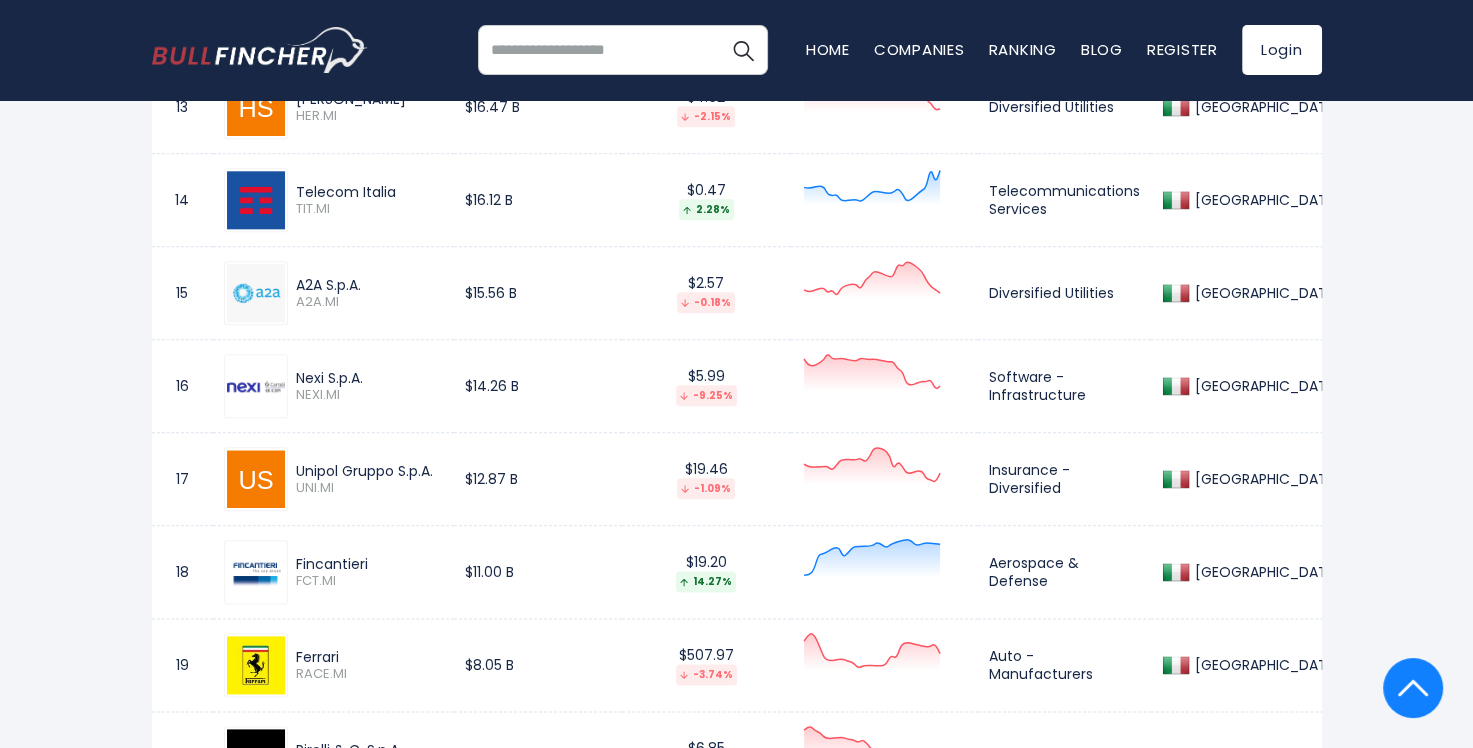 drag, startPoint x: 371, startPoint y: 376, endPoint x: 299, endPoint y: 374, distance: 72.02777 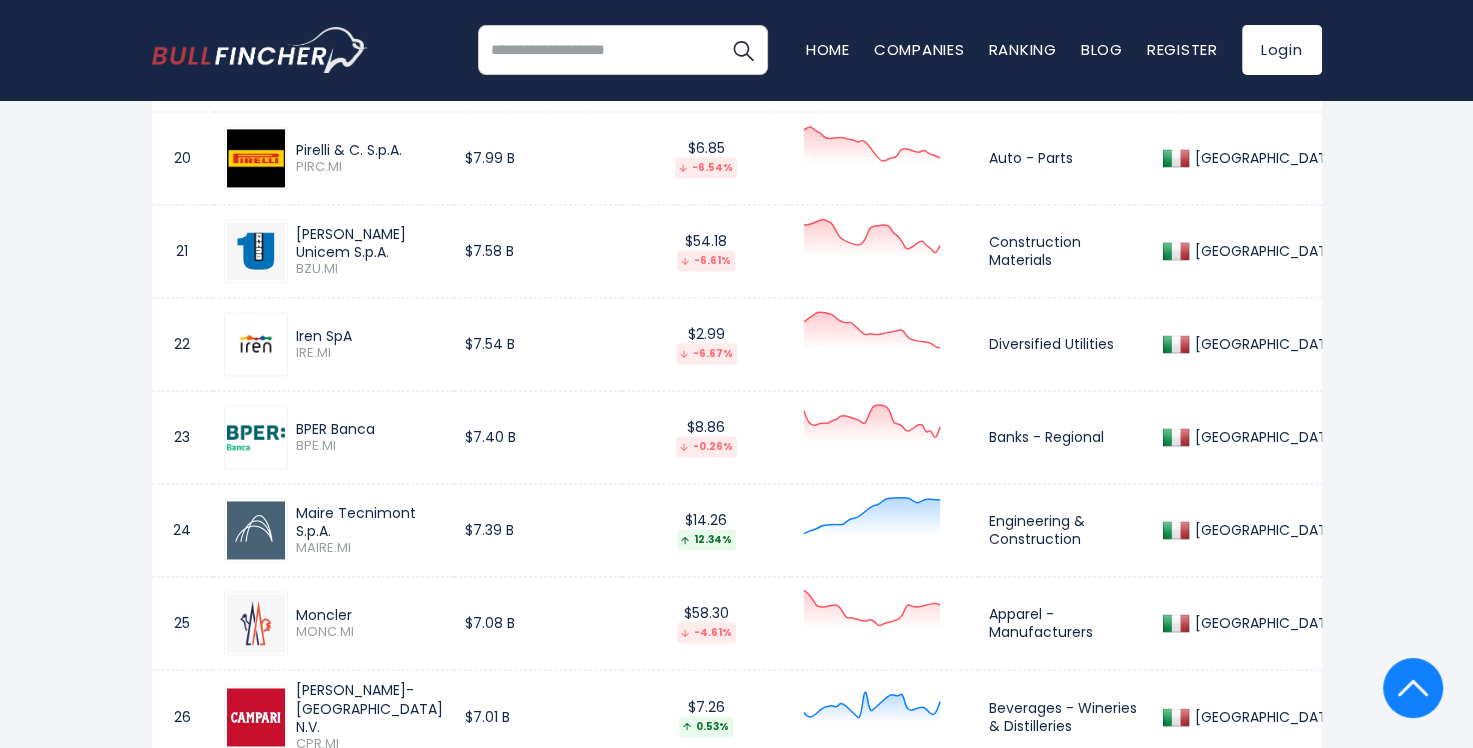 scroll, scrollTop: 3000, scrollLeft: 0, axis: vertical 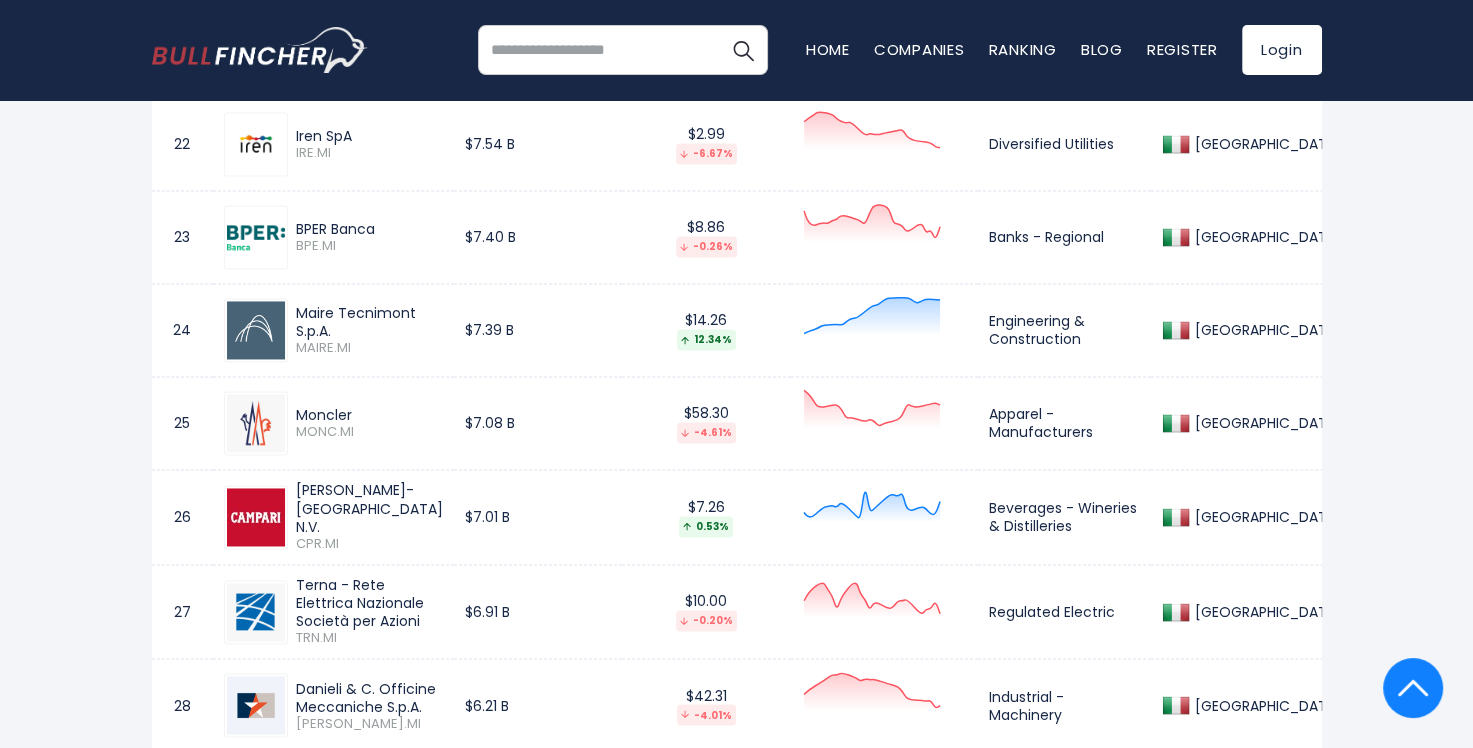 drag, startPoint x: 413, startPoint y: 315, endPoint x: 292, endPoint y: 316, distance: 121.004135 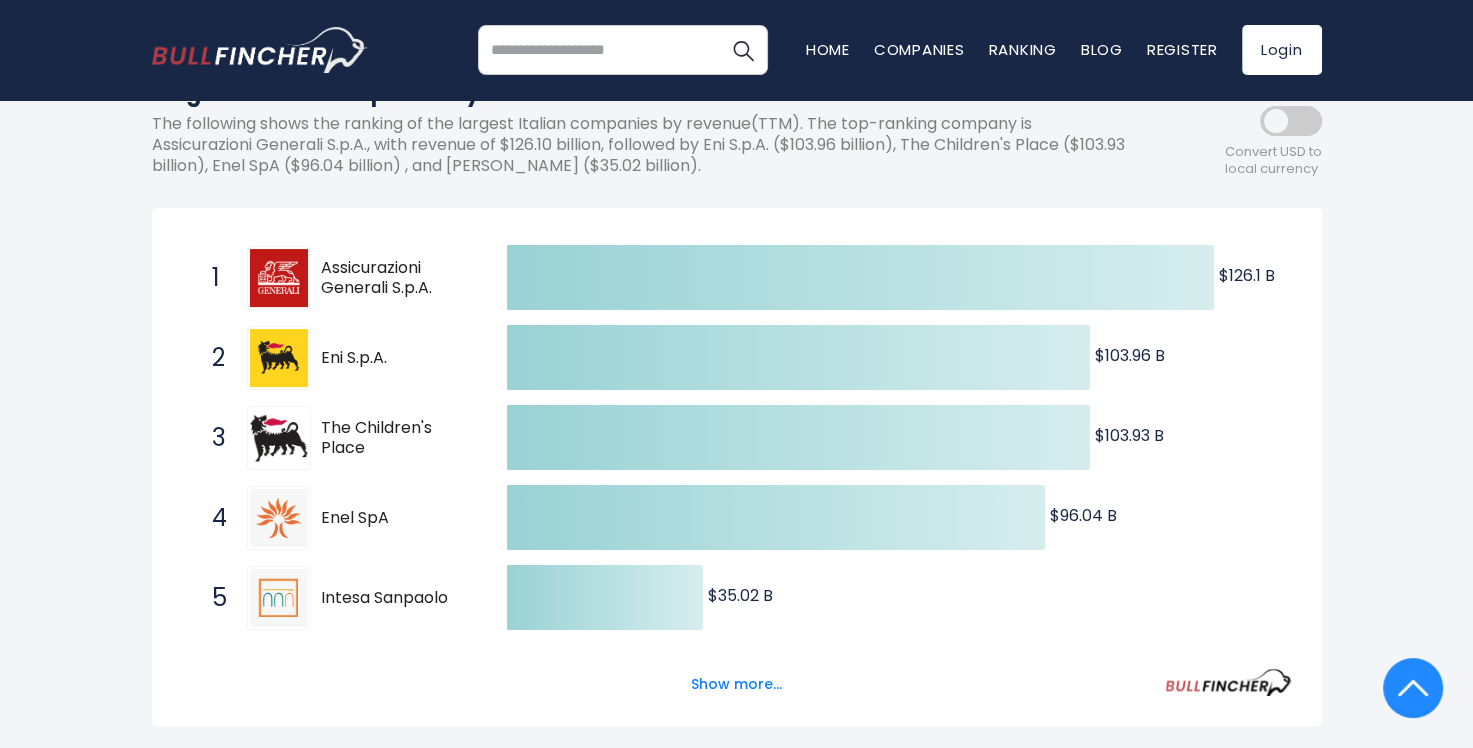 scroll, scrollTop: 0, scrollLeft: 0, axis: both 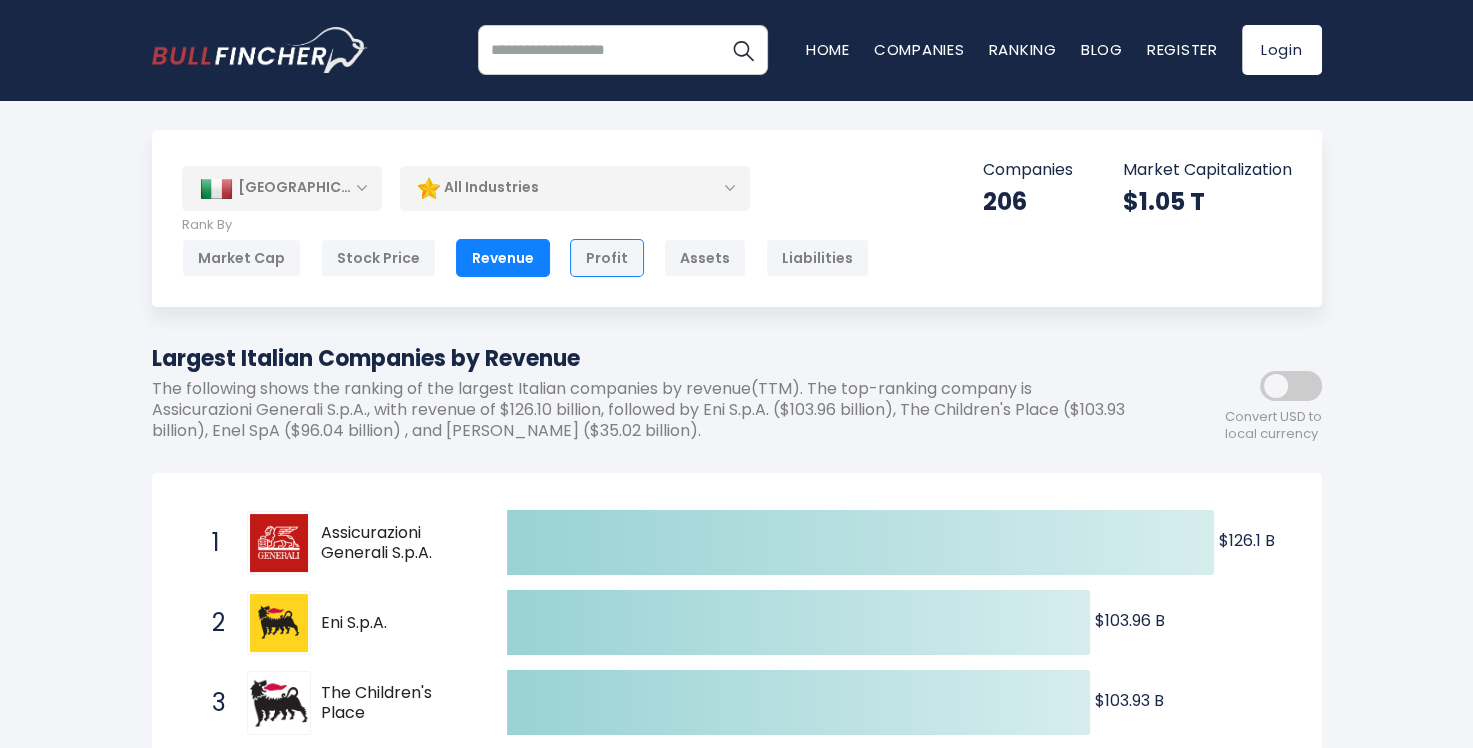 click on "Profit" at bounding box center [607, 258] 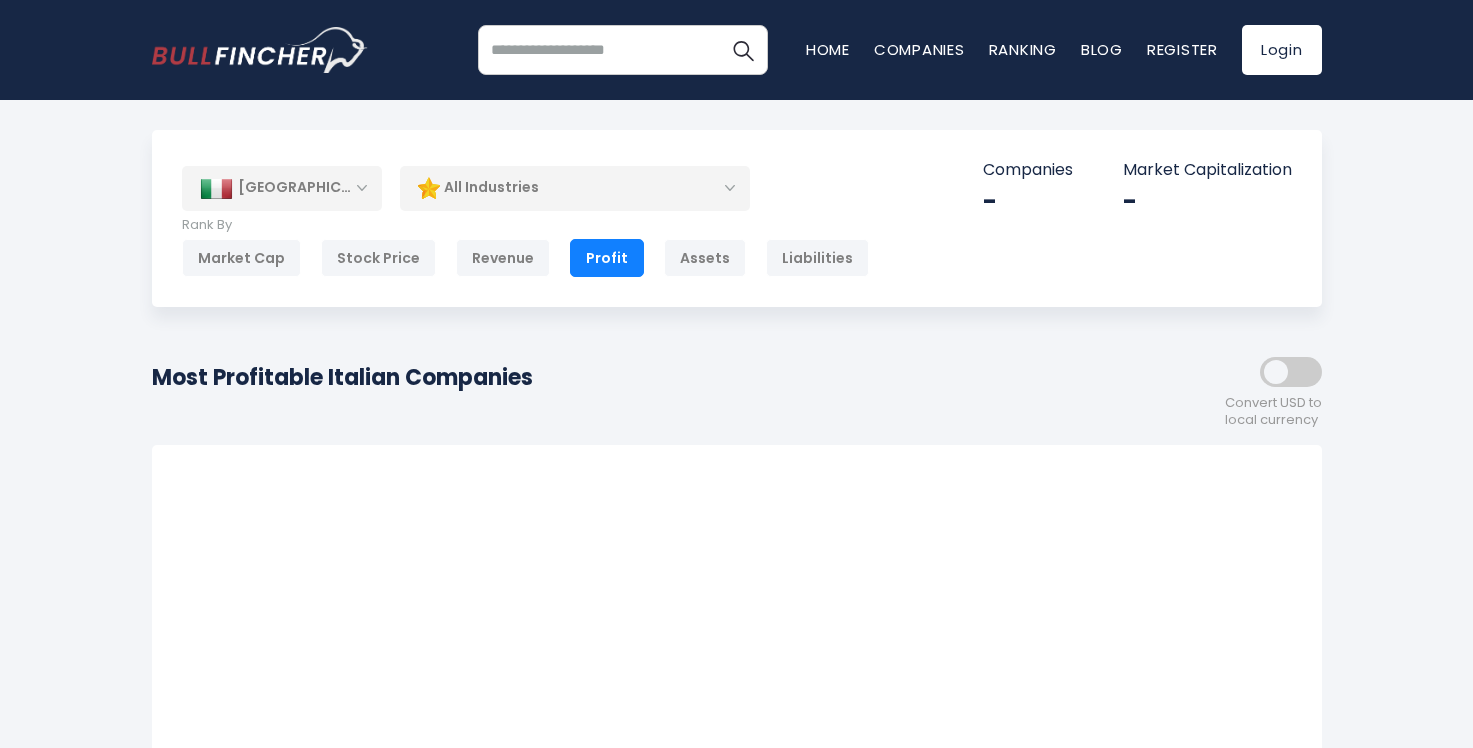 scroll, scrollTop: 174, scrollLeft: 0, axis: vertical 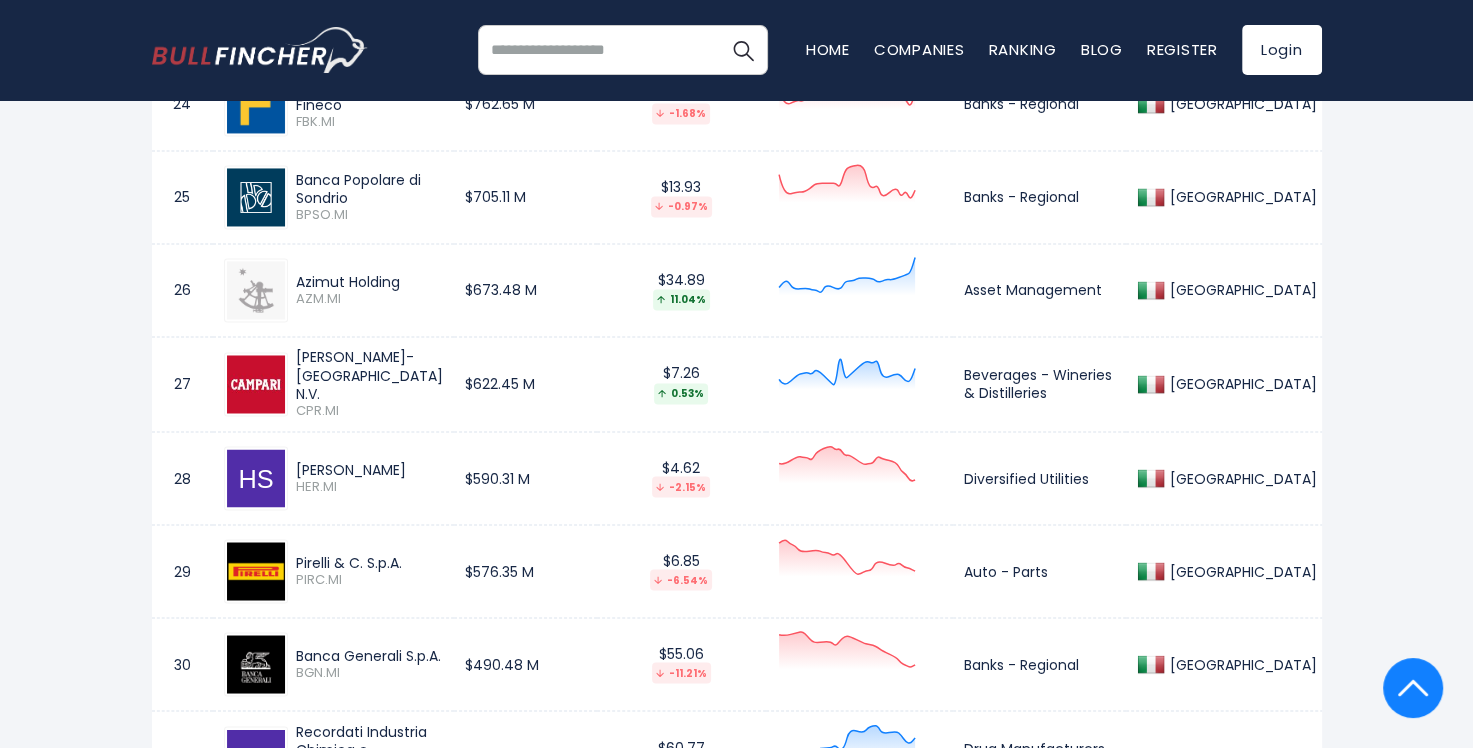 drag, startPoint x: 420, startPoint y: 266, endPoint x: 298, endPoint y: 278, distance: 122.588745 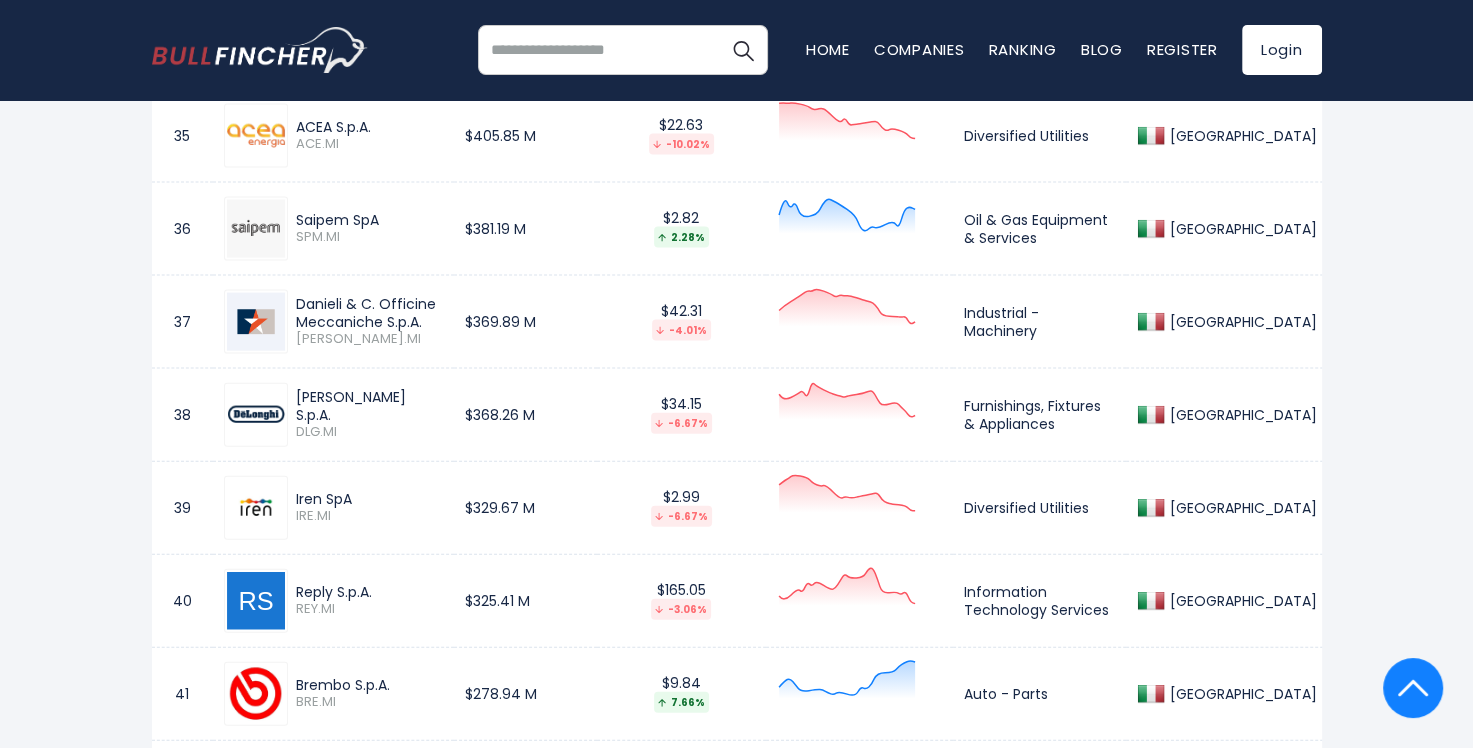 scroll, scrollTop: 4229, scrollLeft: 0, axis: vertical 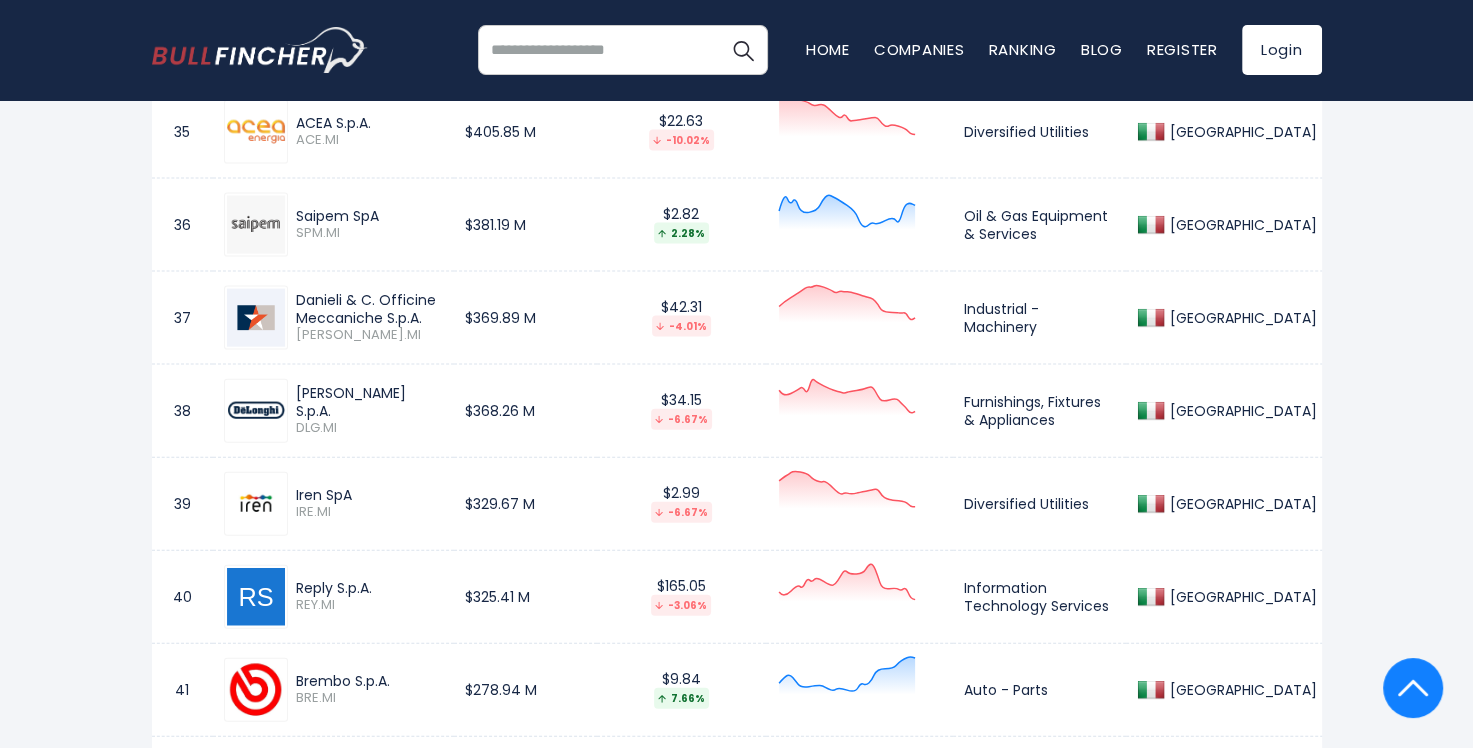 drag, startPoint x: 375, startPoint y: 285, endPoint x: 296, endPoint y: 289, distance: 79.101204 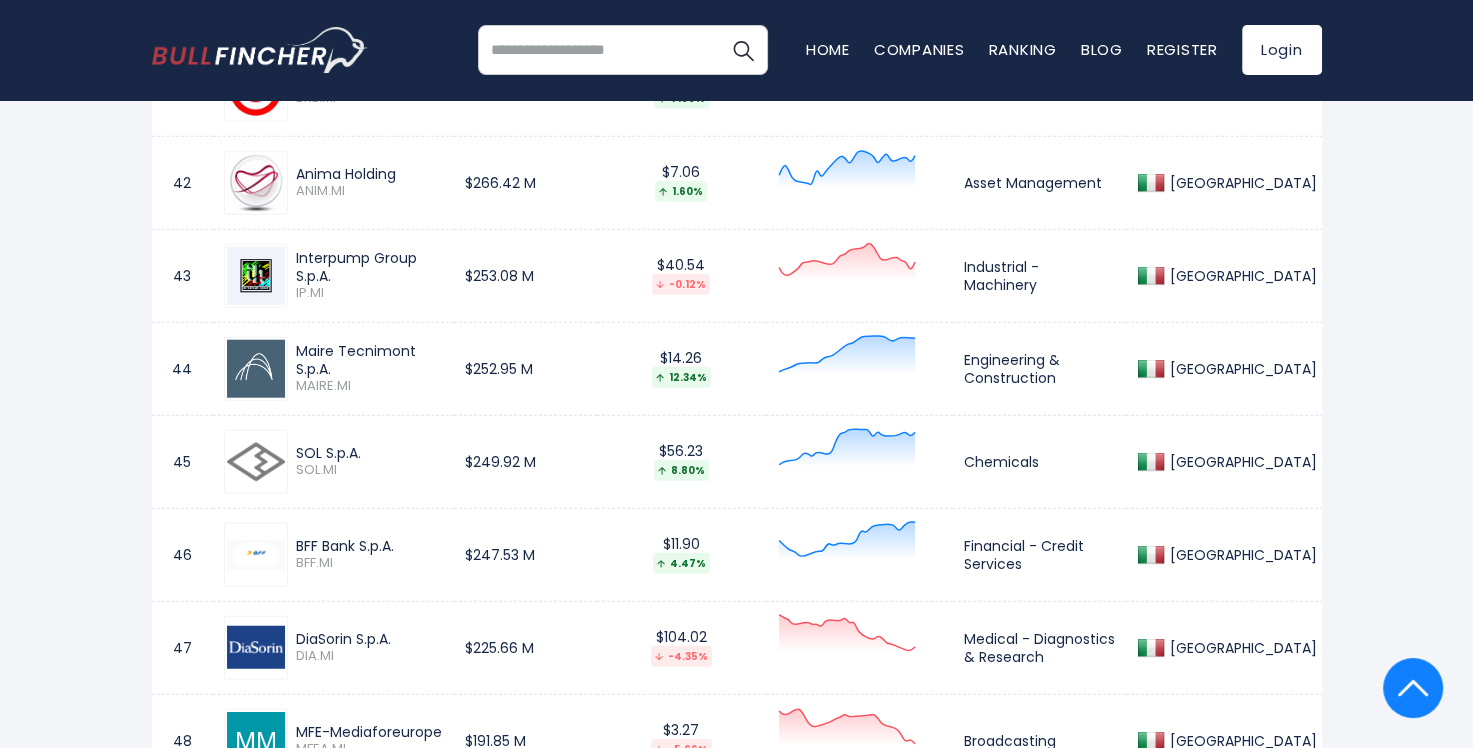 scroll, scrollTop: 5029, scrollLeft: 0, axis: vertical 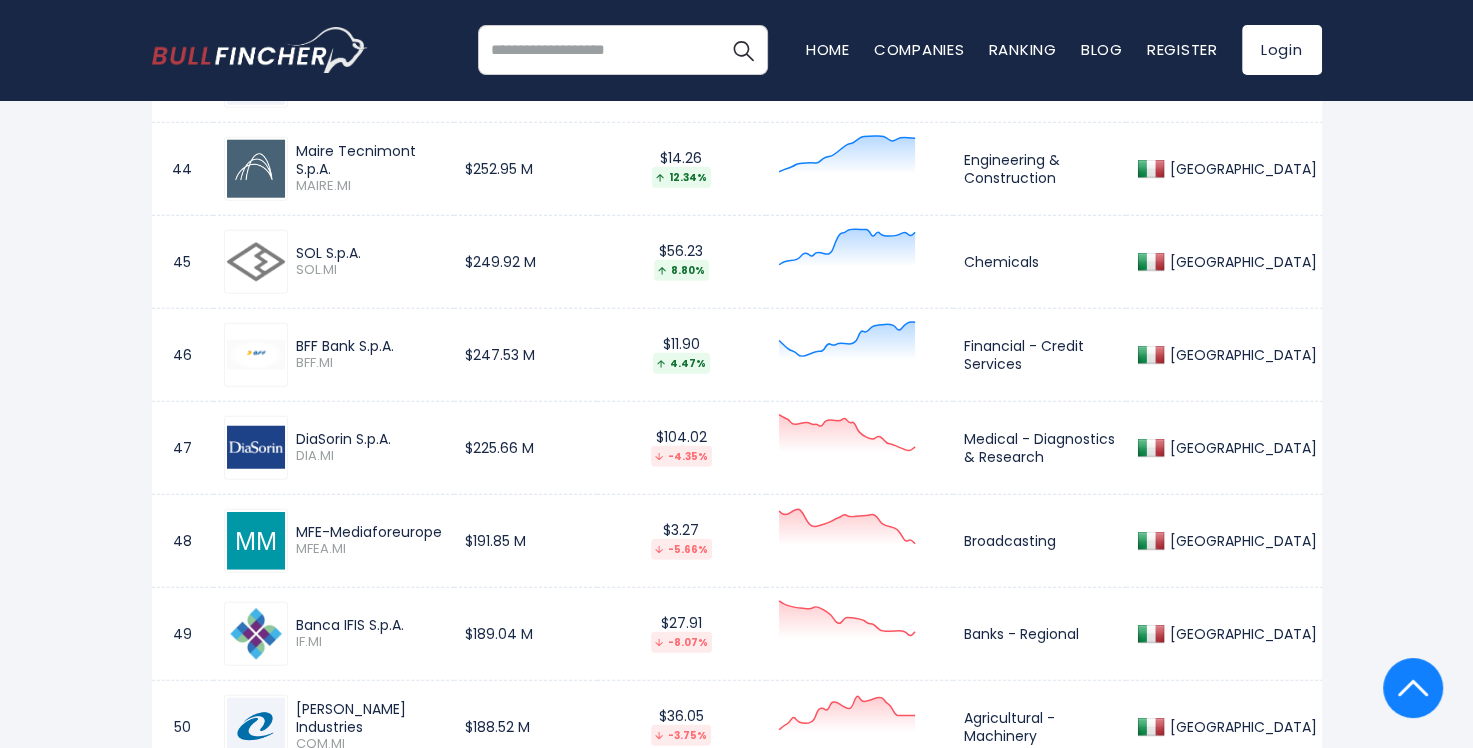 drag, startPoint x: 352, startPoint y: 422, endPoint x: 286, endPoint y: 425, distance: 66.068146 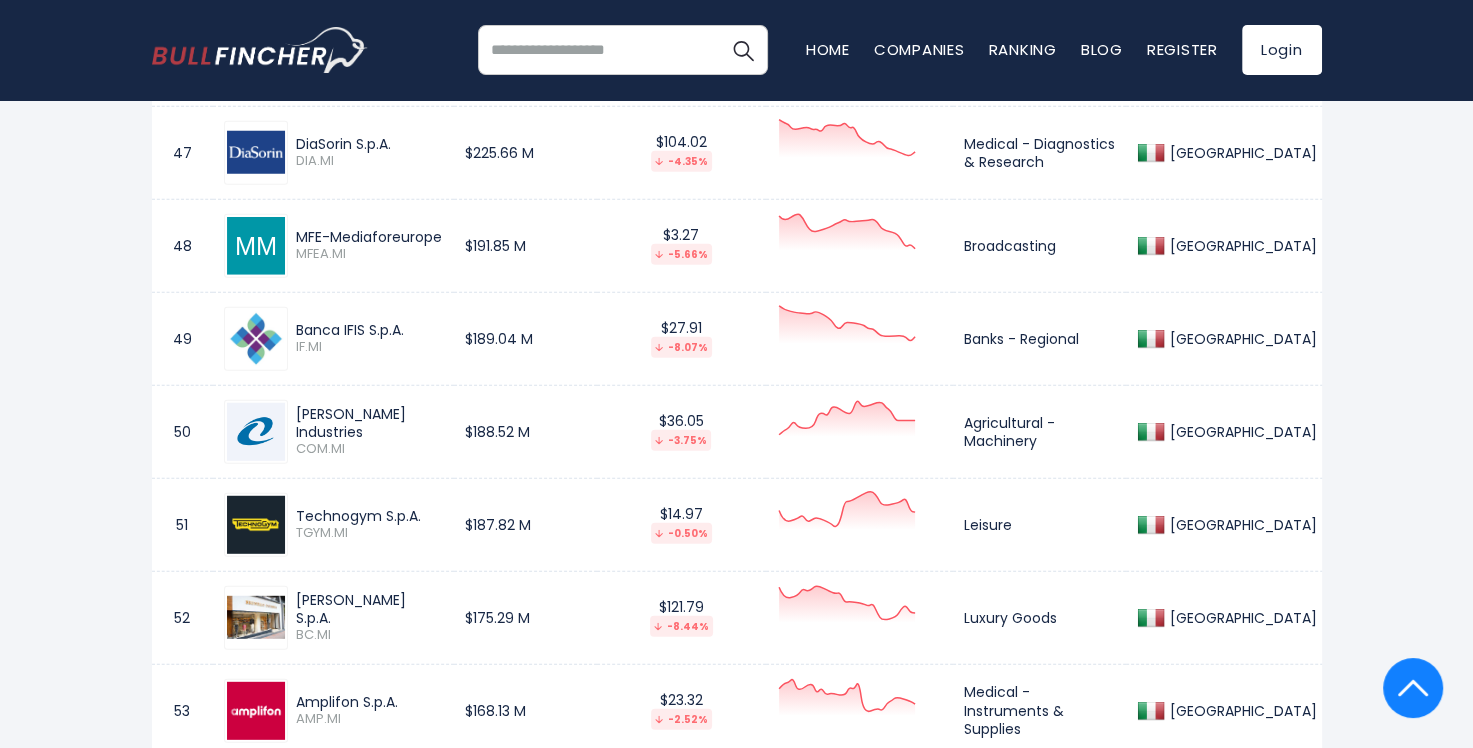 scroll, scrollTop: 5329, scrollLeft: 0, axis: vertical 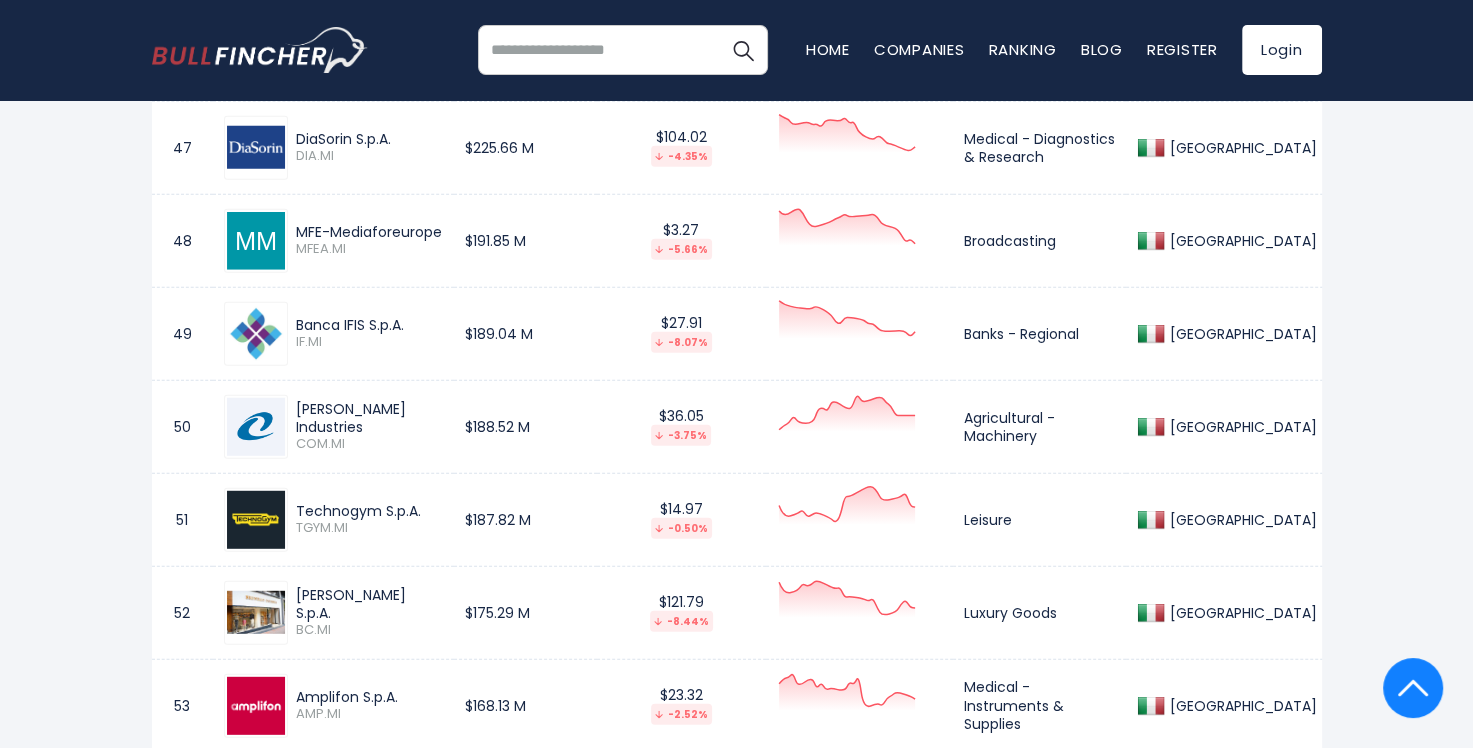 drag, startPoint x: 429, startPoint y: 401, endPoint x: 291, endPoint y: 399, distance: 138.0145 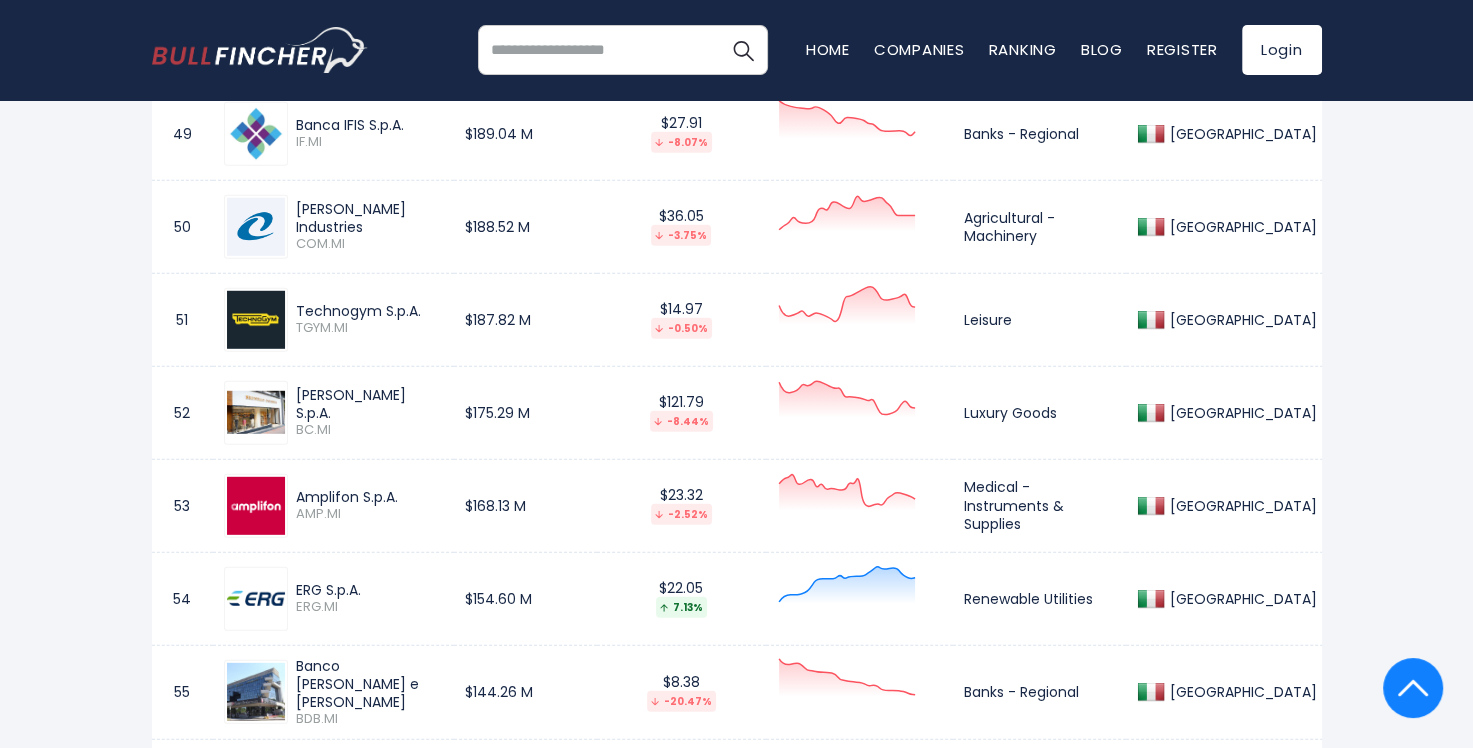 scroll, scrollTop: 5729, scrollLeft: 0, axis: vertical 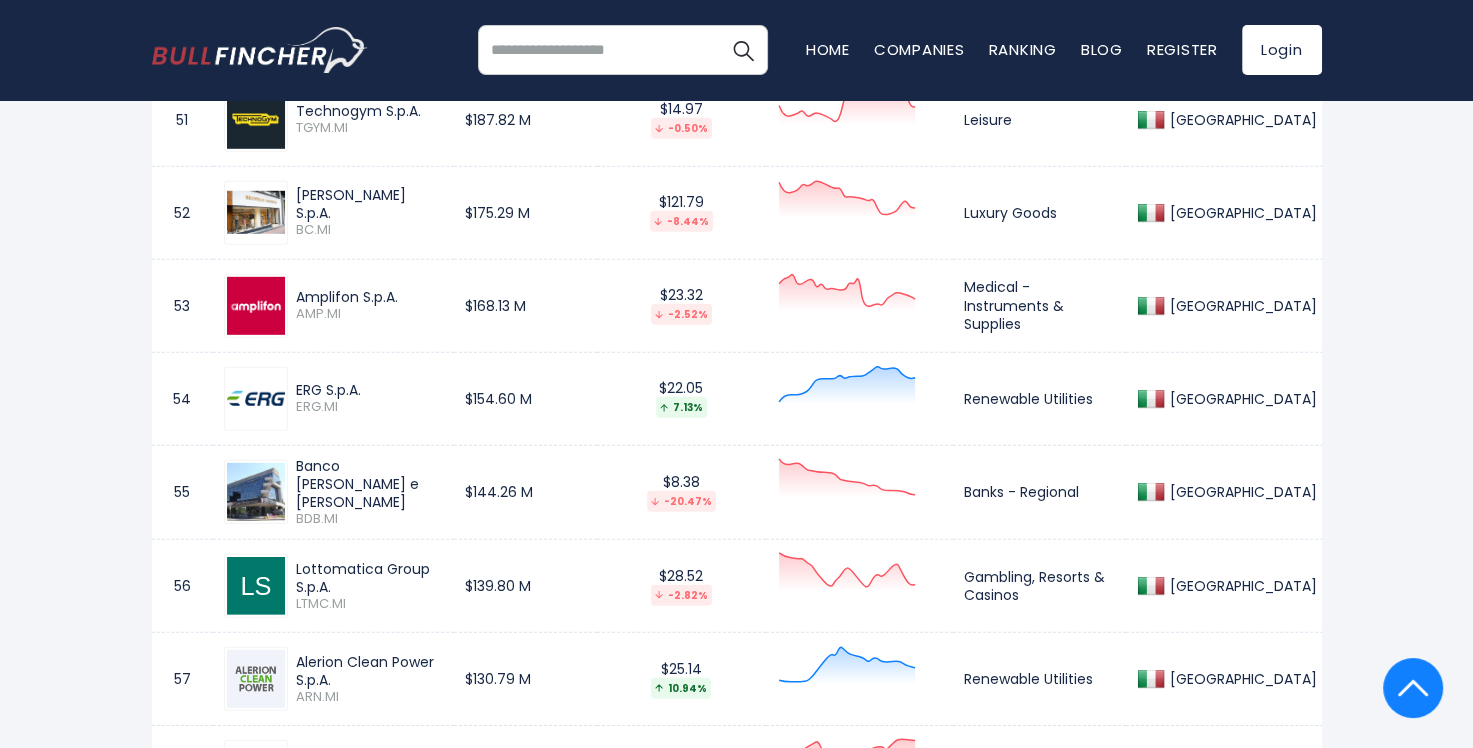 drag, startPoint x: 405, startPoint y: 283, endPoint x: 293, endPoint y: 283, distance: 112 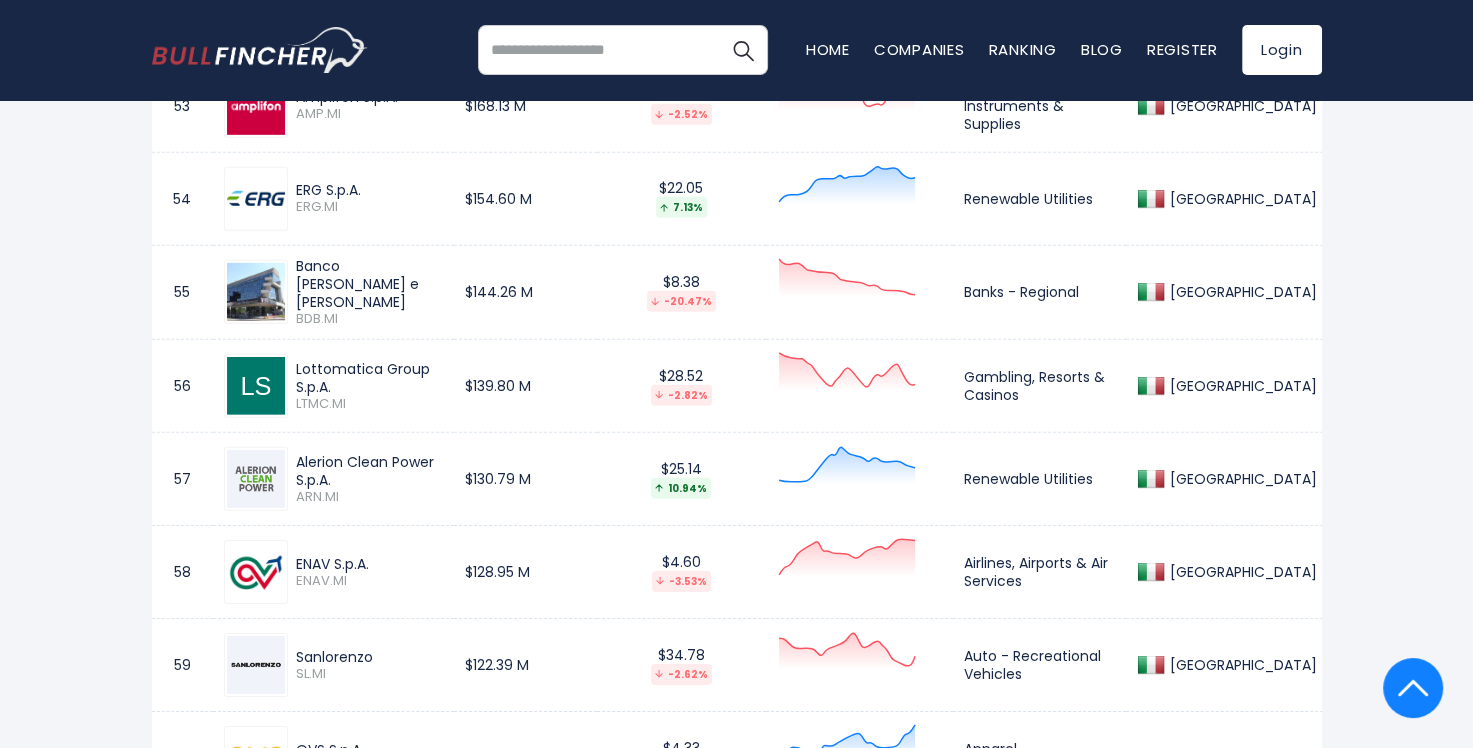 scroll, scrollTop: 6129, scrollLeft: 0, axis: vertical 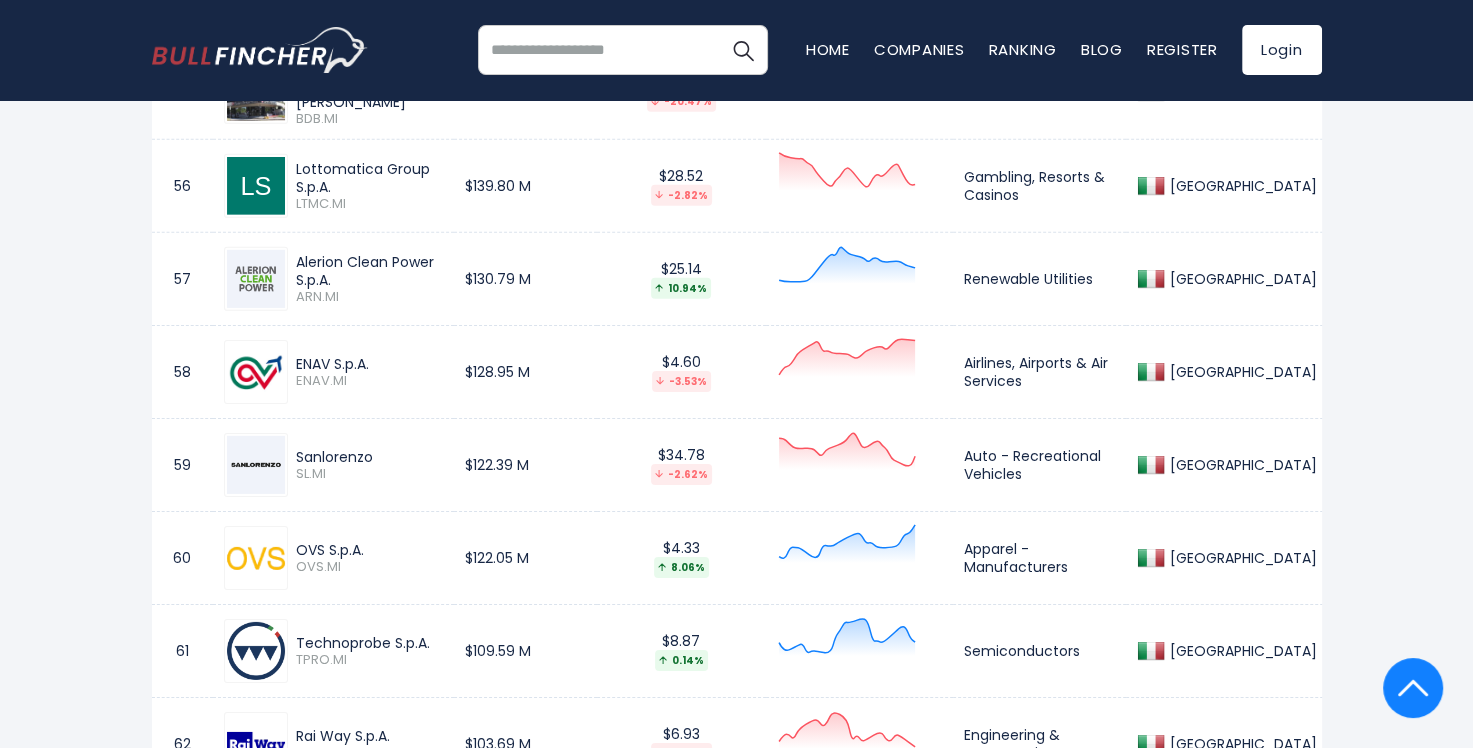 drag, startPoint x: 379, startPoint y: 431, endPoint x: 292, endPoint y: 431, distance: 87 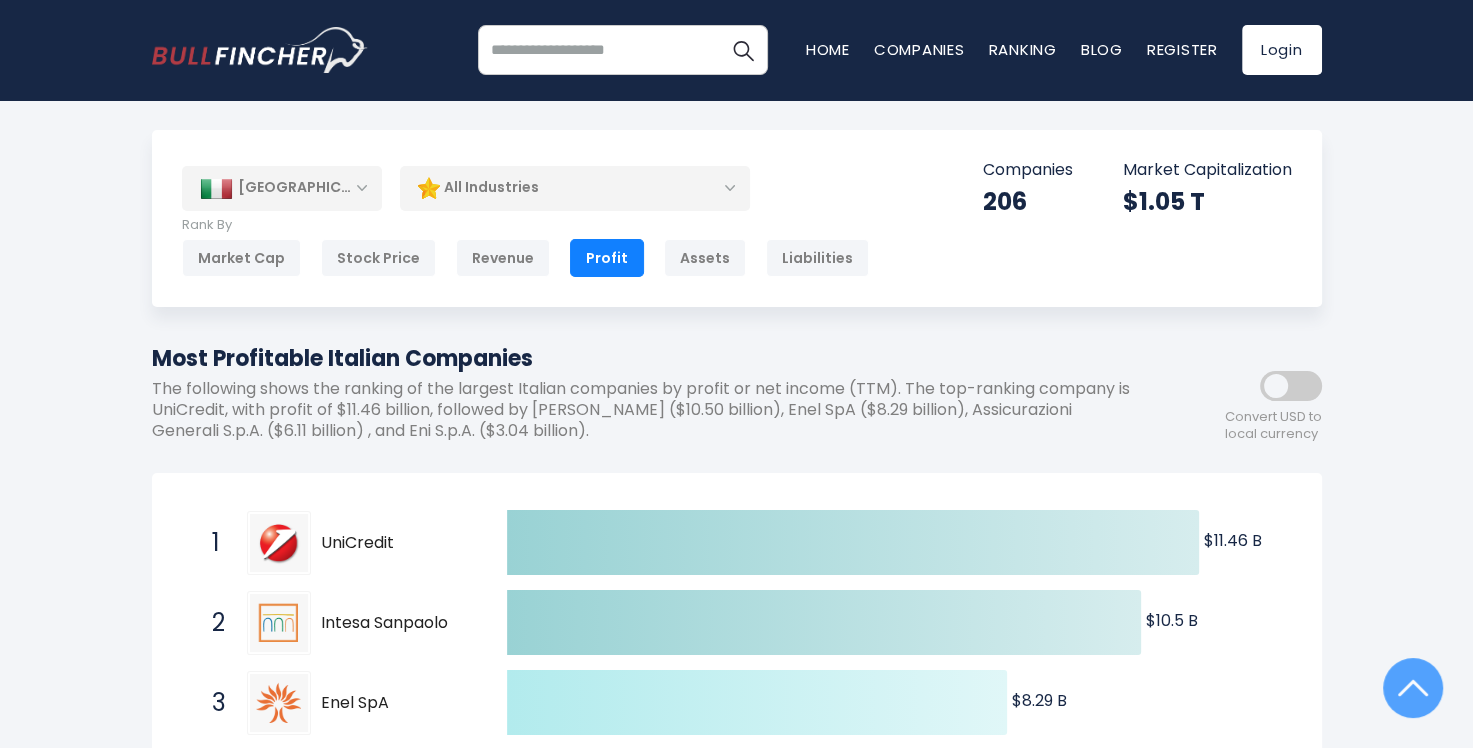 scroll, scrollTop: 0, scrollLeft: 0, axis: both 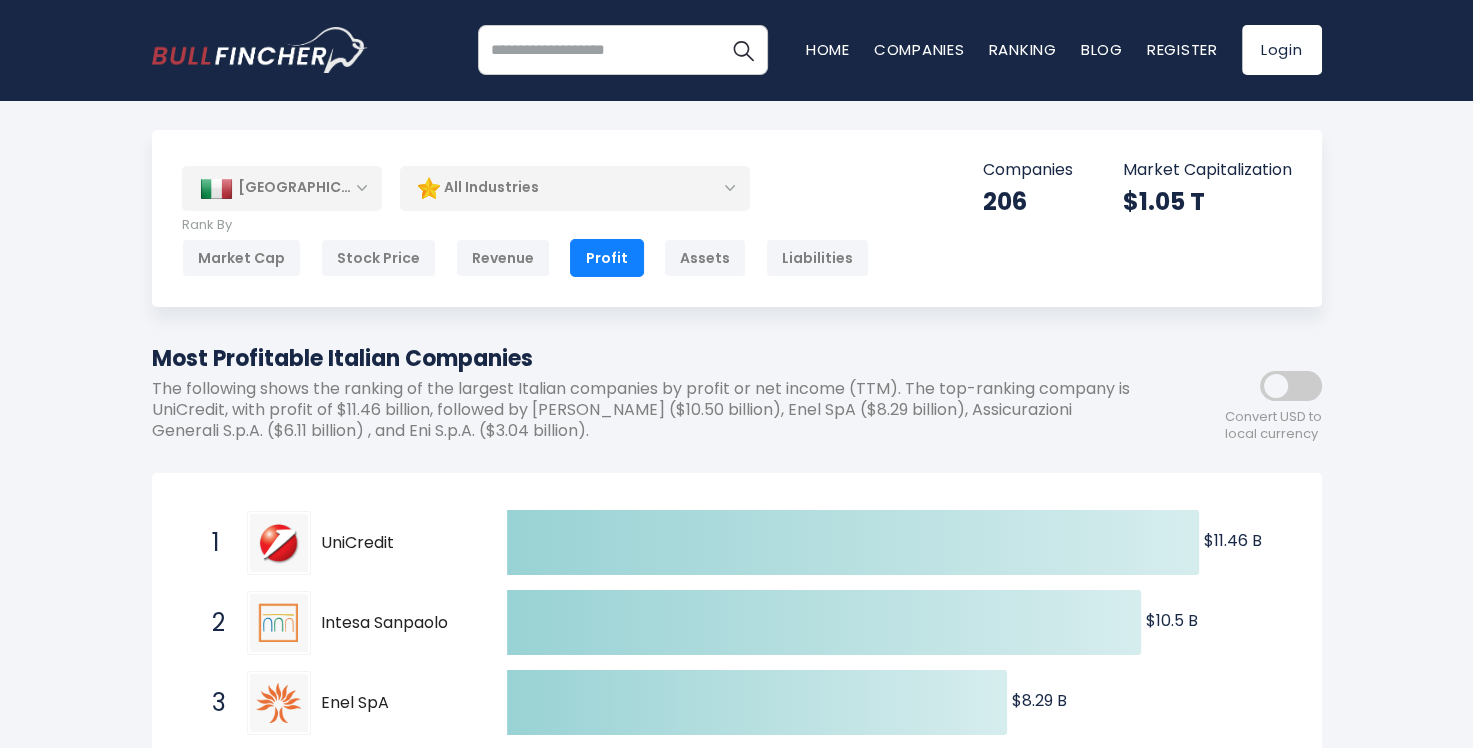 click on "[GEOGRAPHIC_DATA]" at bounding box center (282, 188) 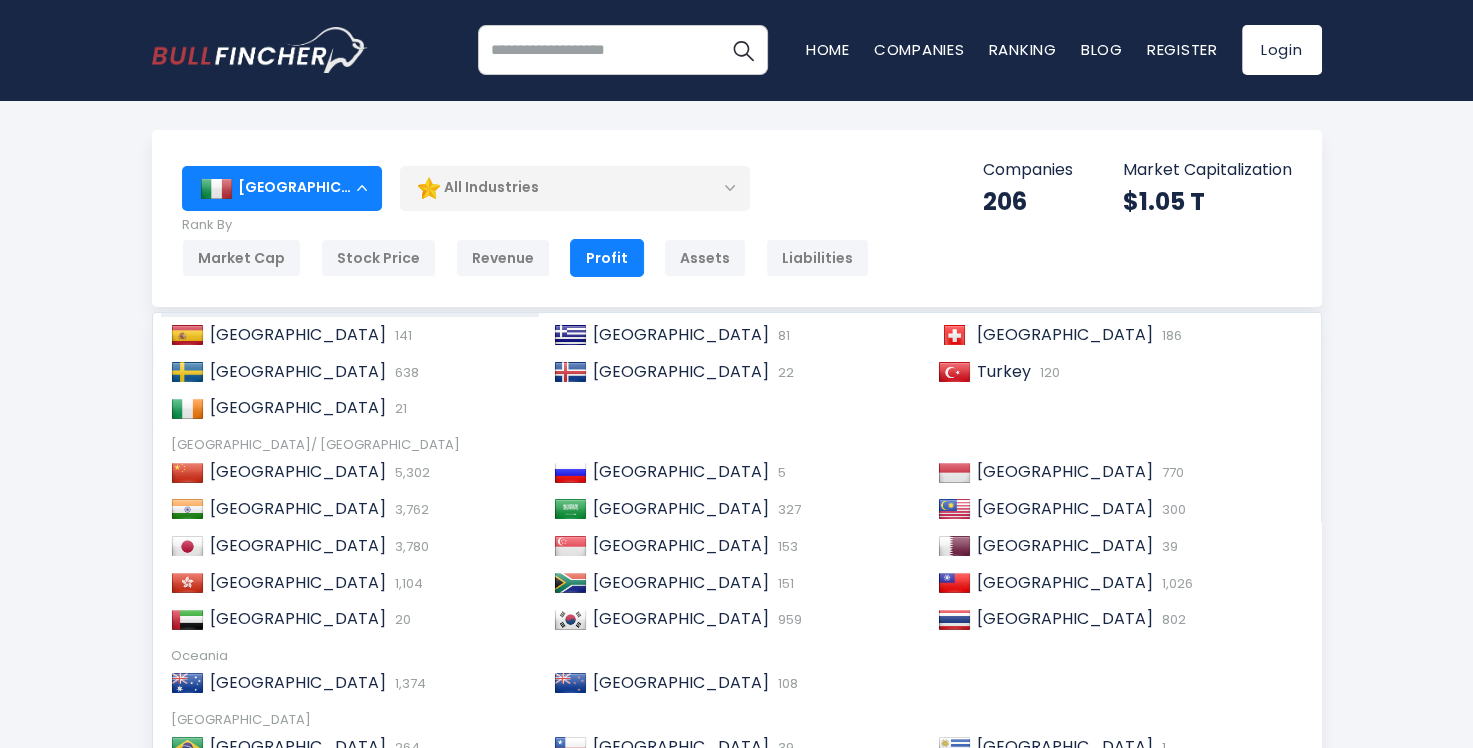 scroll, scrollTop: 305, scrollLeft: 0, axis: vertical 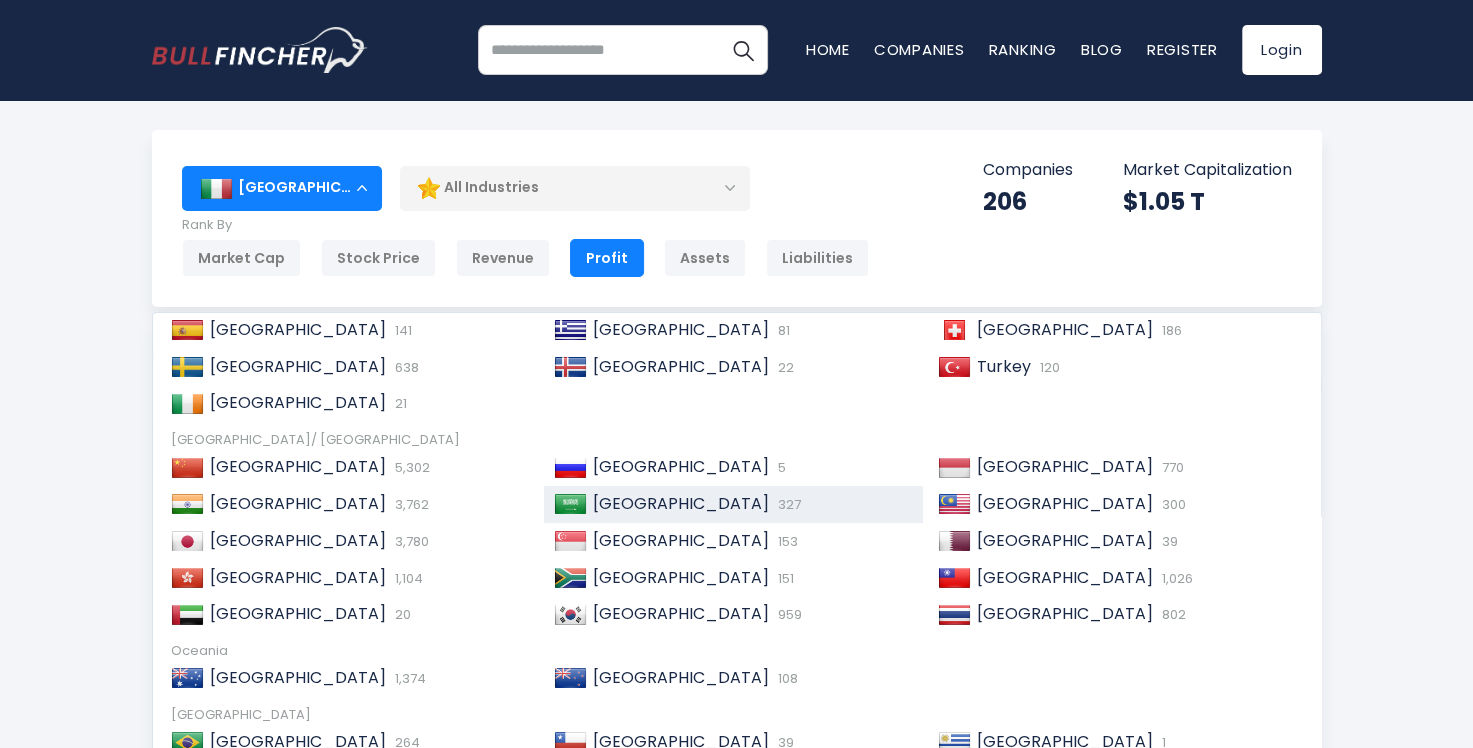 click on "[GEOGRAPHIC_DATA]" at bounding box center (681, 503) 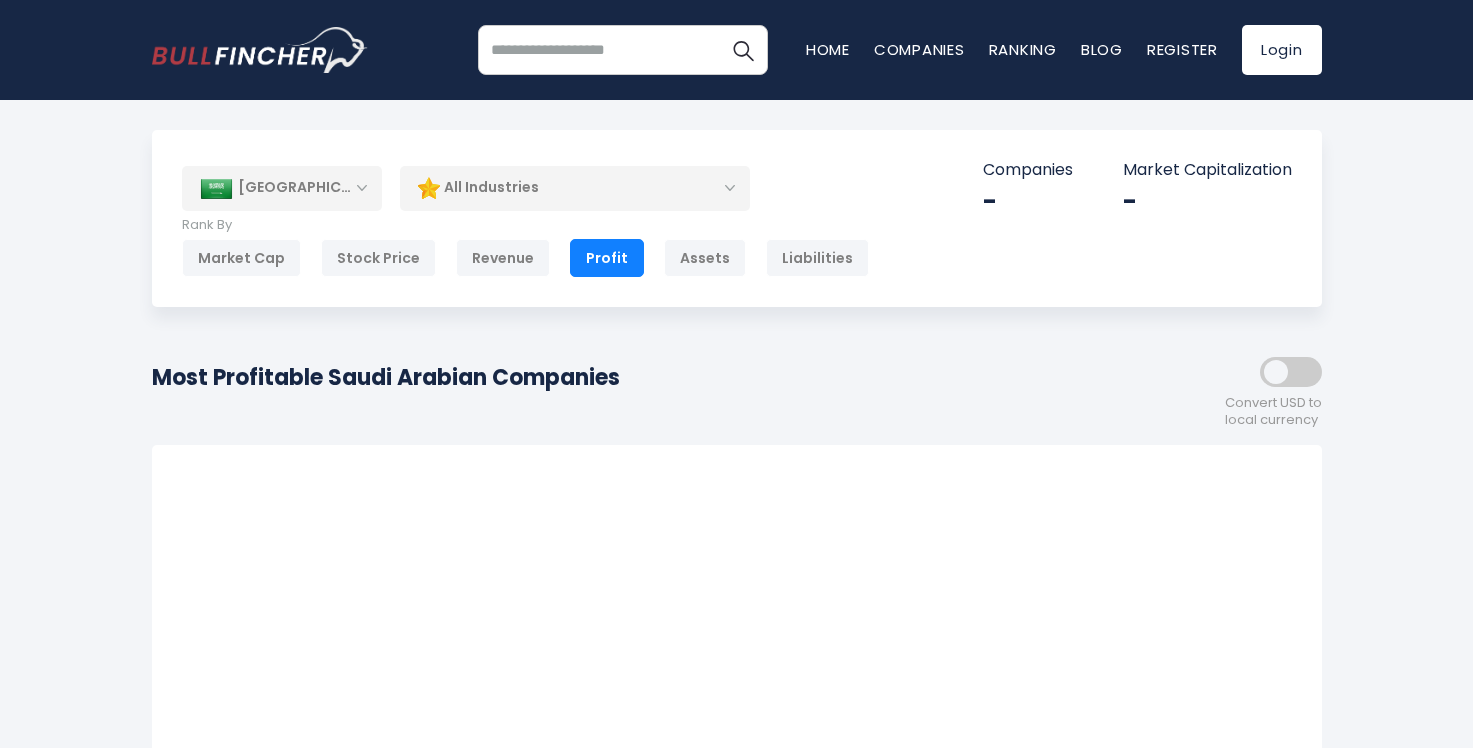 scroll, scrollTop: 0, scrollLeft: 0, axis: both 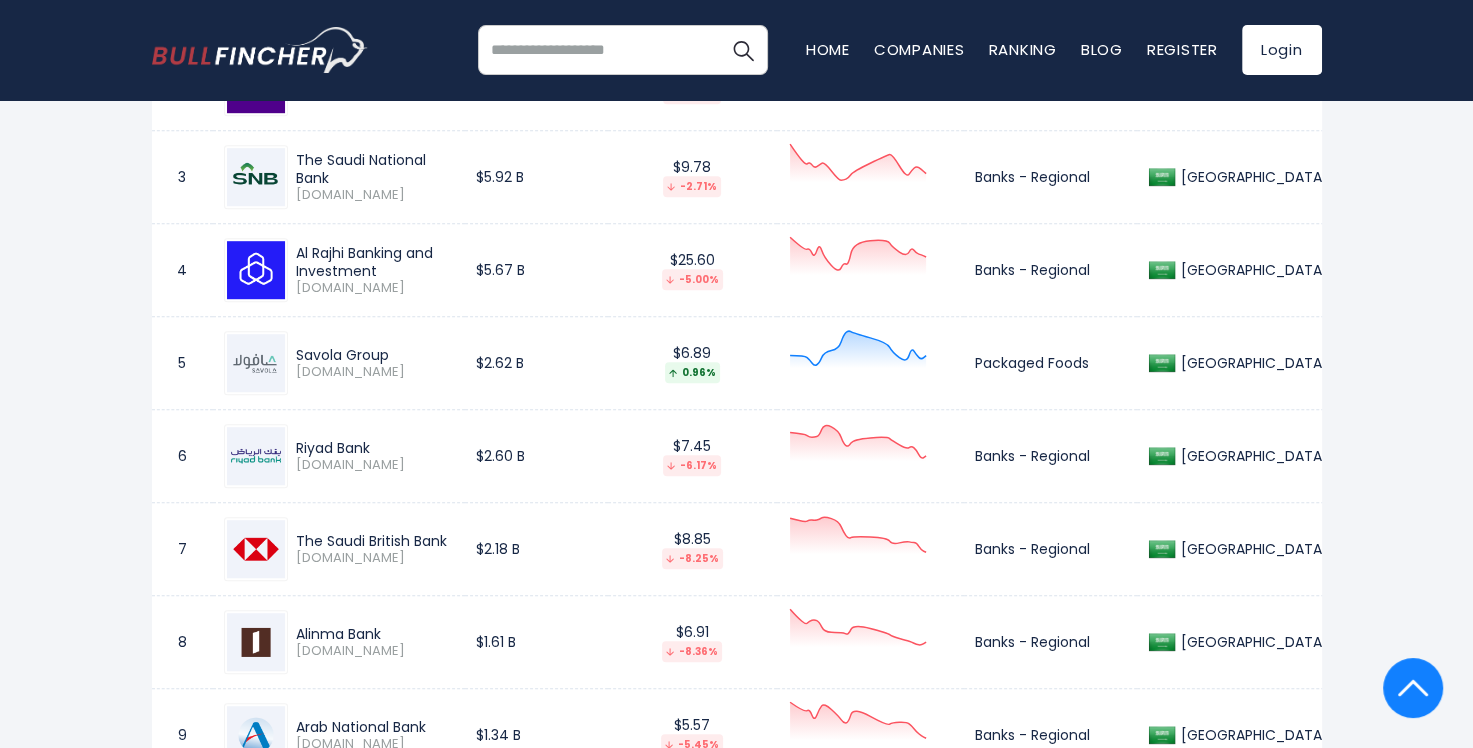 drag, startPoint x: 402, startPoint y: 351, endPoint x: 298, endPoint y: 347, distance: 104.0769 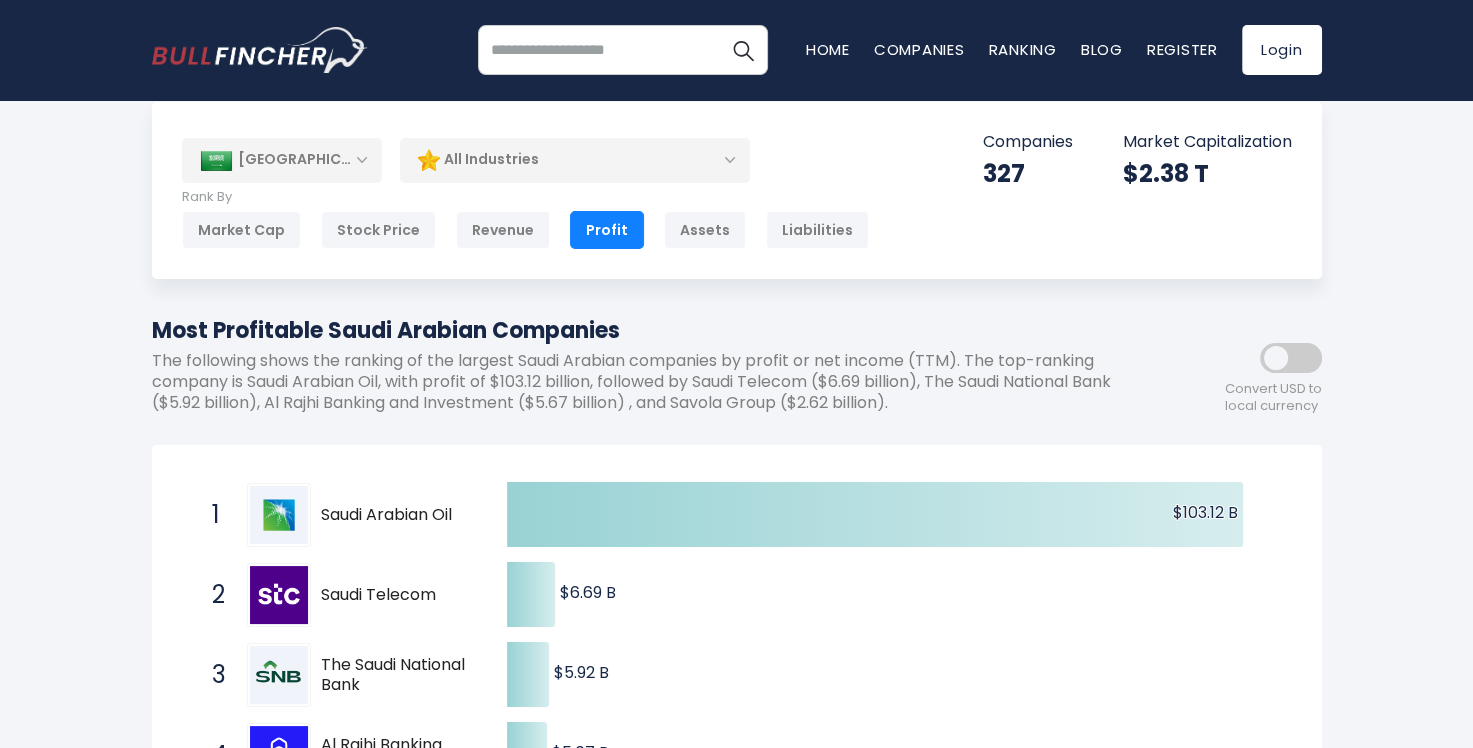 scroll, scrollTop: 0, scrollLeft: 0, axis: both 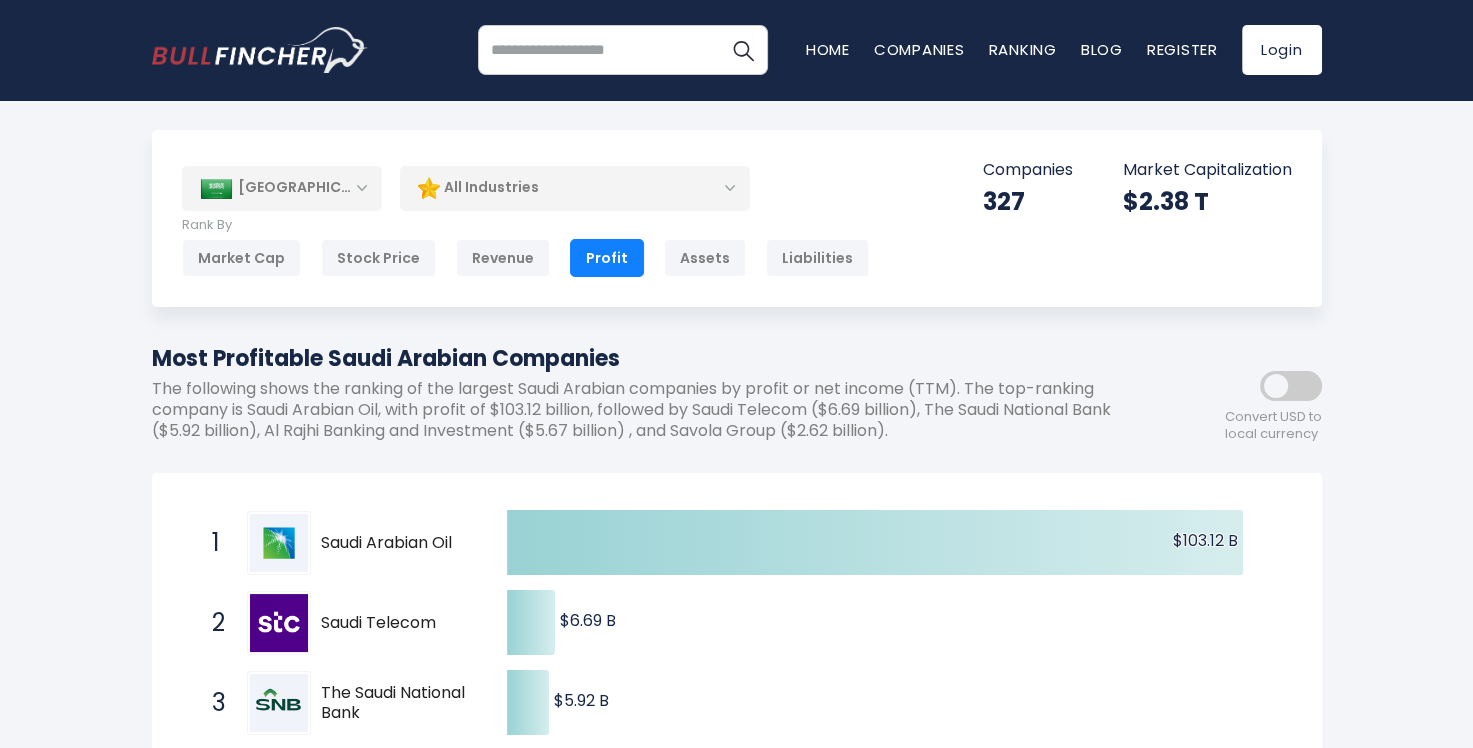 click on "[GEOGRAPHIC_DATA]" at bounding box center [282, 188] 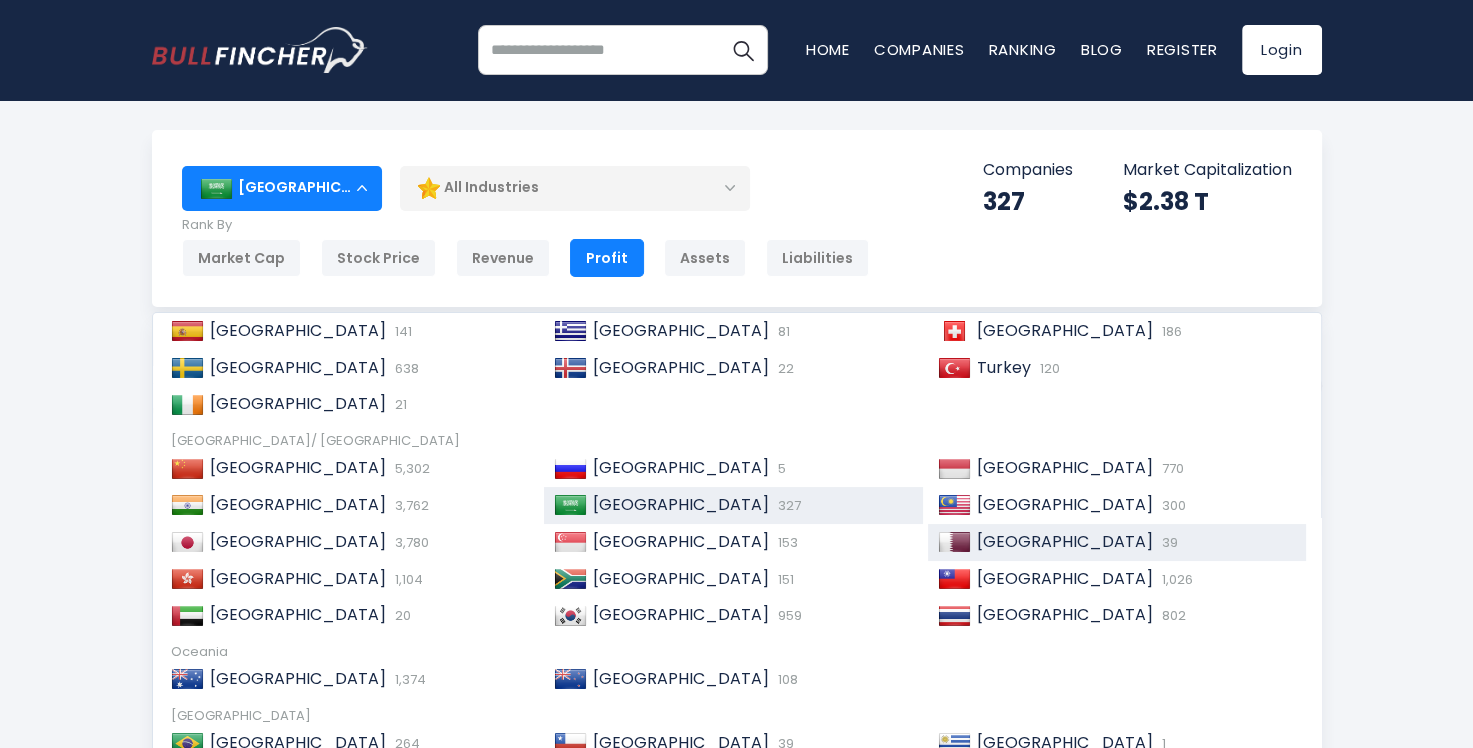 scroll, scrollTop: 305, scrollLeft: 0, axis: vertical 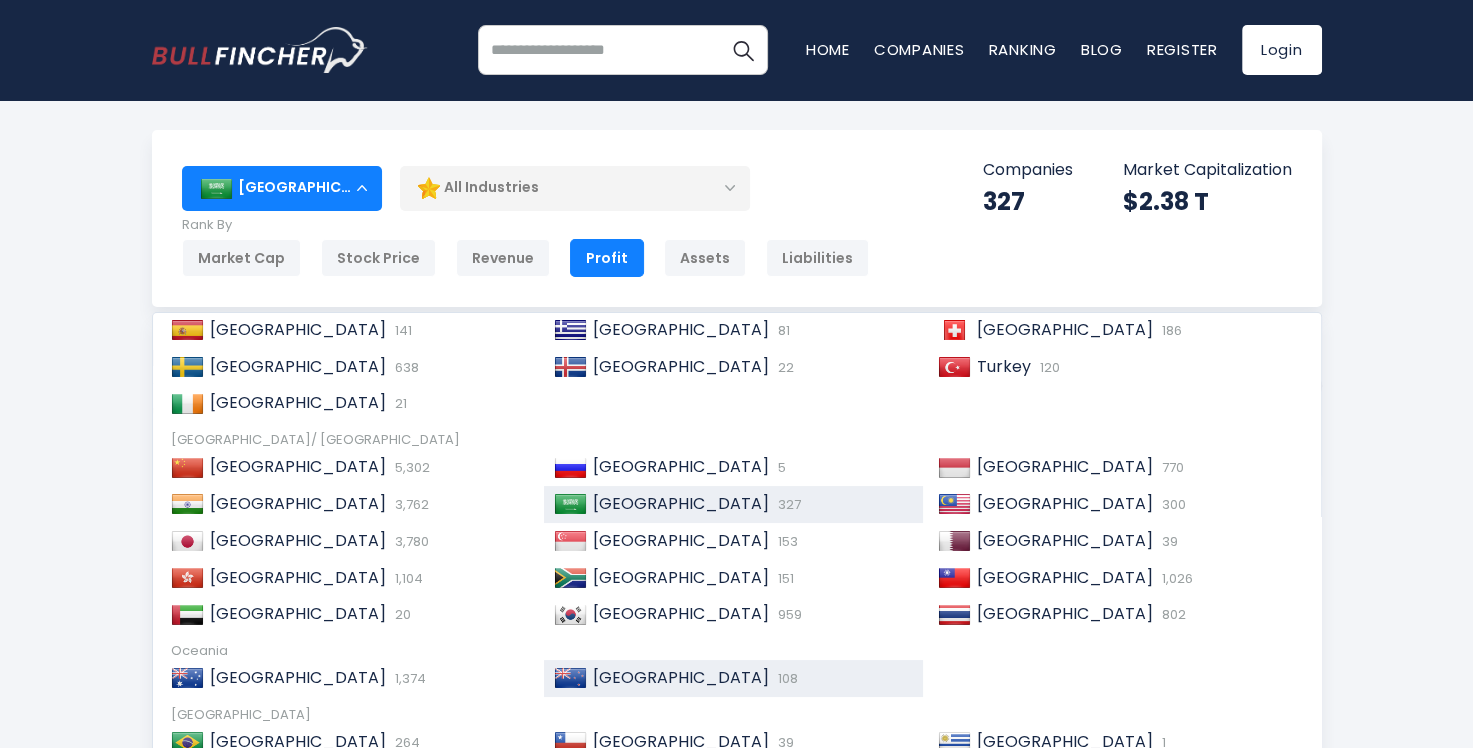 click on "[GEOGRAPHIC_DATA]" at bounding box center [681, 677] 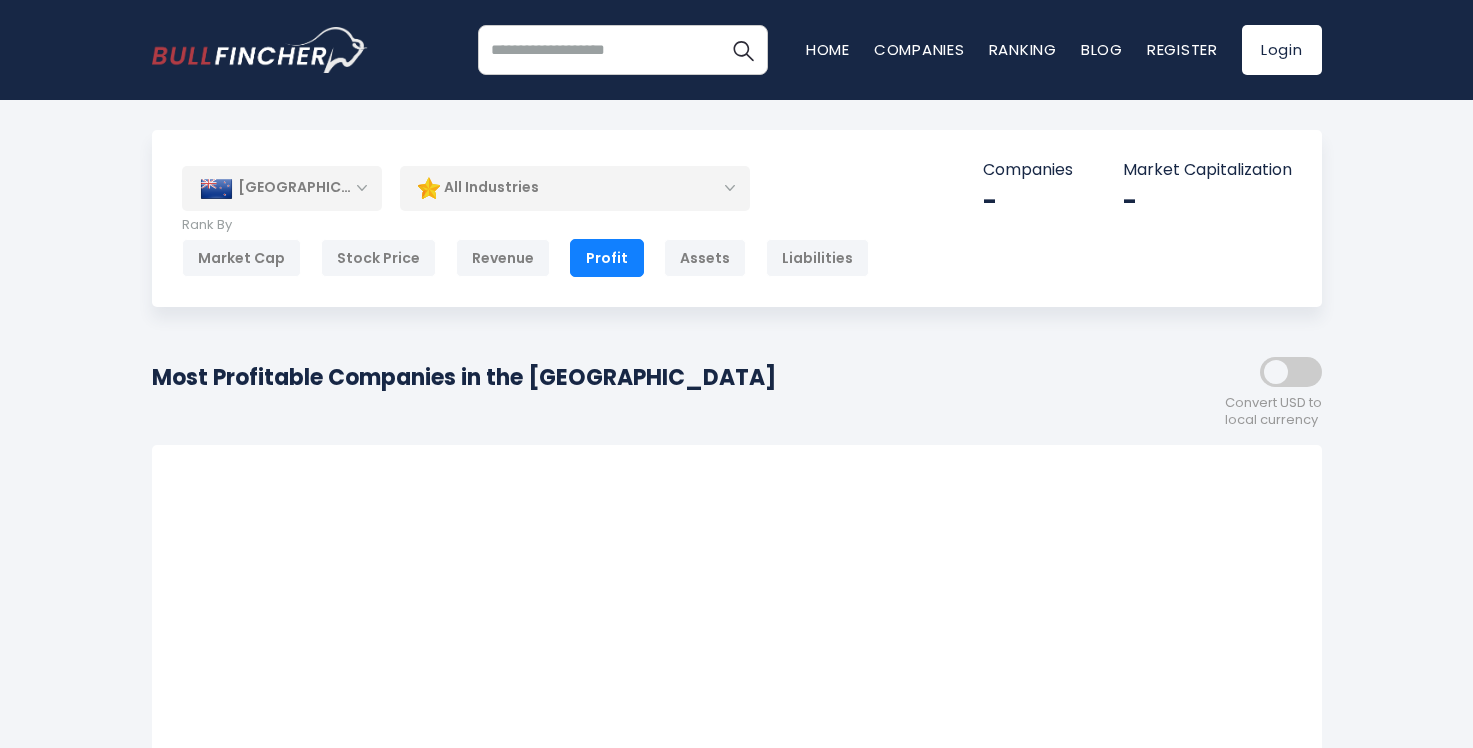 scroll, scrollTop: 0, scrollLeft: 0, axis: both 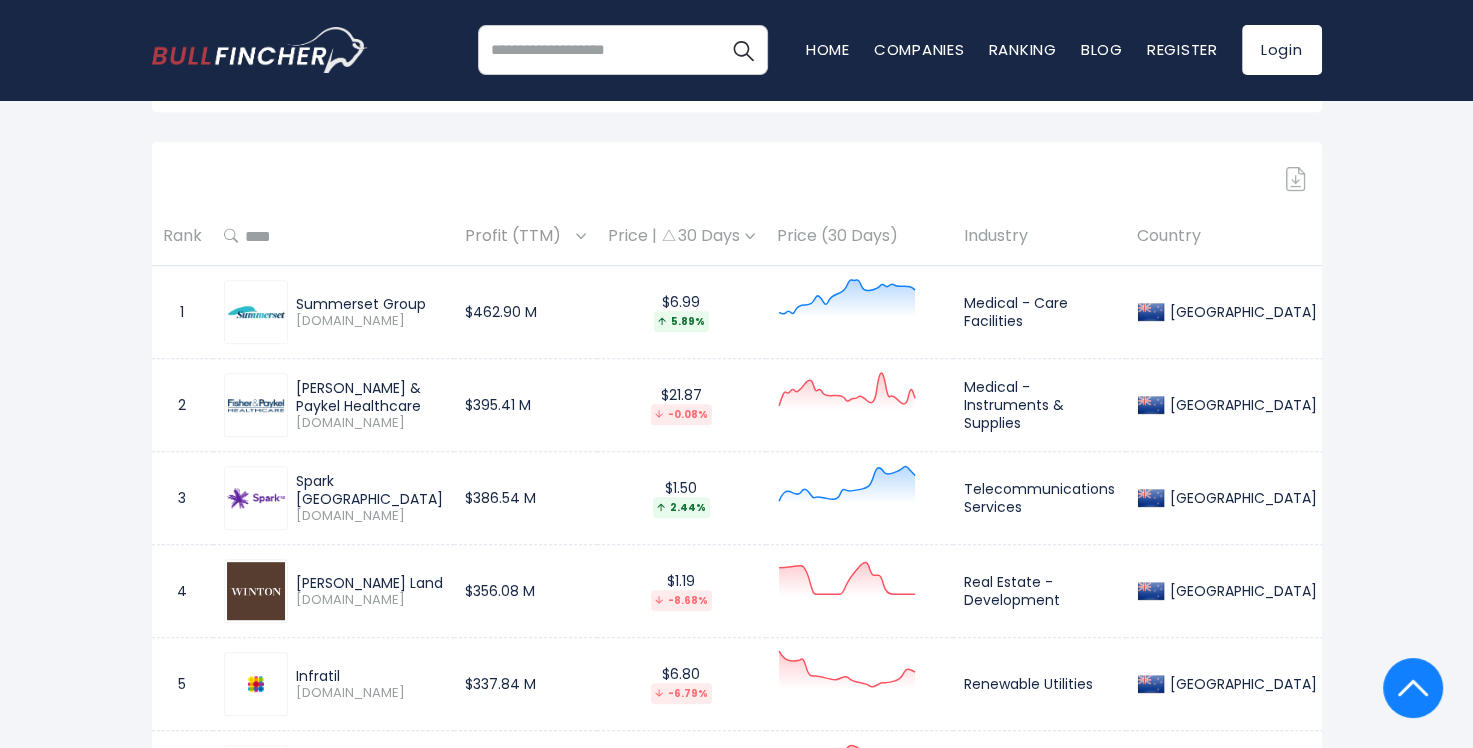 drag, startPoint x: 427, startPoint y: 279, endPoint x: 297, endPoint y: 277, distance: 130.01538 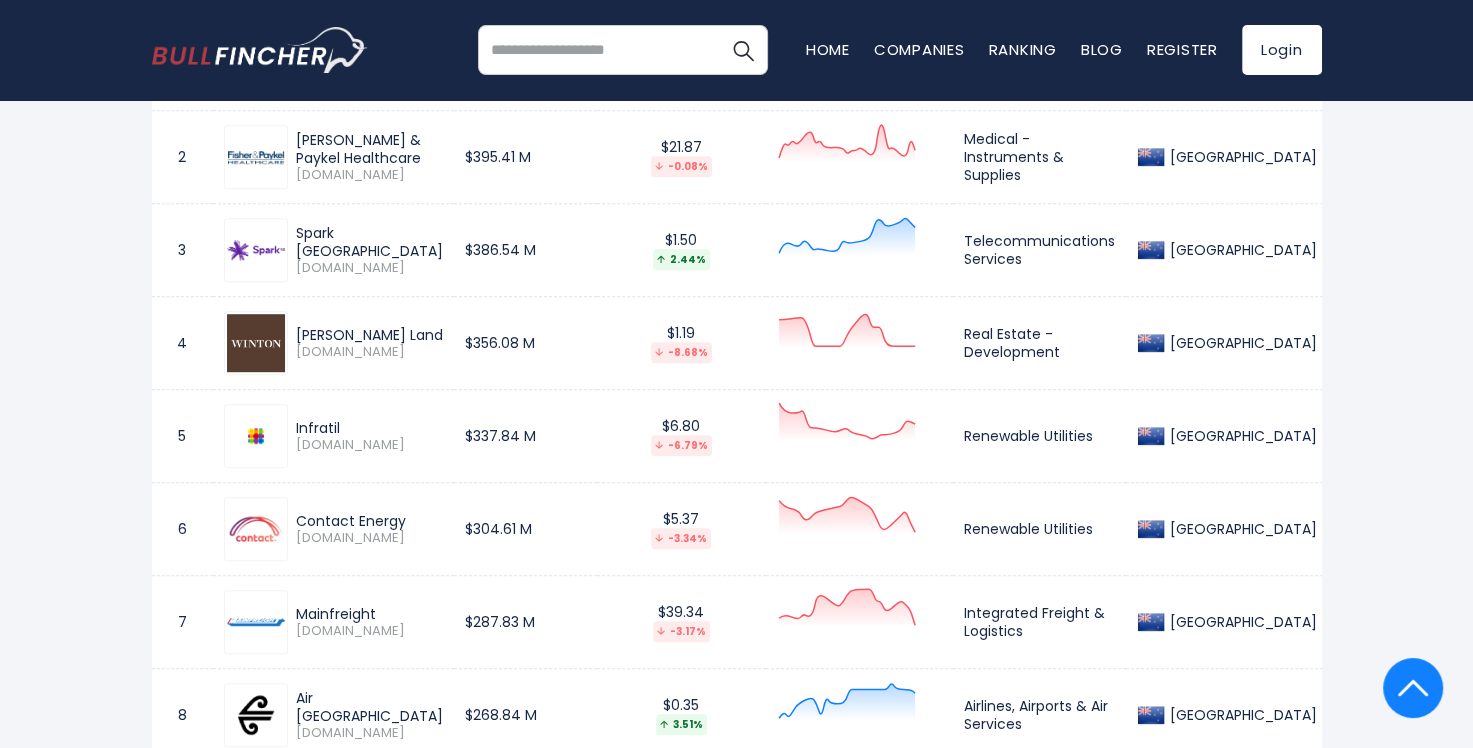 scroll, scrollTop: 1100, scrollLeft: 0, axis: vertical 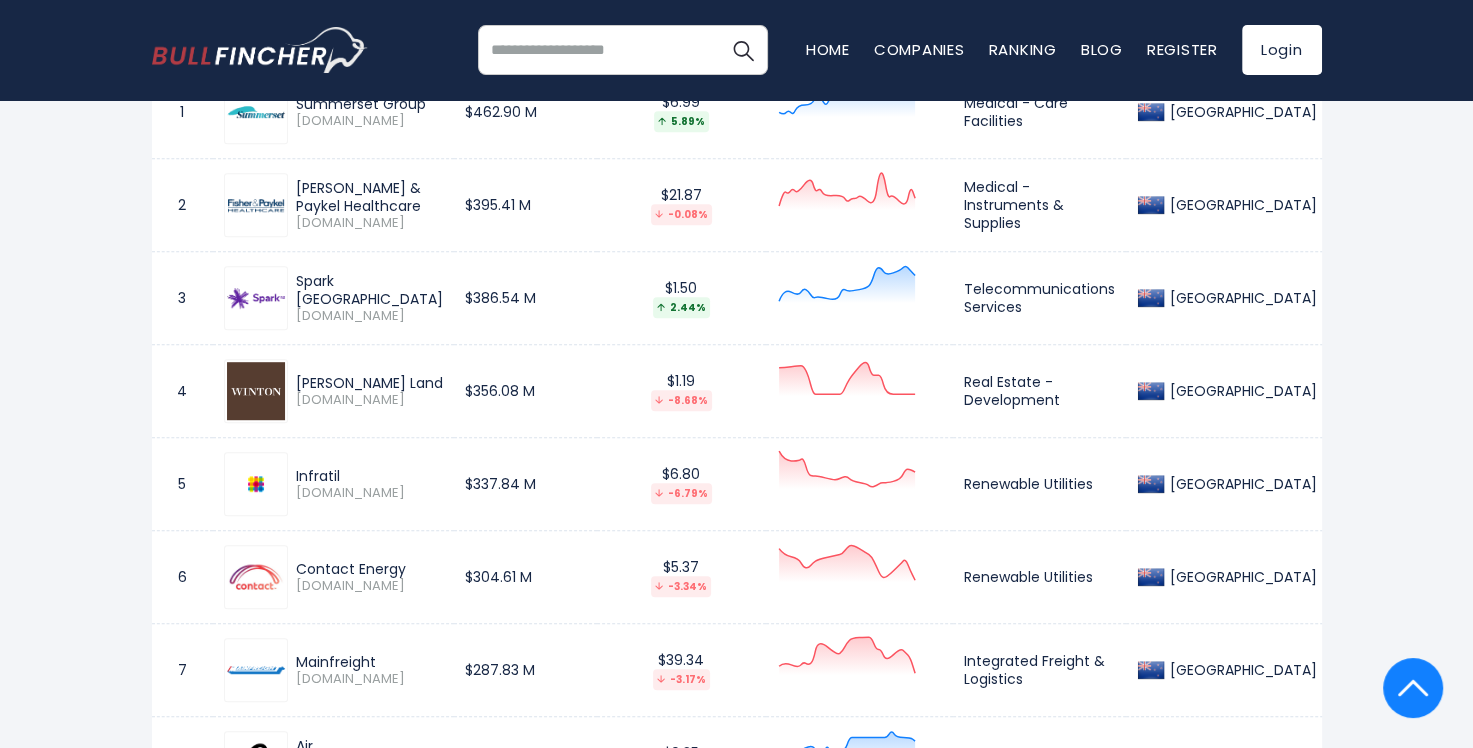 drag, startPoint x: 386, startPoint y: 358, endPoint x: 297, endPoint y: 369, distance: 89.6772 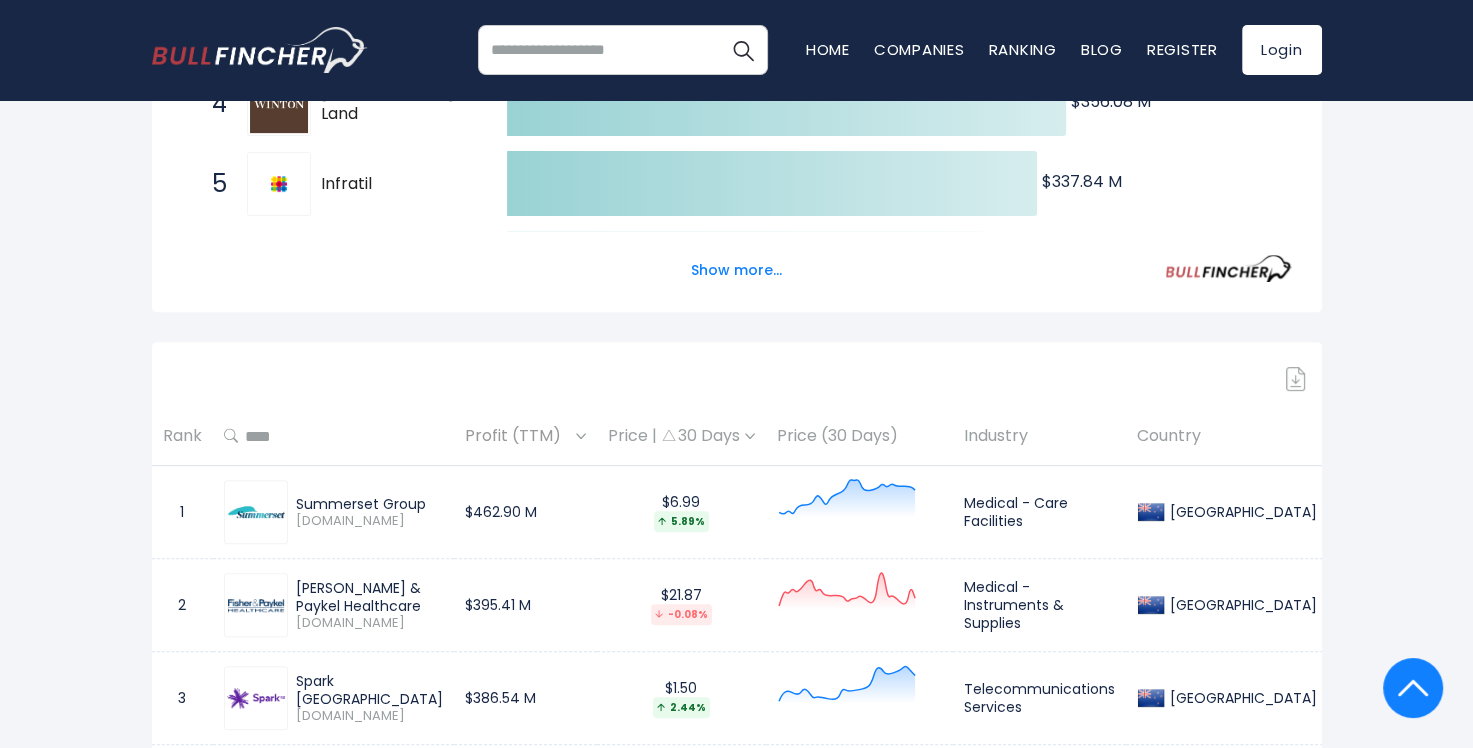scroll, scrollTop: 0, scrollLeft: 0, axis: both 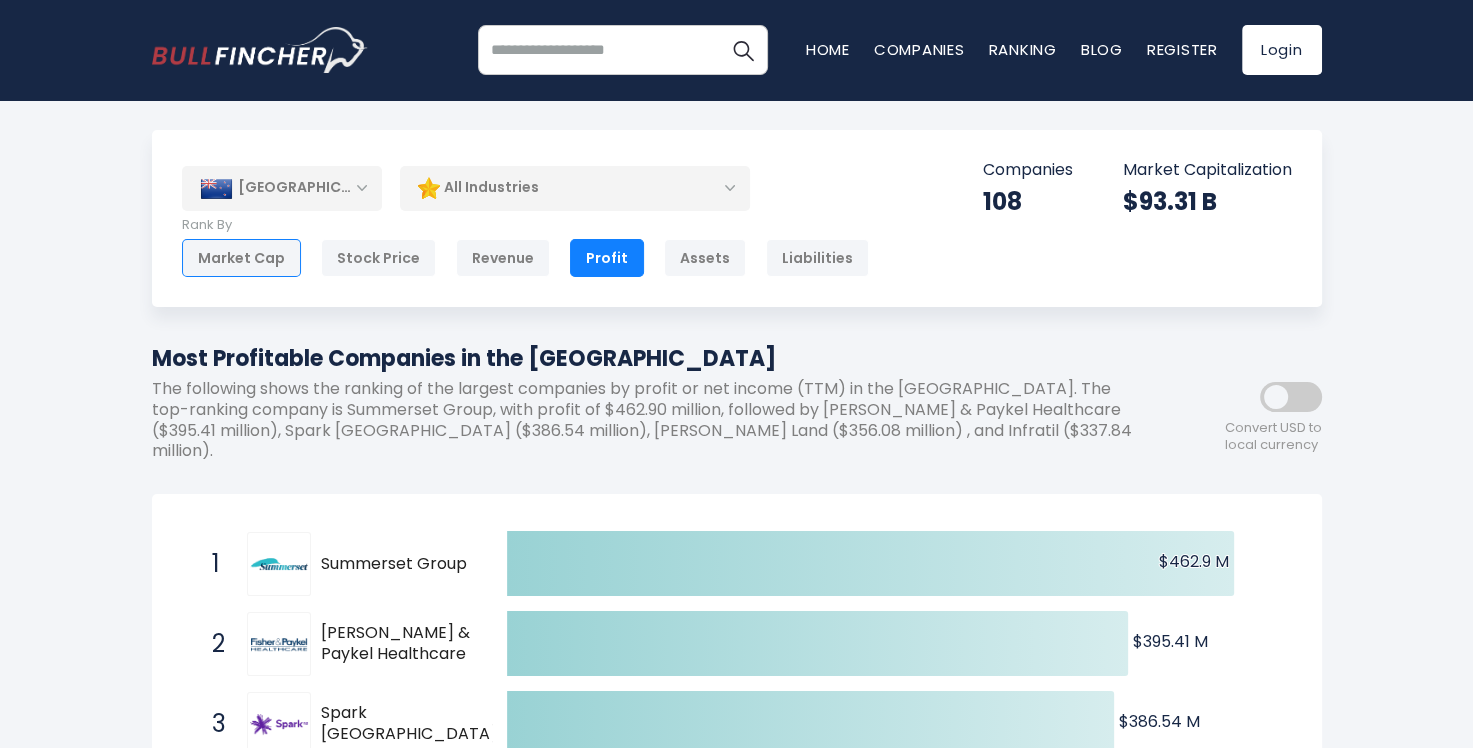 click on "Market Cap" at bounding box center (241, 258) 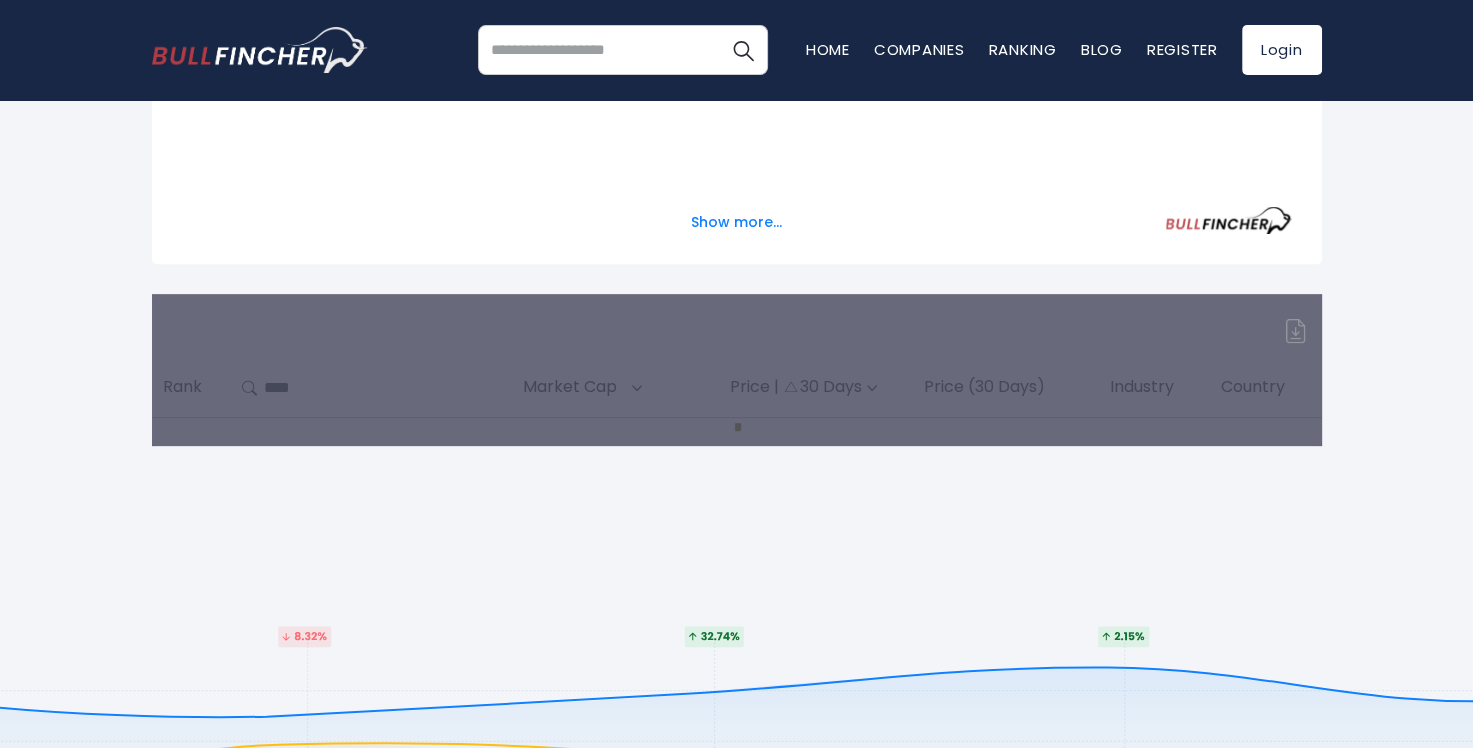 scroll, scrollTop: 0, scrollLeft: 0, axis: both 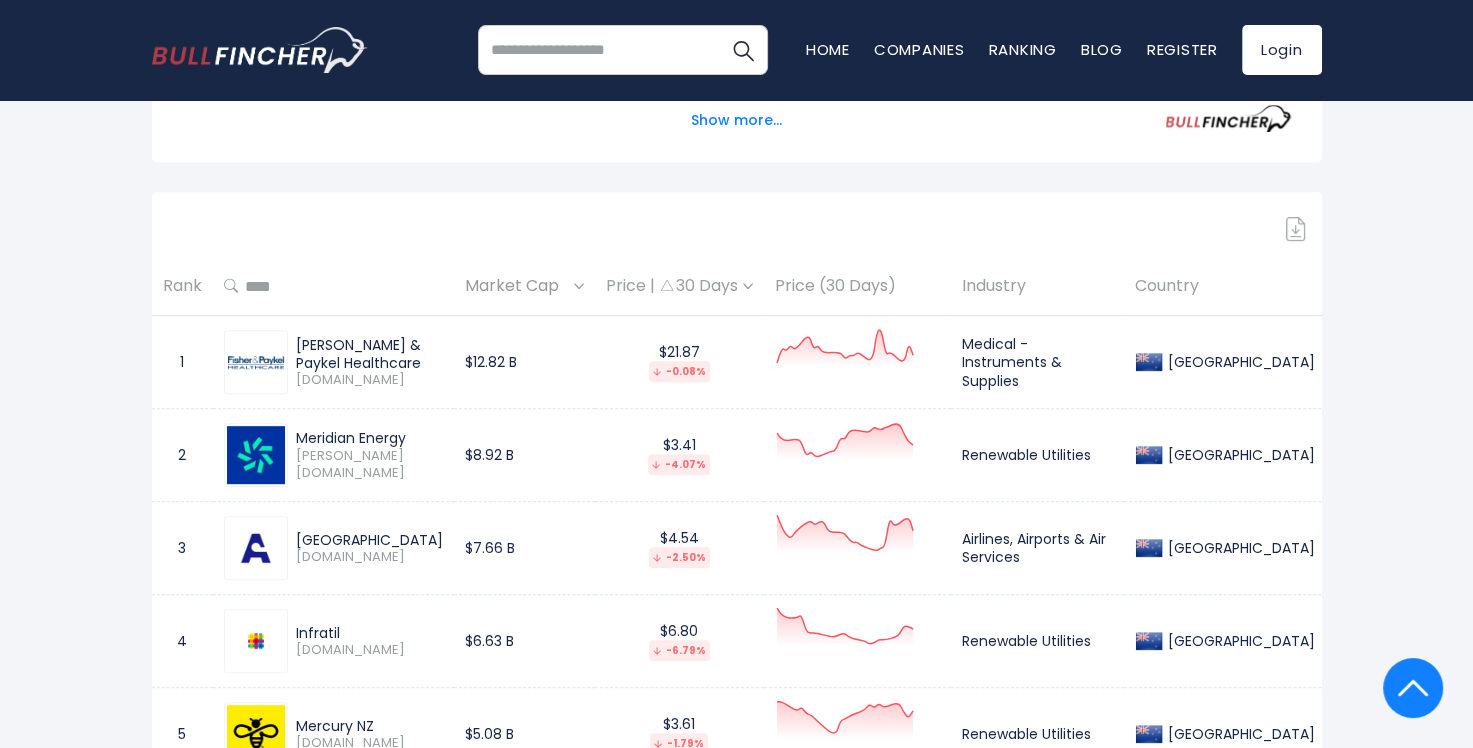 drag, startPoint x: 369, startPoint y: 359, endPoint x: 295, endPoint y: 339, distance: 76.655075 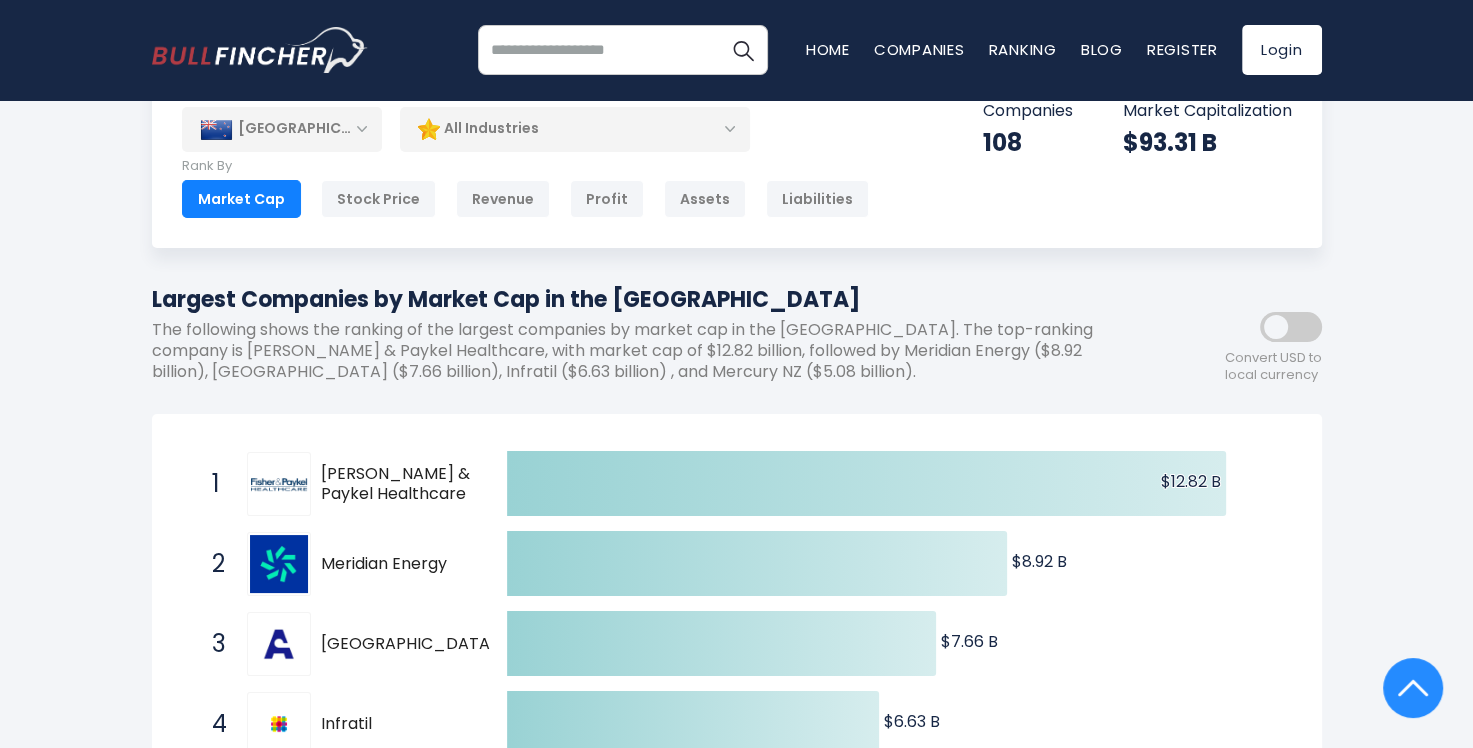 scroll, scrollTop: 0, scrollLeft: 0, axis: both 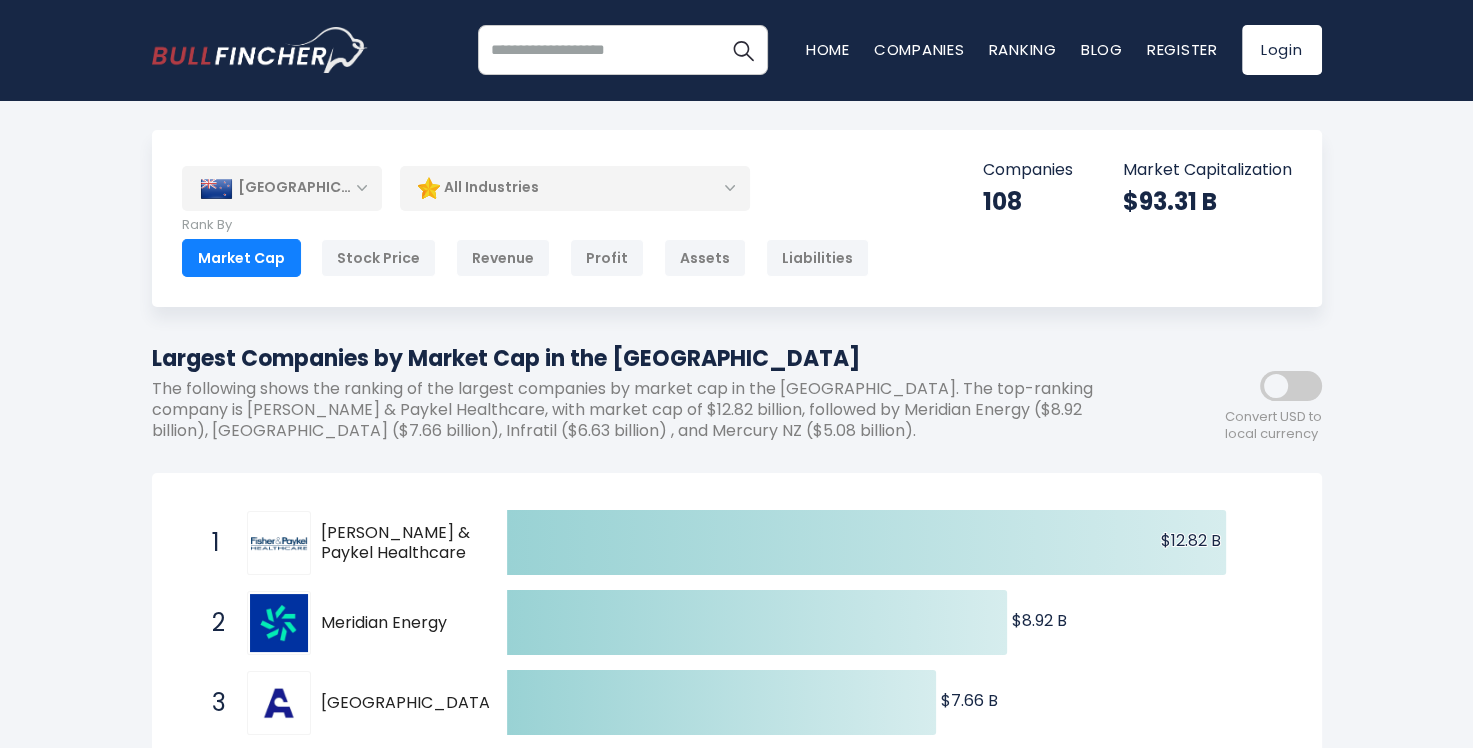 click on "[GEOGRAPHIC_DATA]" at bounding box center (282, 188) 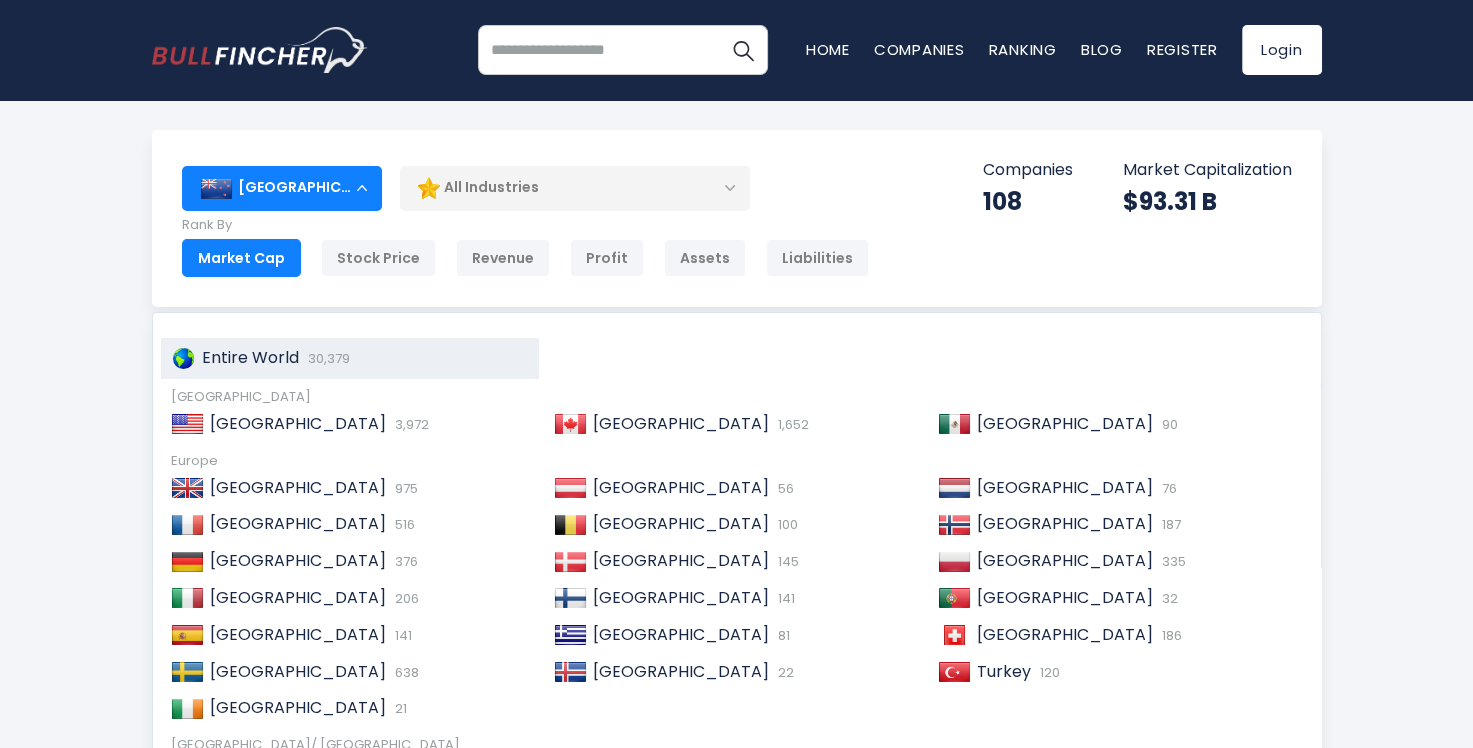 click on "30,379" at bounding box center (326, 358) 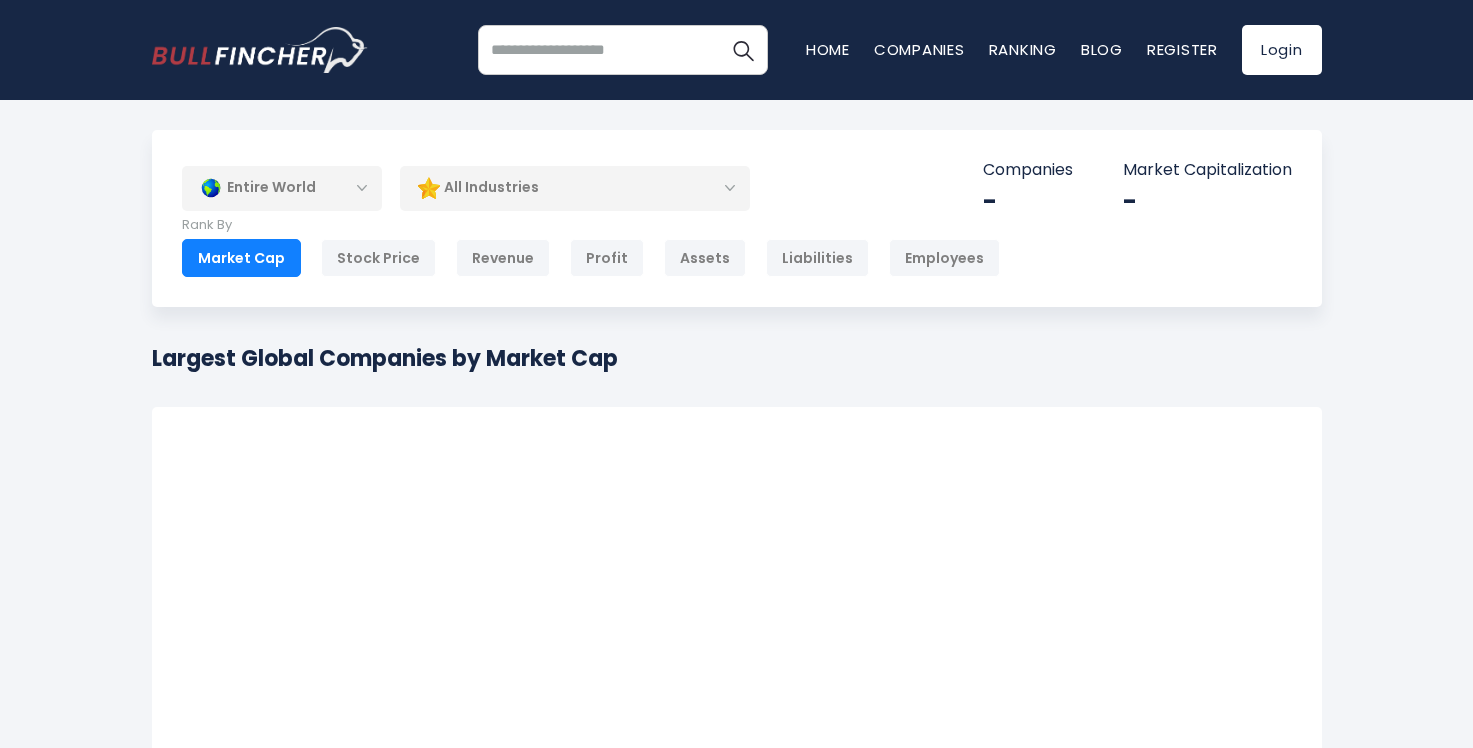 scroll, scrollTop: 0, scrollLeft: 0, axis: both 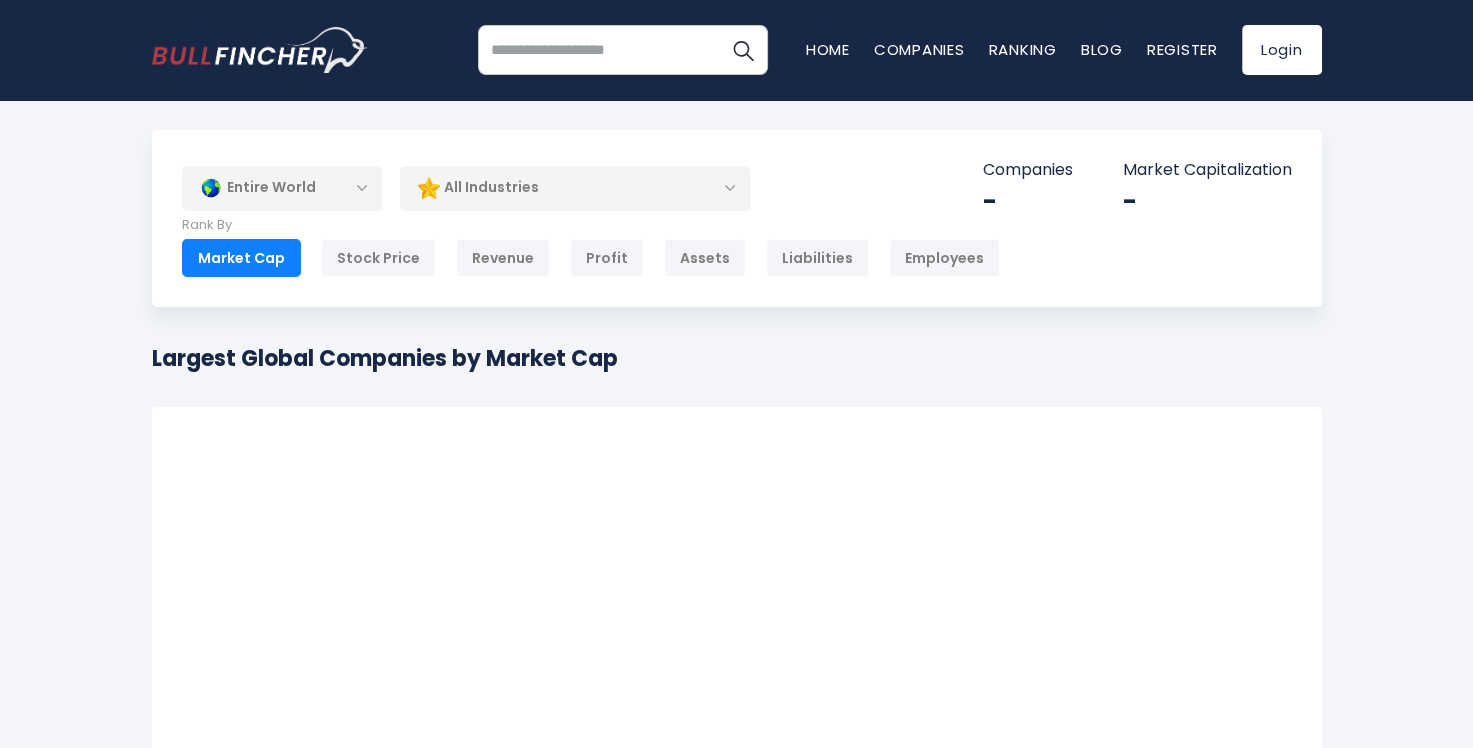 click on "All Industries" at bounding box center (575, 188) 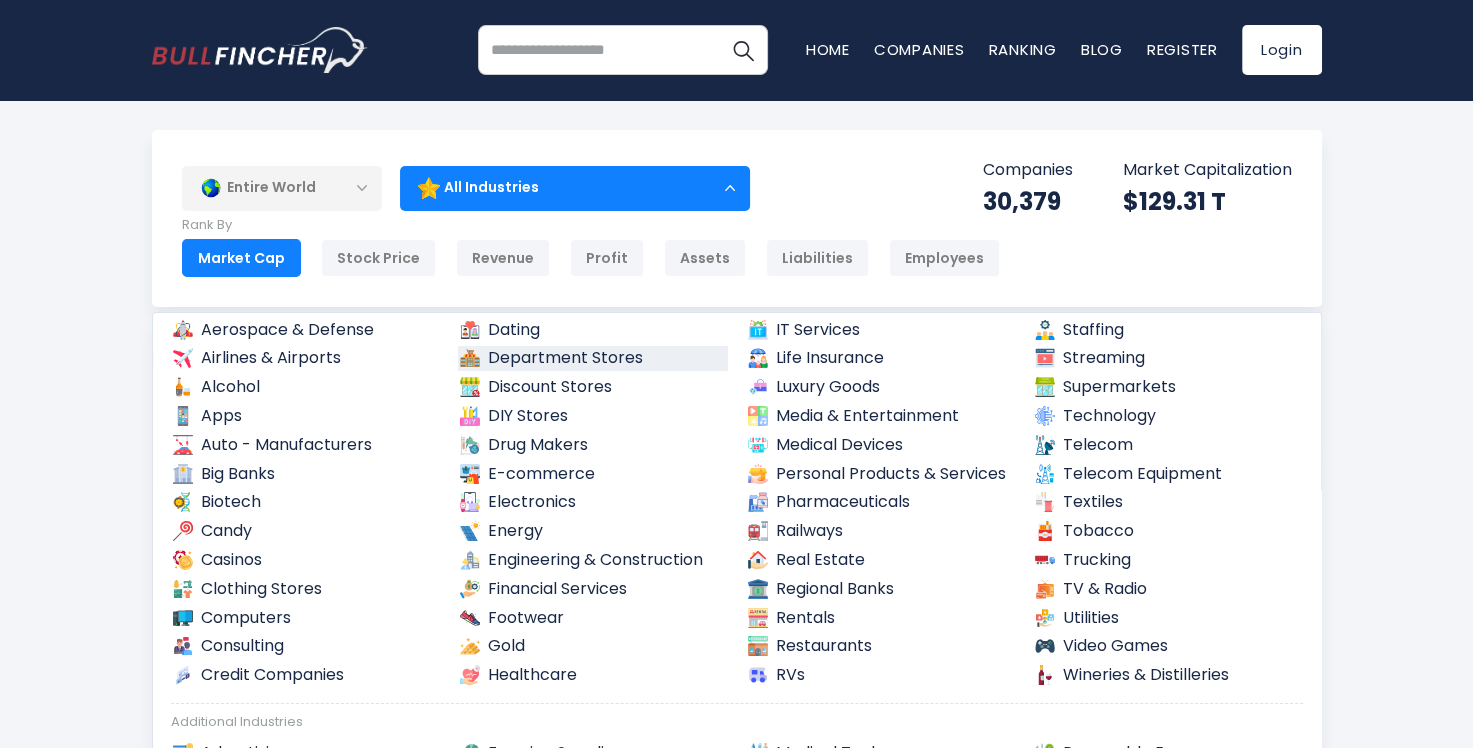 scroll, scrollTop: 100, scrollLeft: 0, axis: vertical 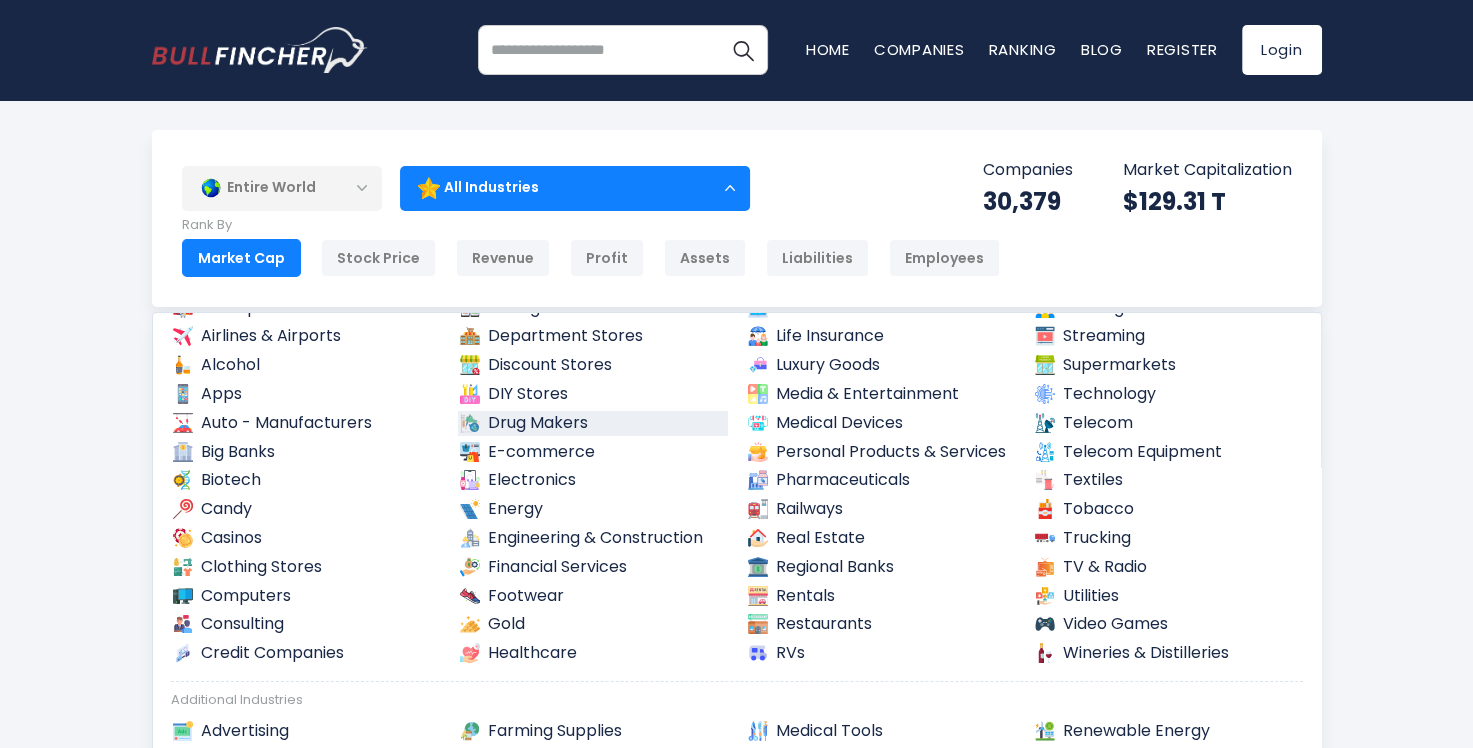 click on "Casinos" at bounding box center [306, 538] 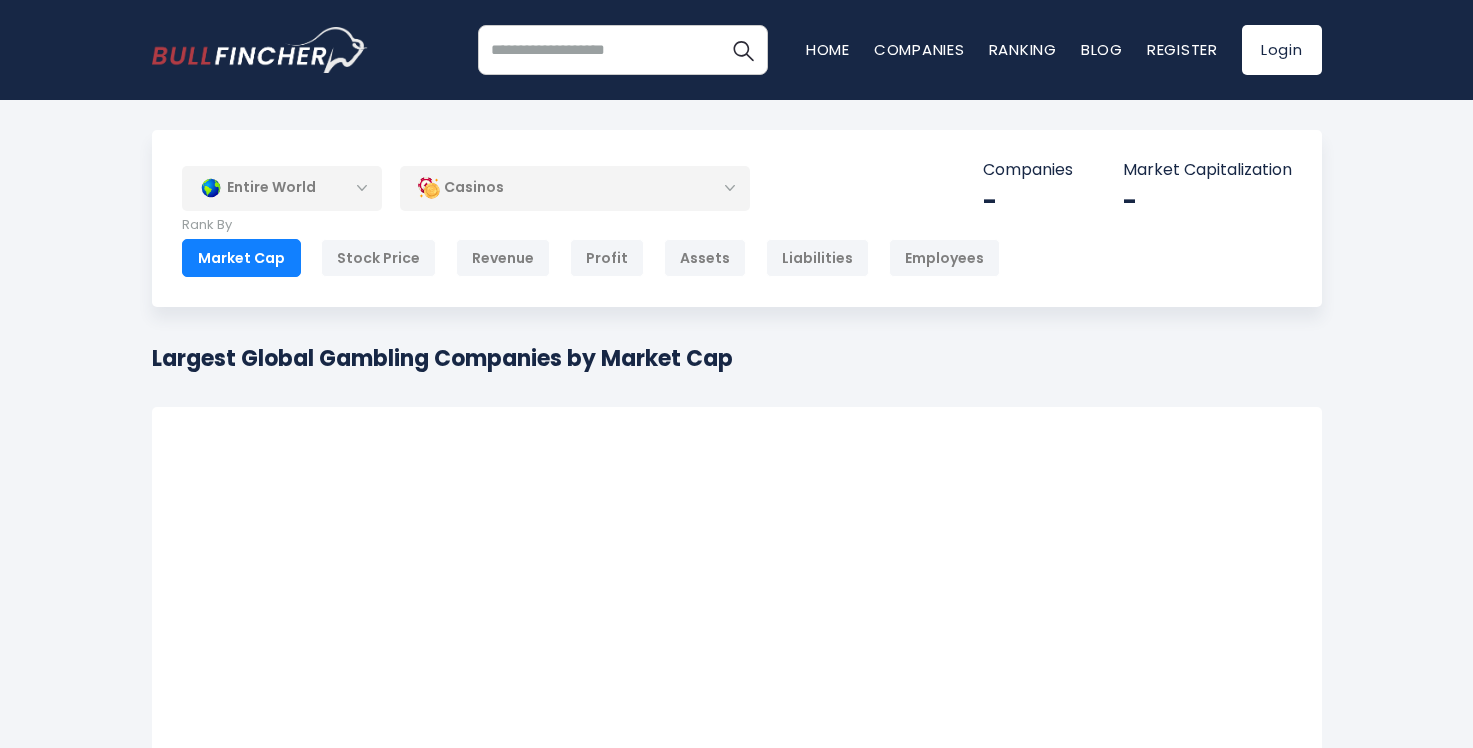 scroll, scrollTop: 0, scrollLeft: 0, axis: both 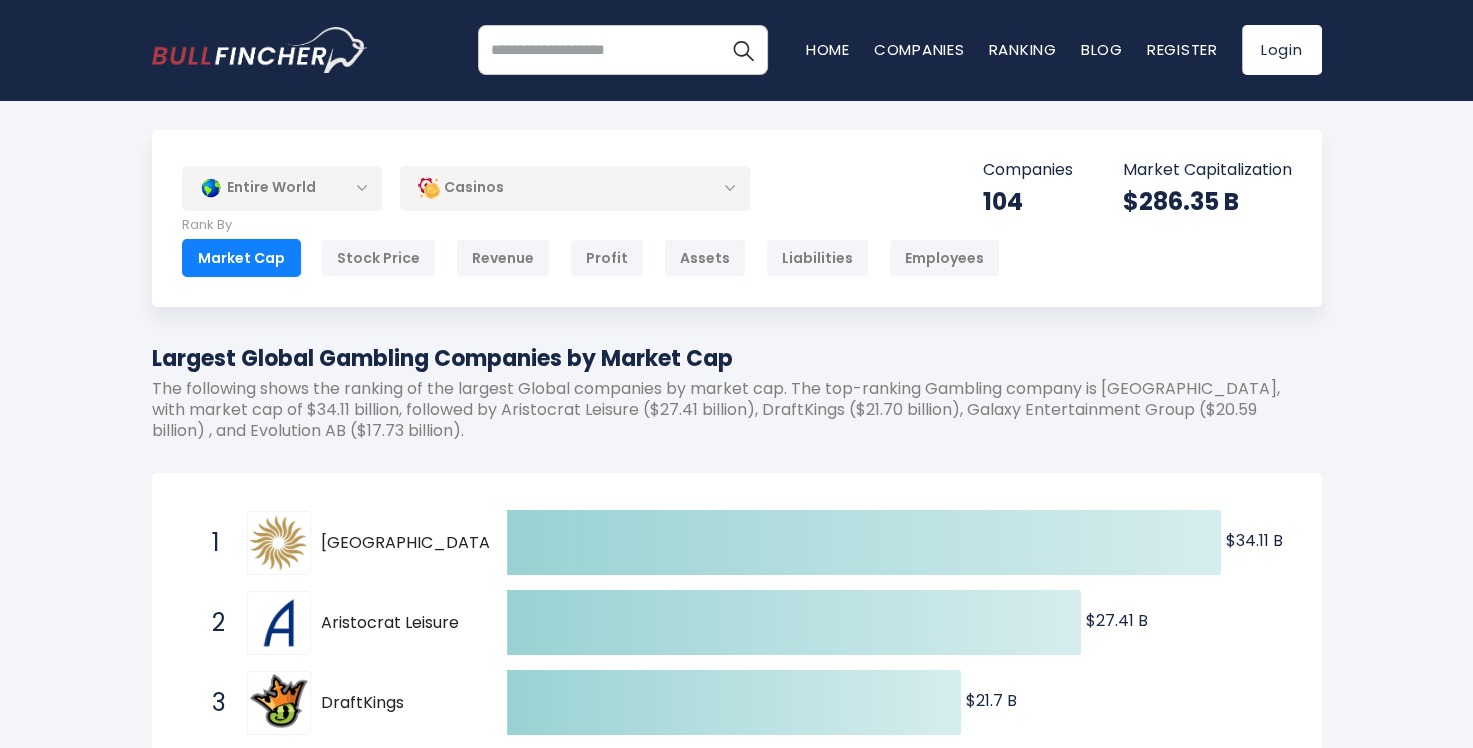 click on "Casinos" at bounding box center (575, 188) 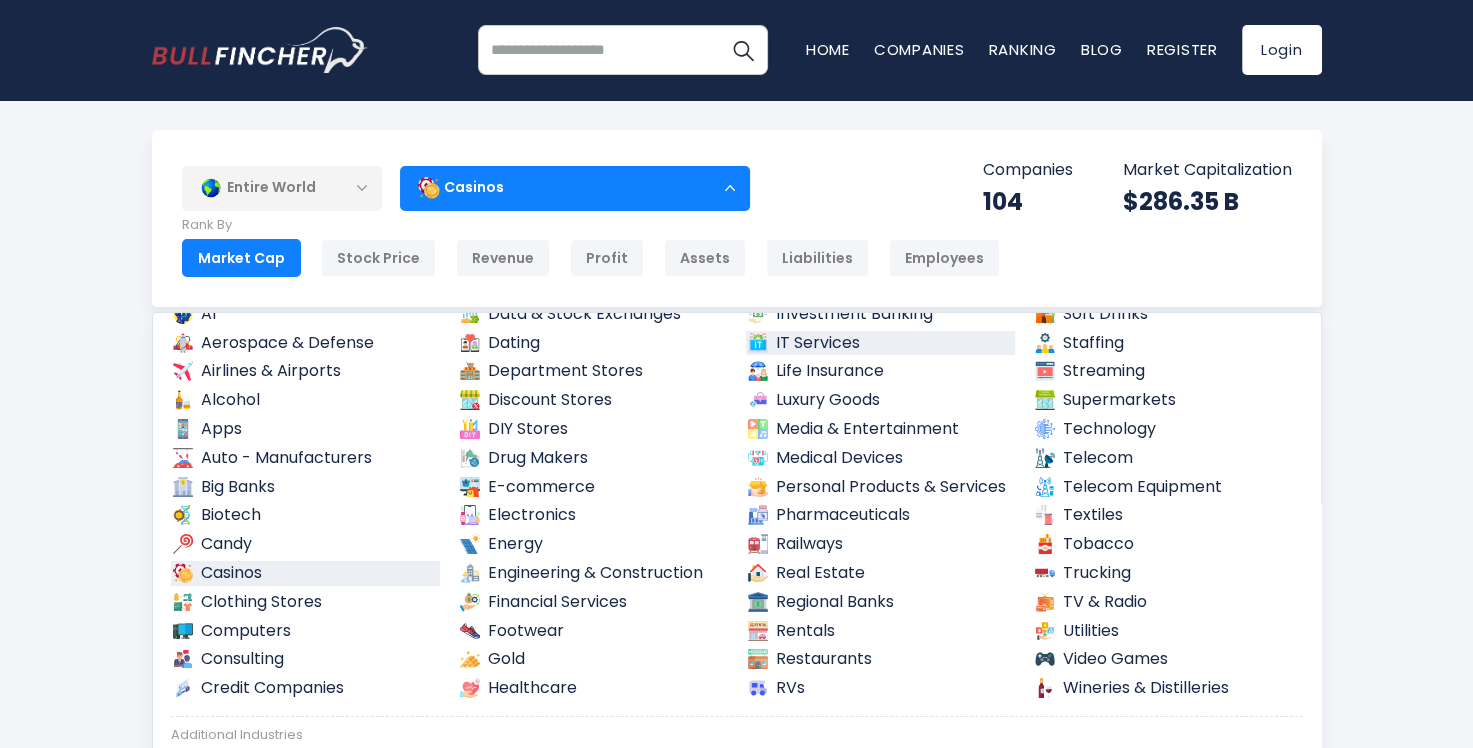 scroll, scrollTop: 100, scrollLeft: 0, axis: vertical 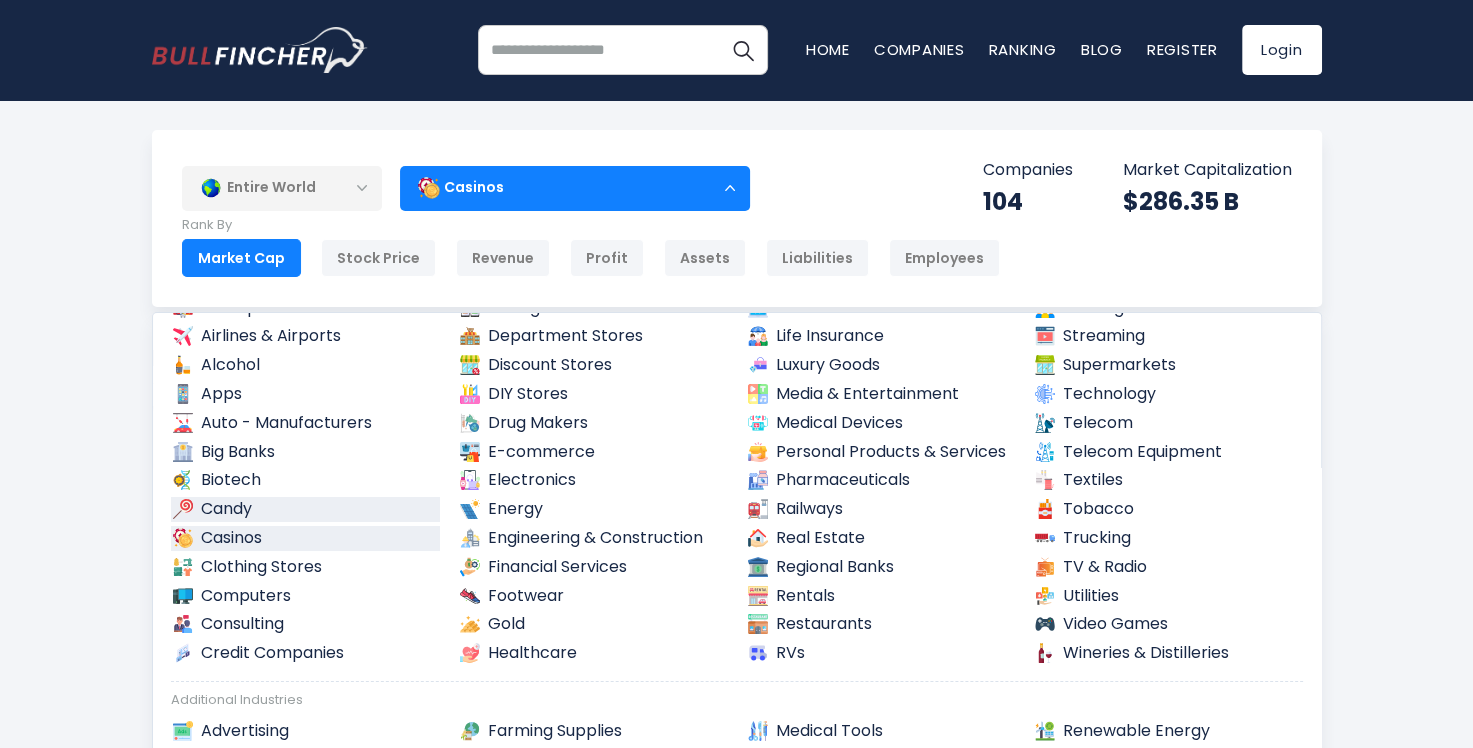 click on "Candy" at bounding box center [306, 509] 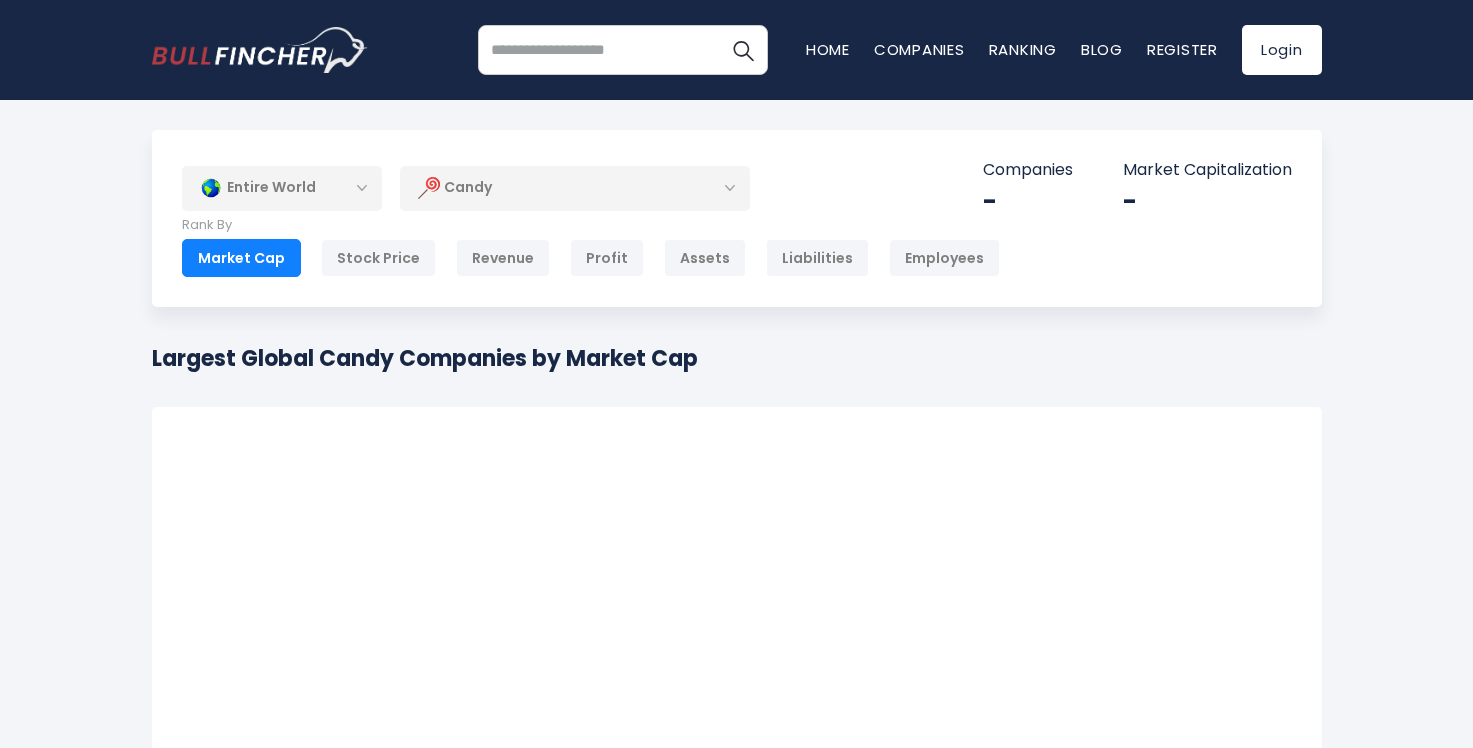 scroll, scrollTop: 0, scrollLeft: 0, axis: both 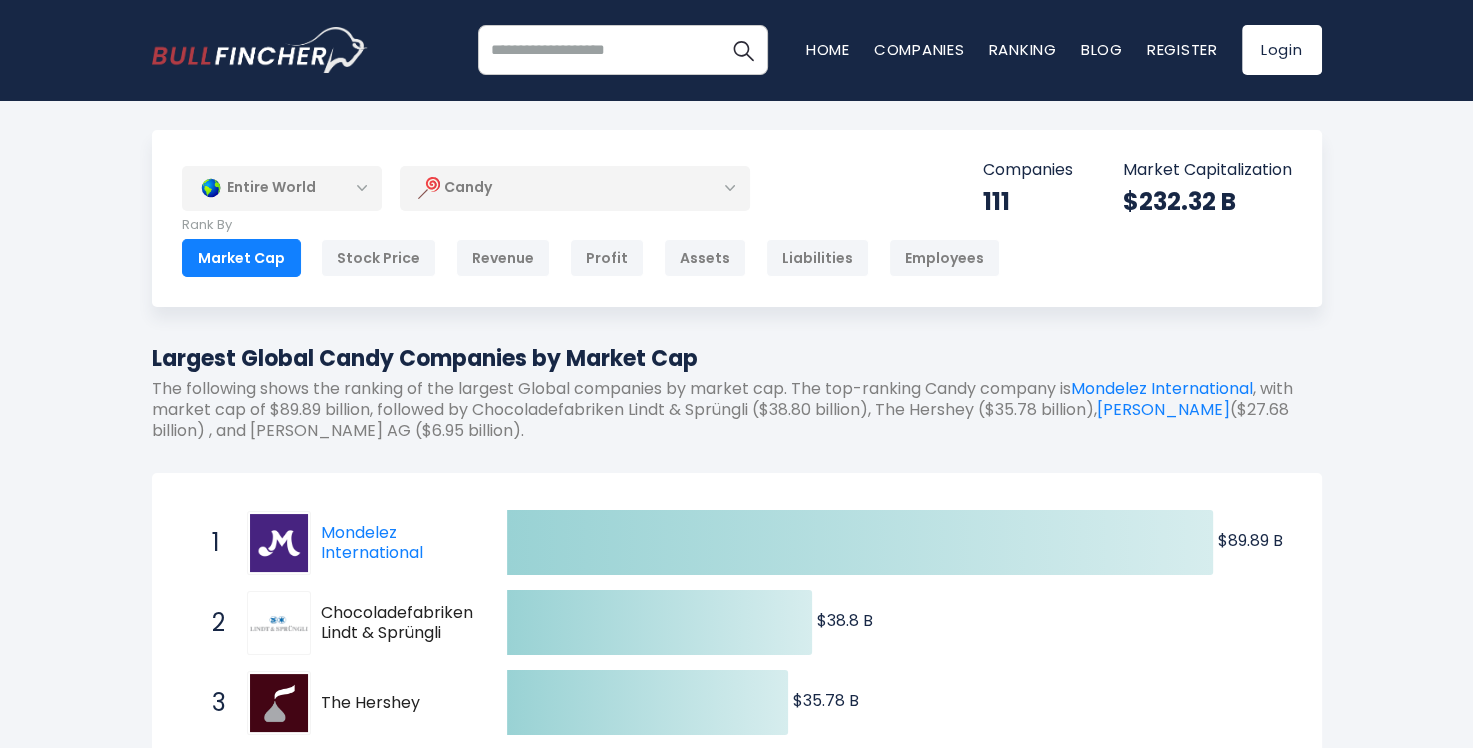 click on "Candy" at bounding box center [575, 188] 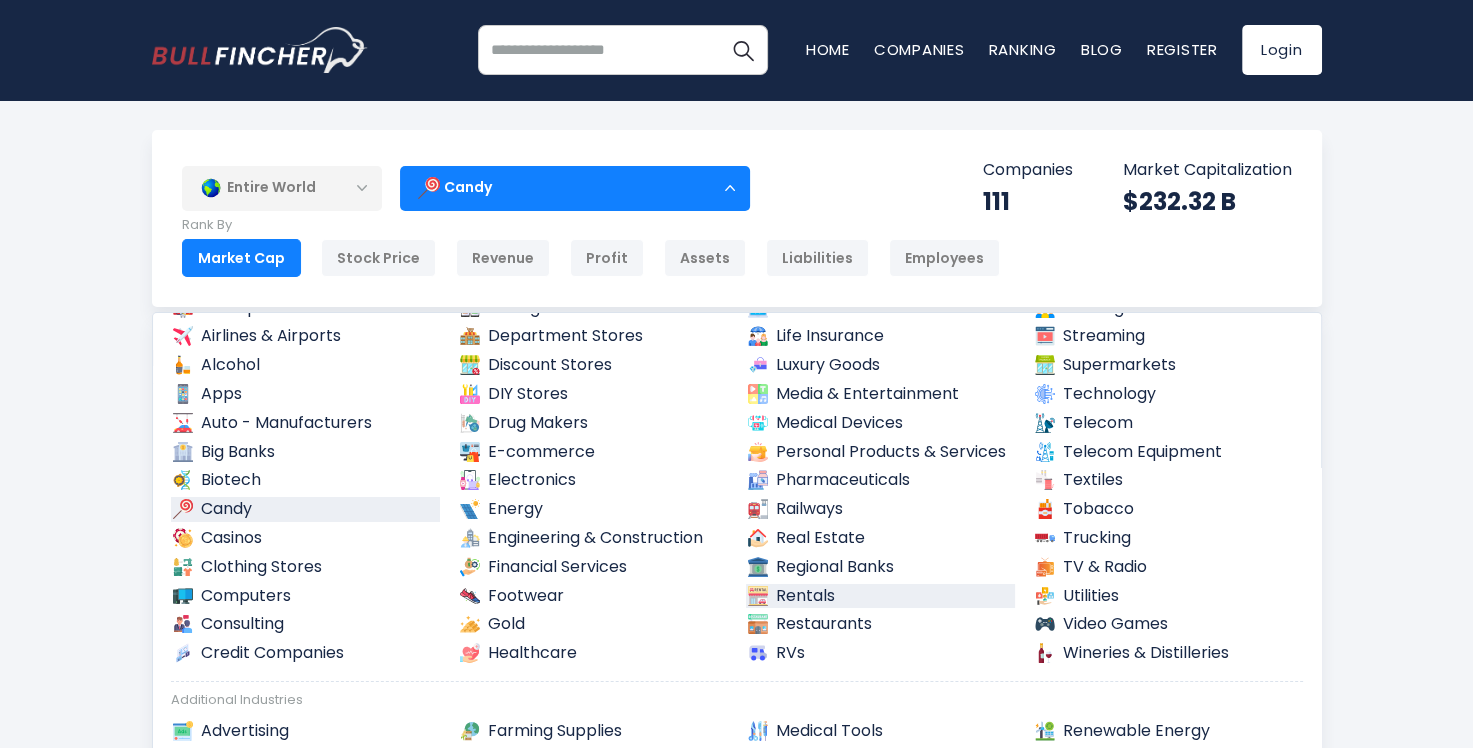 scroll, scrollTop: 0, scrollLeft: 0, axis: both 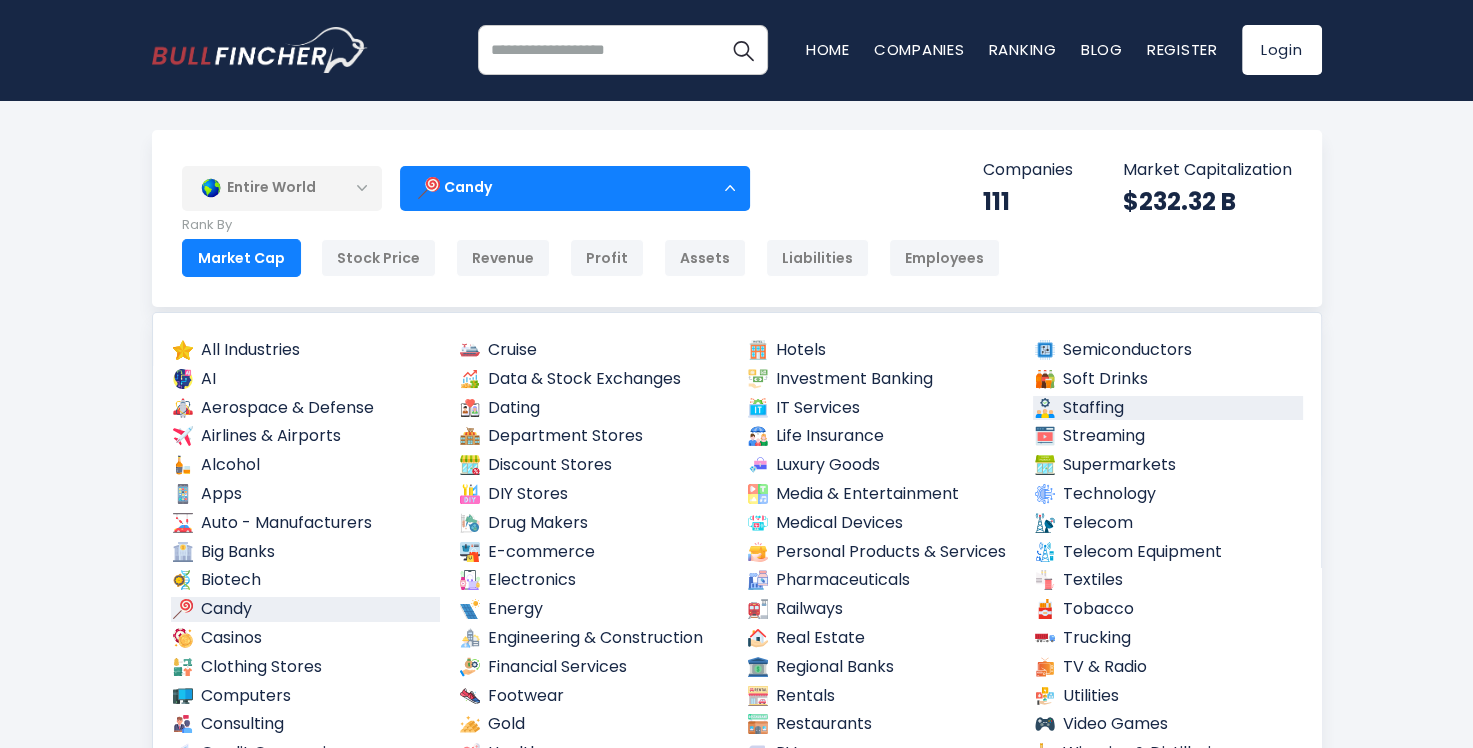 click on "Staffing" at bounding box center (1168, 408) 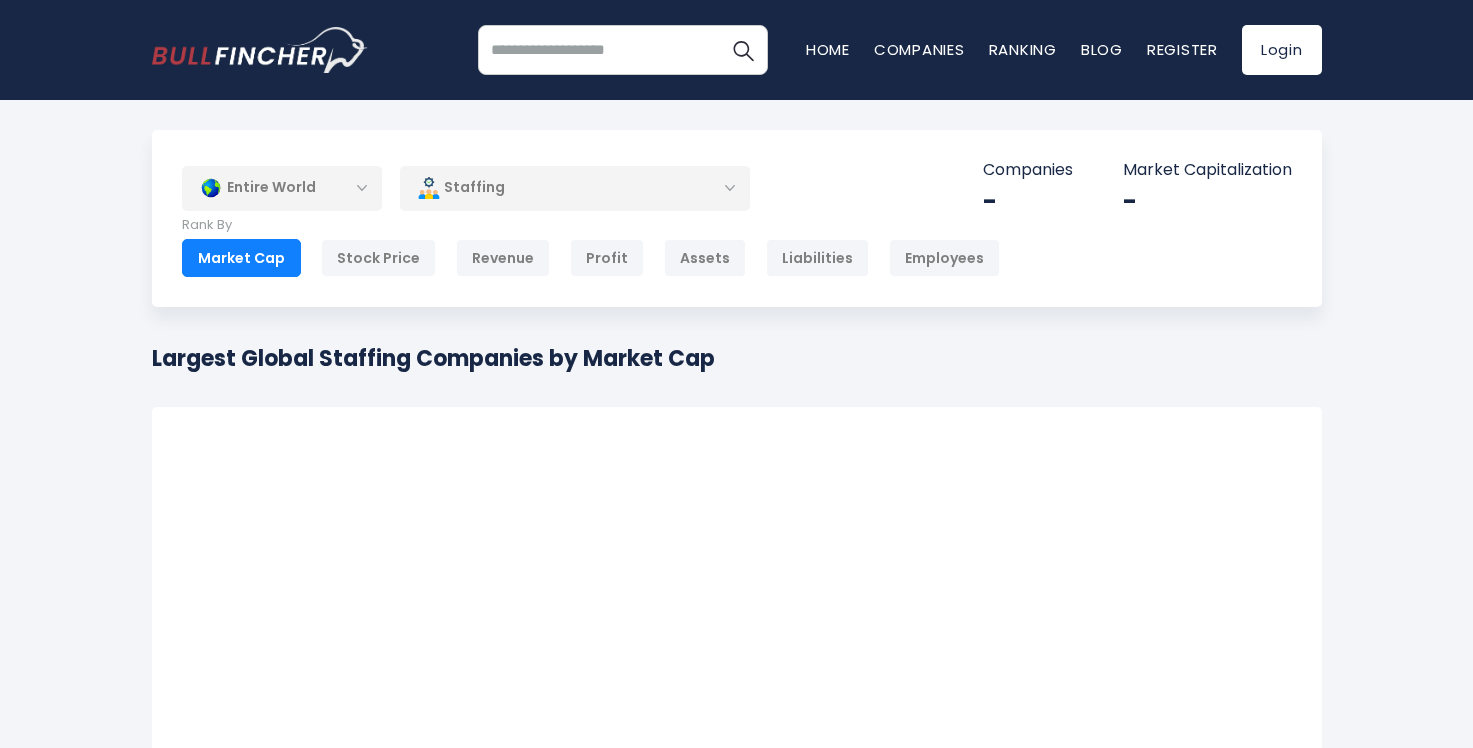 scroll, scrollTop: 0, scrollLeft: 0, axis: both 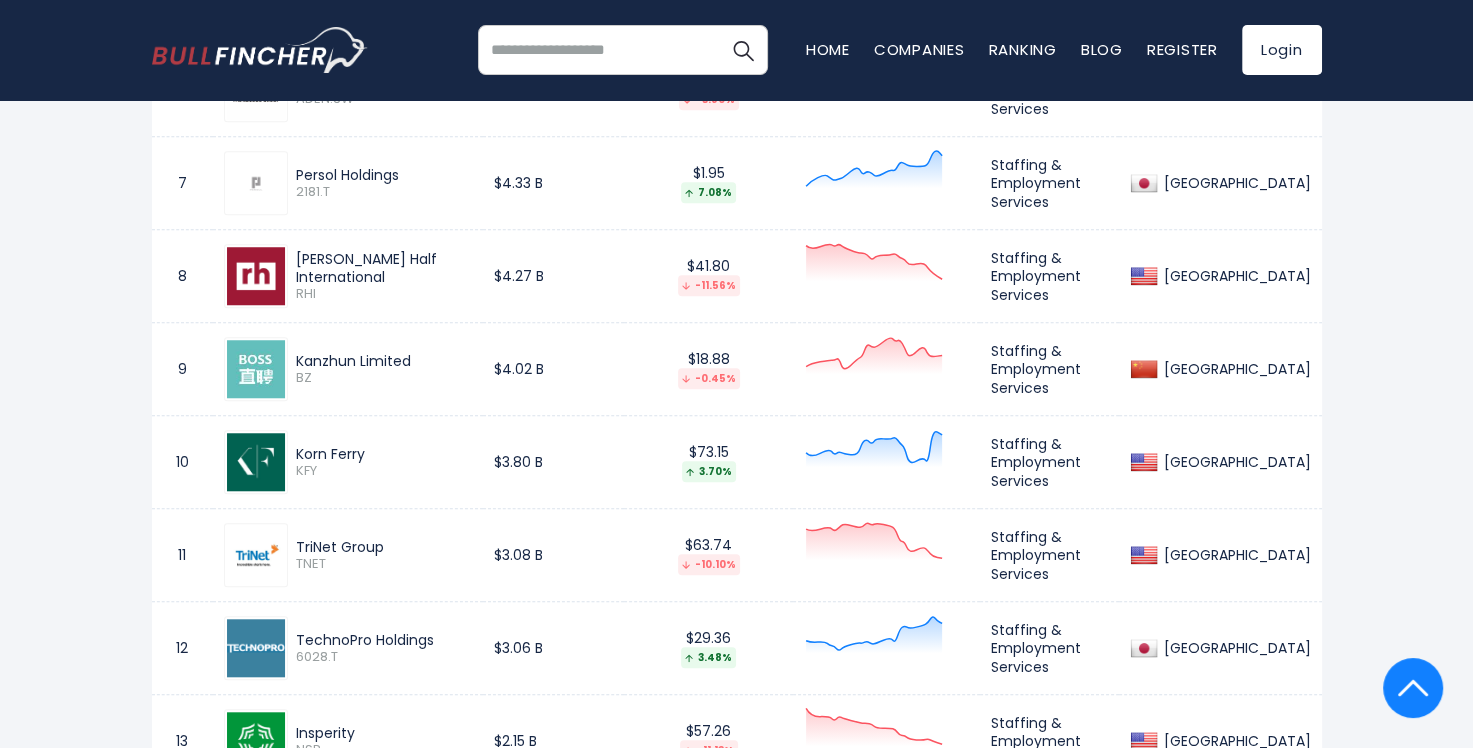 drag, startPoint x: 366, startPoint y: 448, endPoint x: 297, endPoint y: 447, distance: 69.00725 